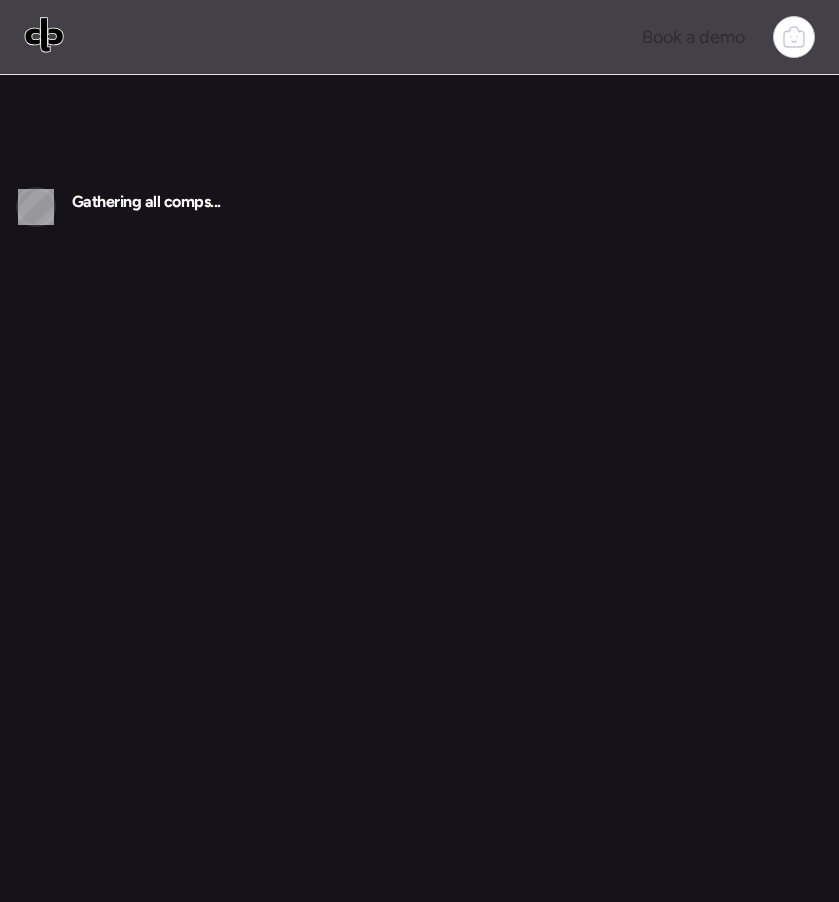 scroll, scrollTop: 0, scrollLeft: 0, axis: both 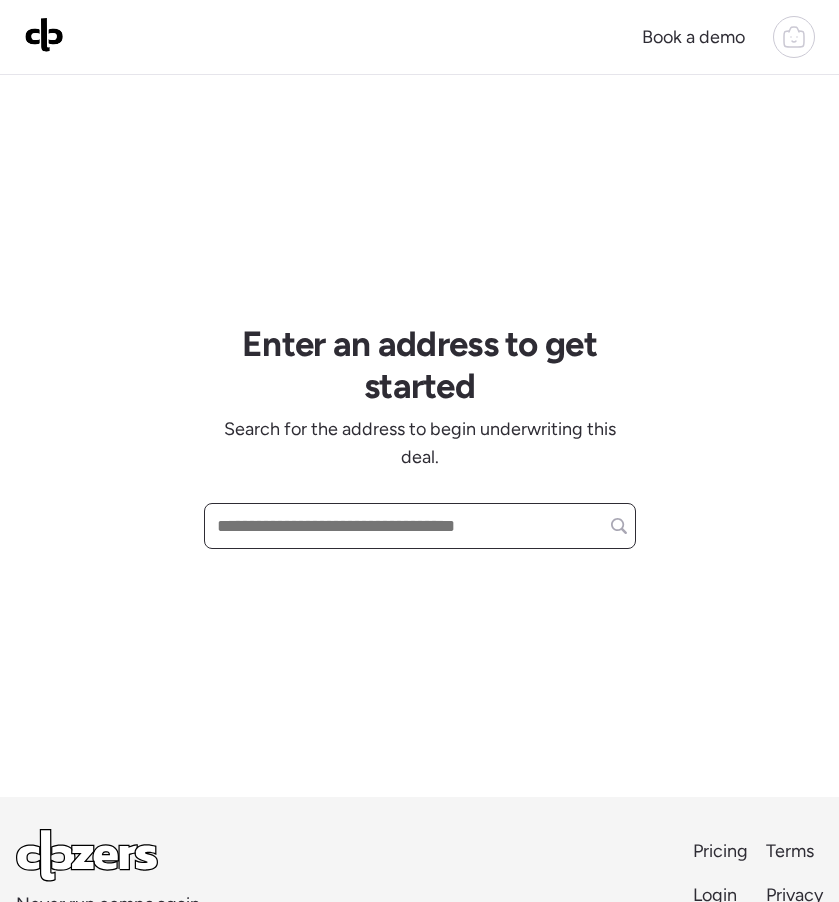 click at bounding box center [420, 526] 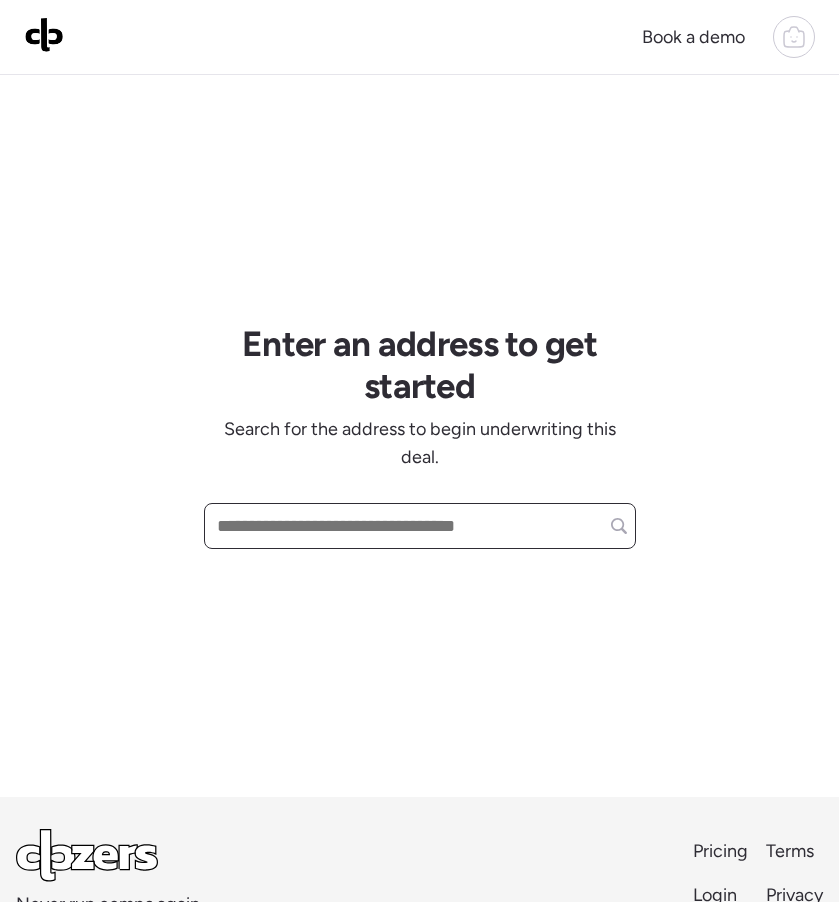 paste on "**********" 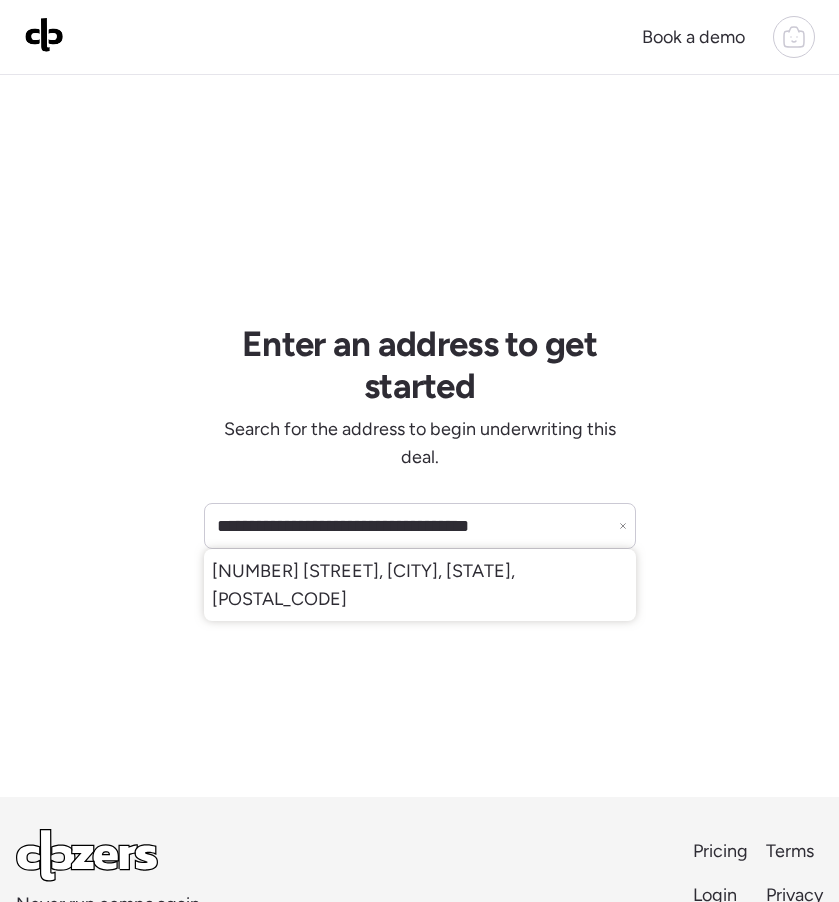click on "[NUMBER] [STREET], [CITY], [STATE], [POSTAL_CODE]" at bounding box center (420, 585) 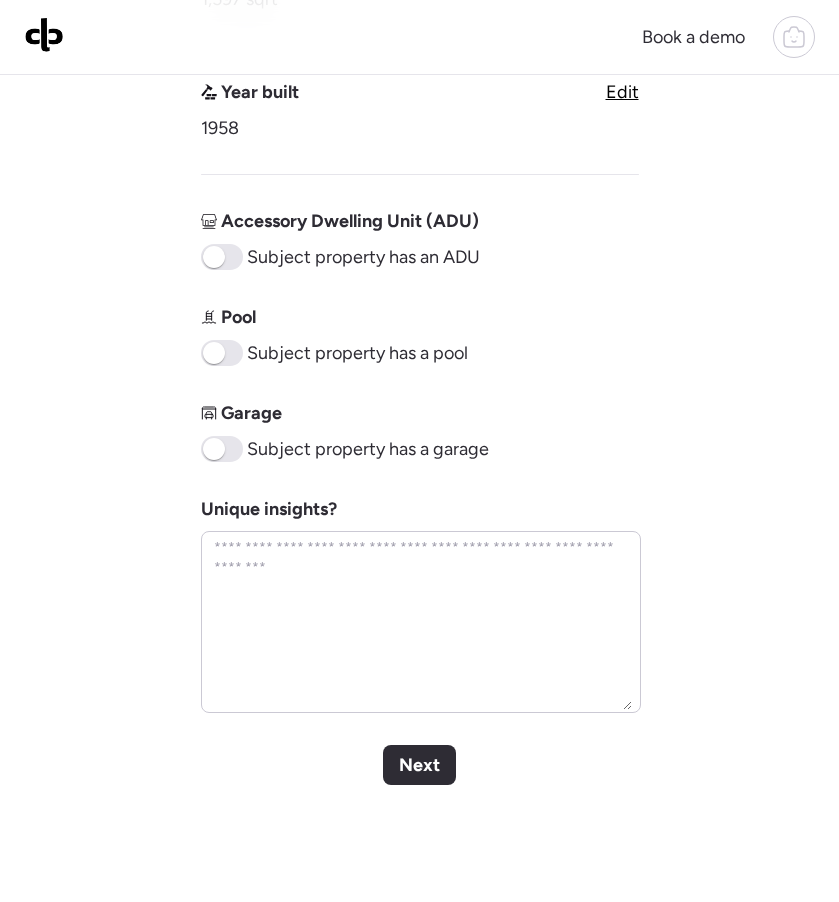scroll, scrollTop: 814, scrollLeft: 0, axis: vertical 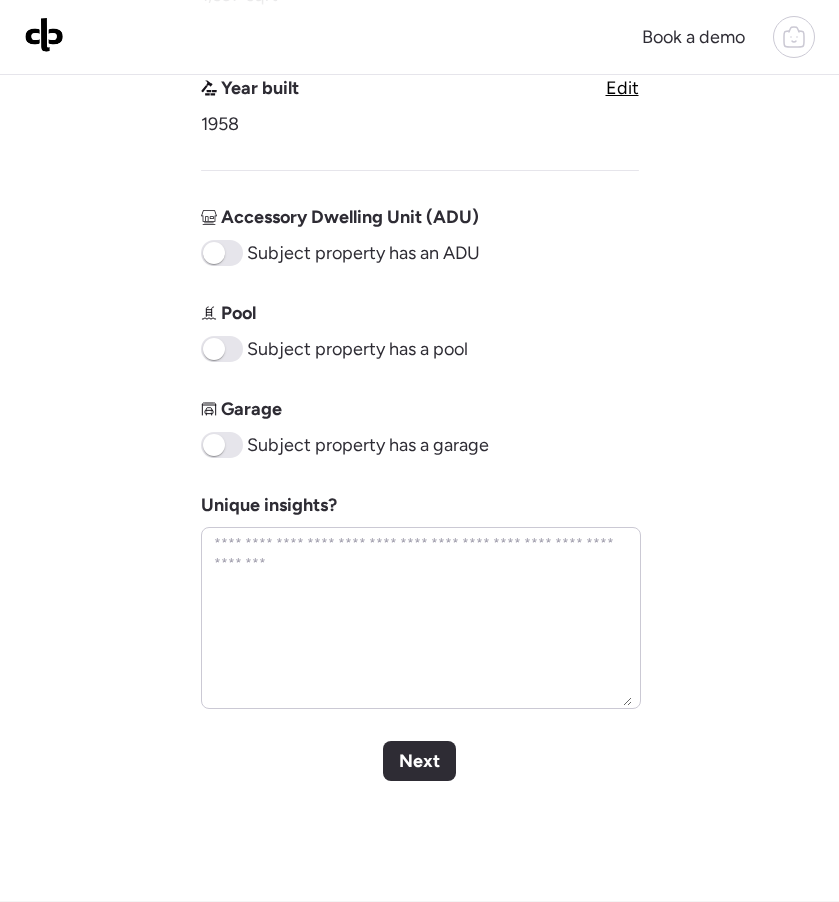 click on "Next" at bounding box center (419, 761) 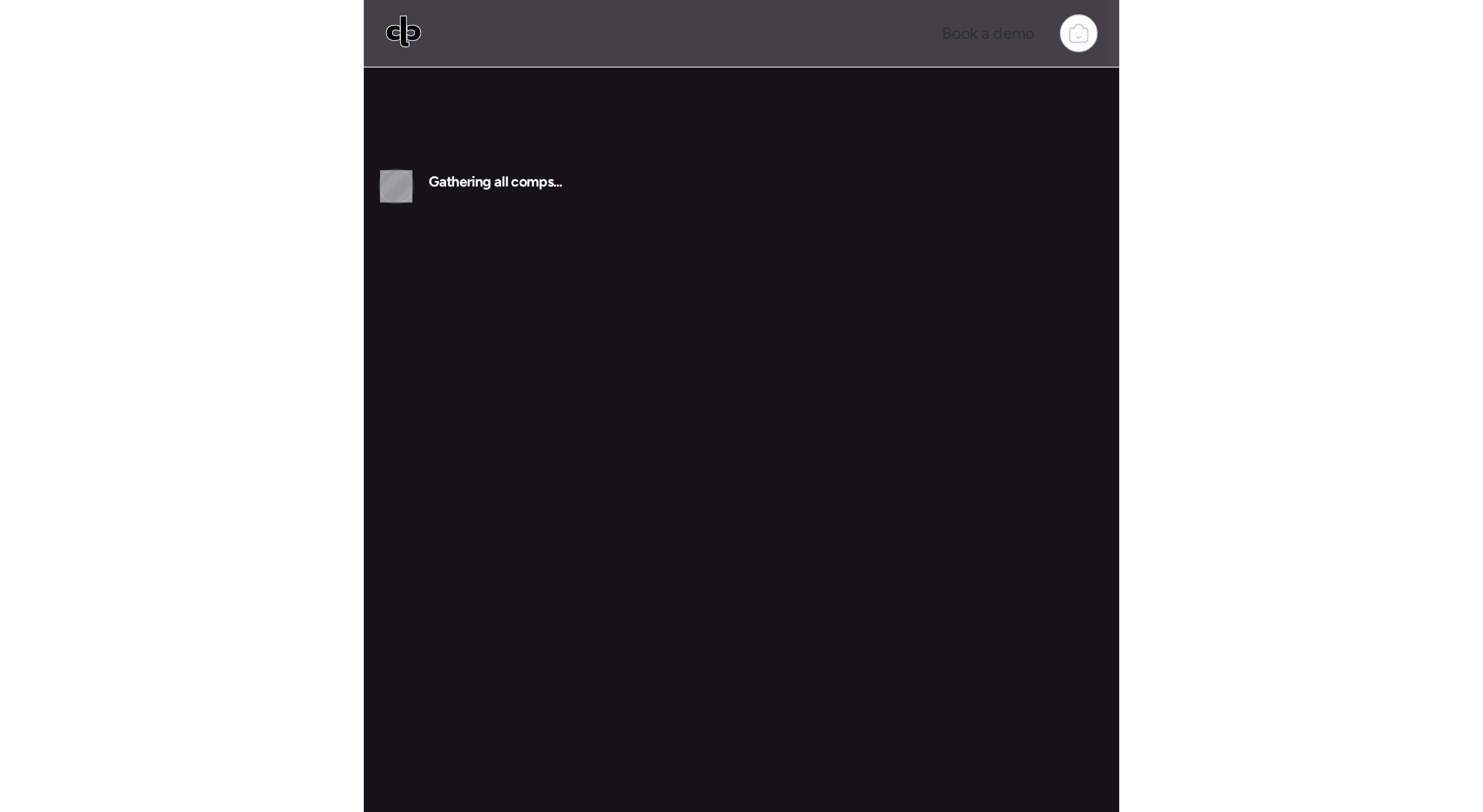 scroll, scrollTop: 0, scrollLeft: 0, axis: both 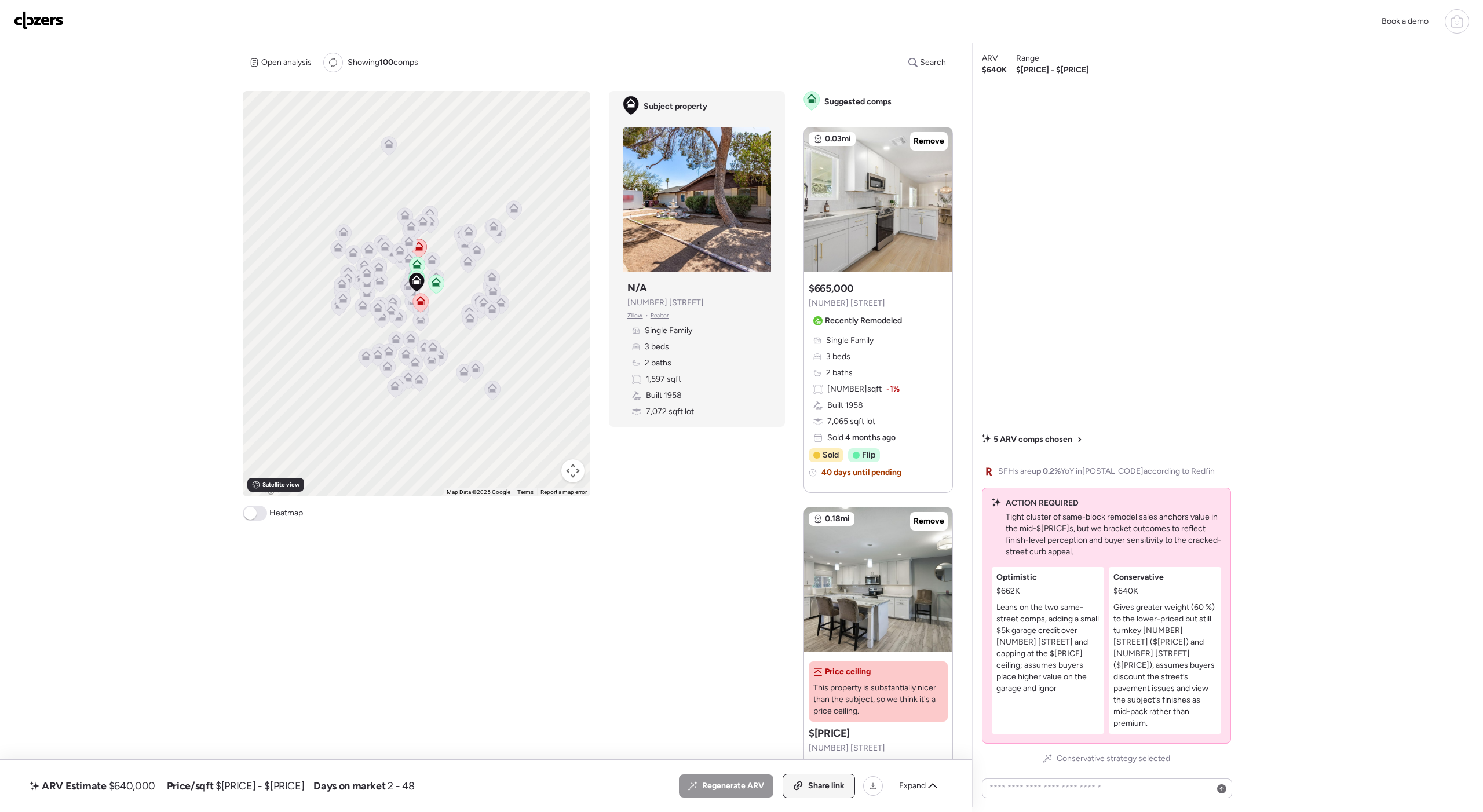 click on "Share link" at bounding box center [826, 786] 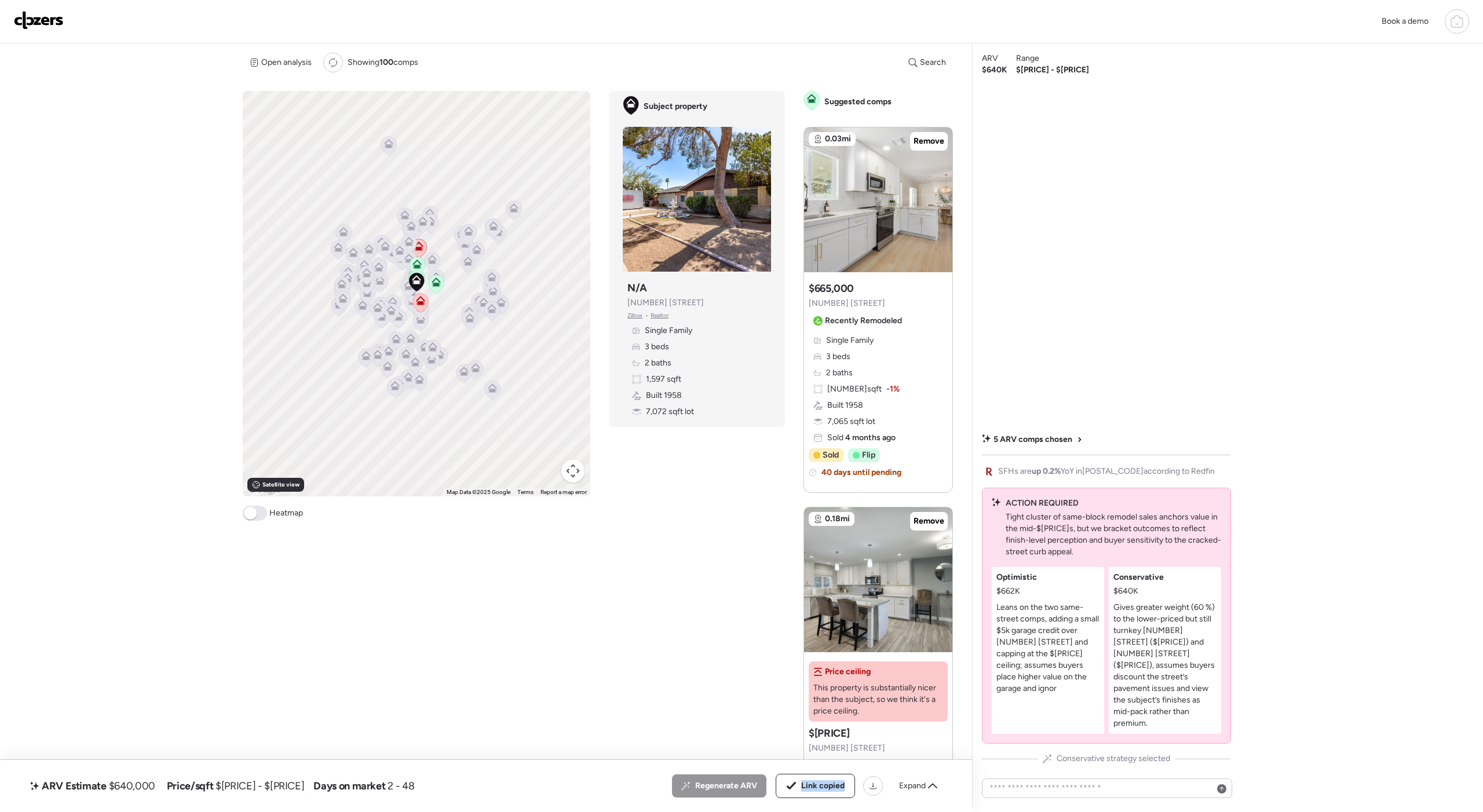 click at bounding box center [39, 20] 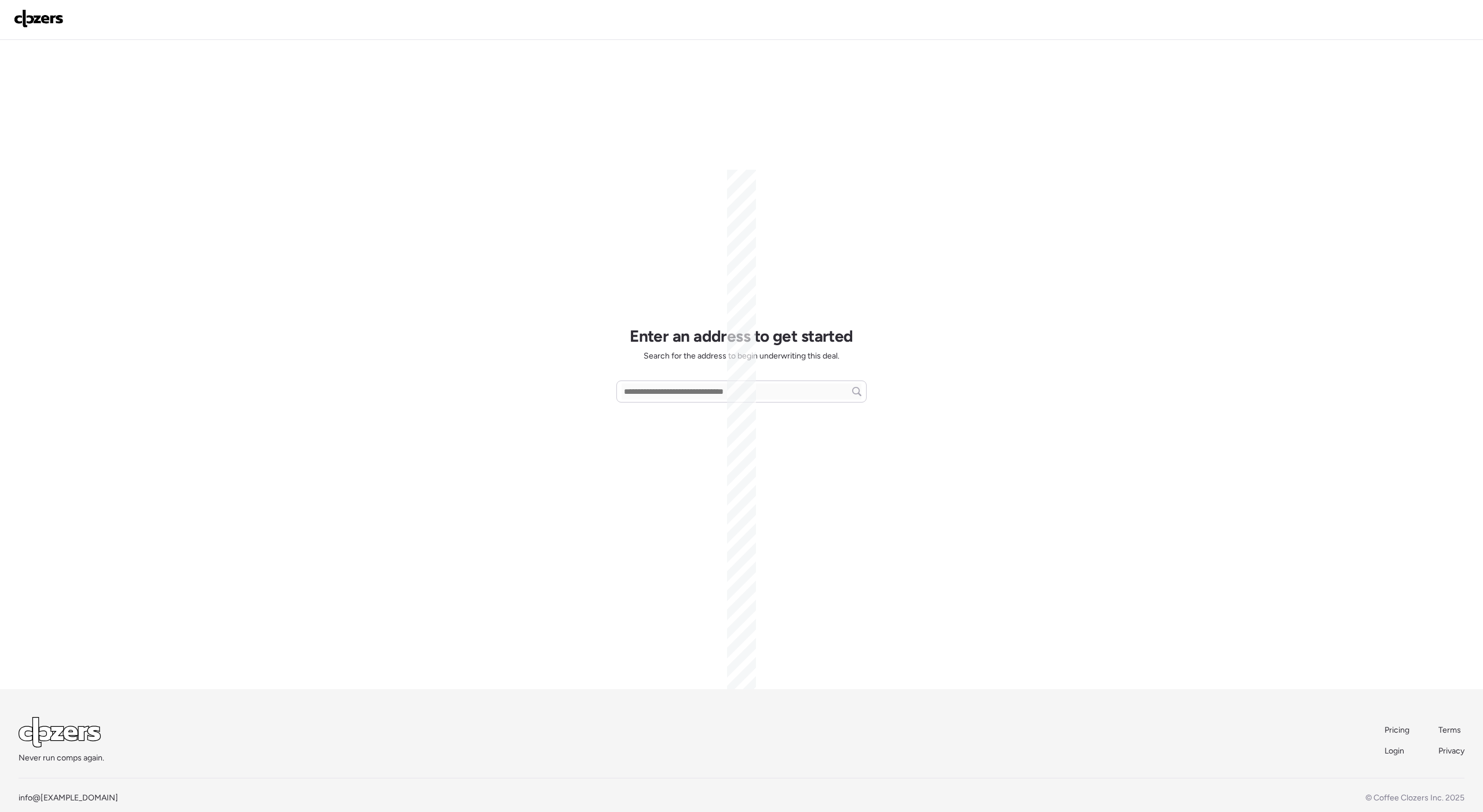 scroll, scrollTop: 0, scrollLeft: 0, axis: both 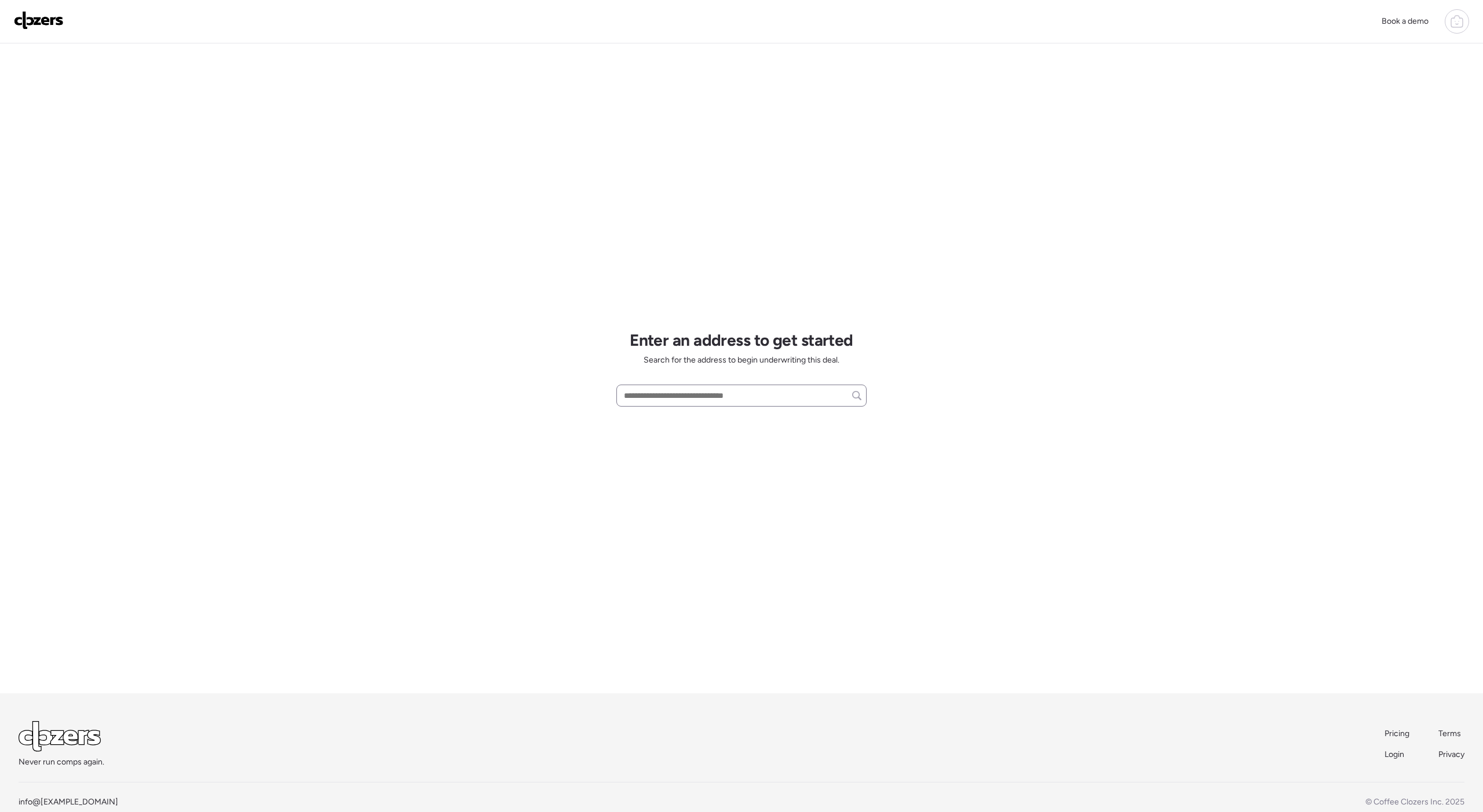 click at bounding box center (742, 396) 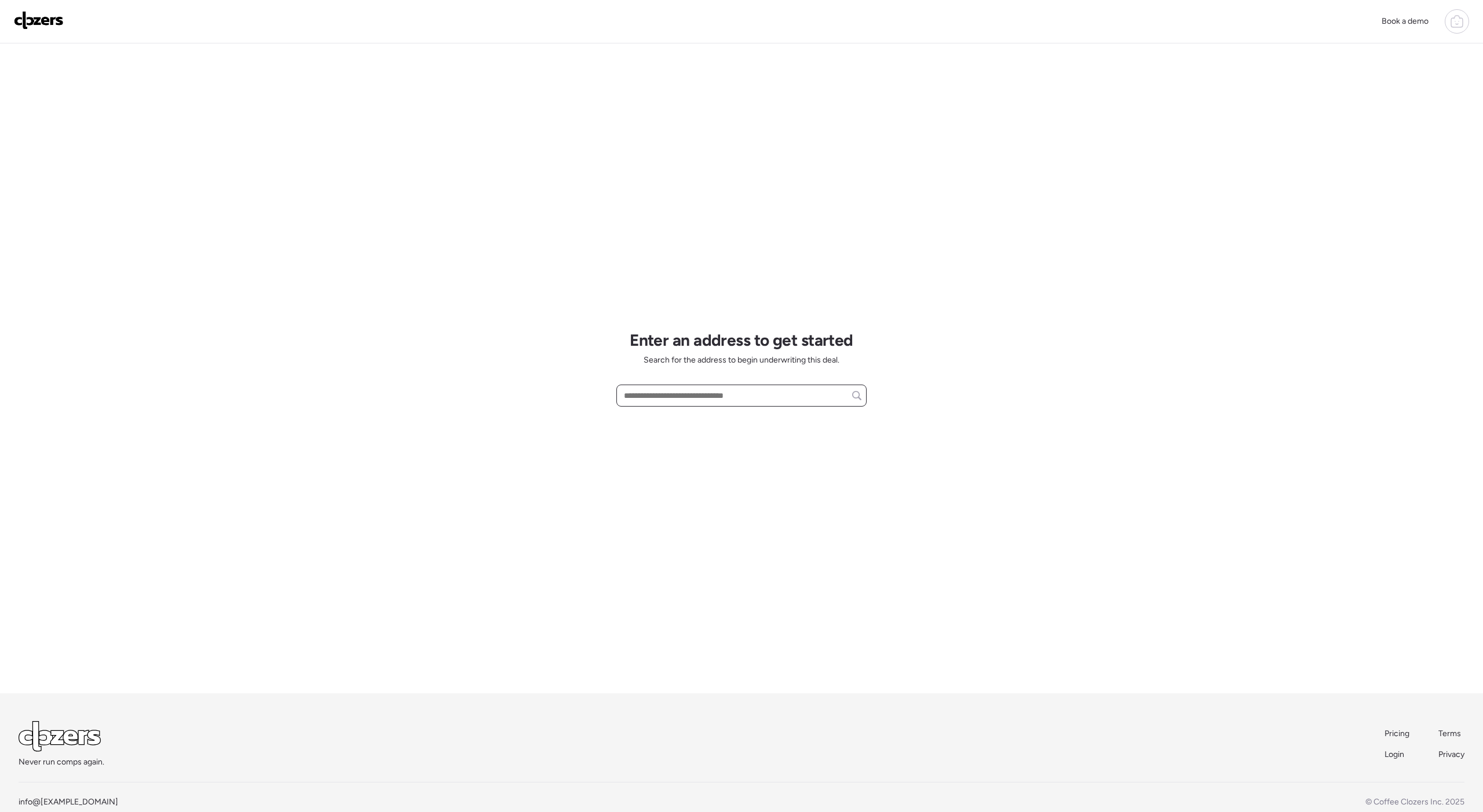 click at bounding box center [742, 396] 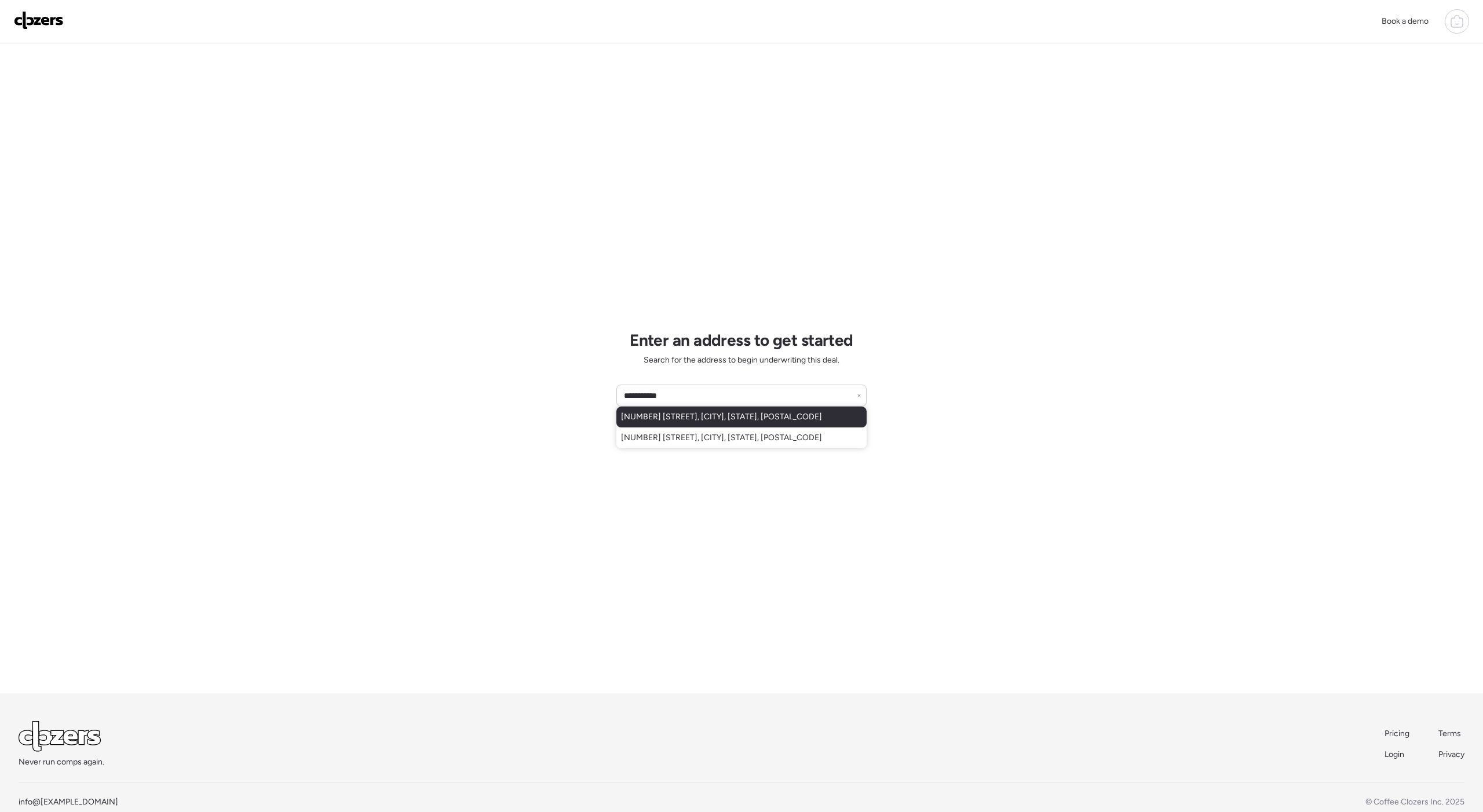 click on "[NUMBER] [STREET], [CITY], [STATE], [POSTAL_CODE]" at bounding box center [721, 417] 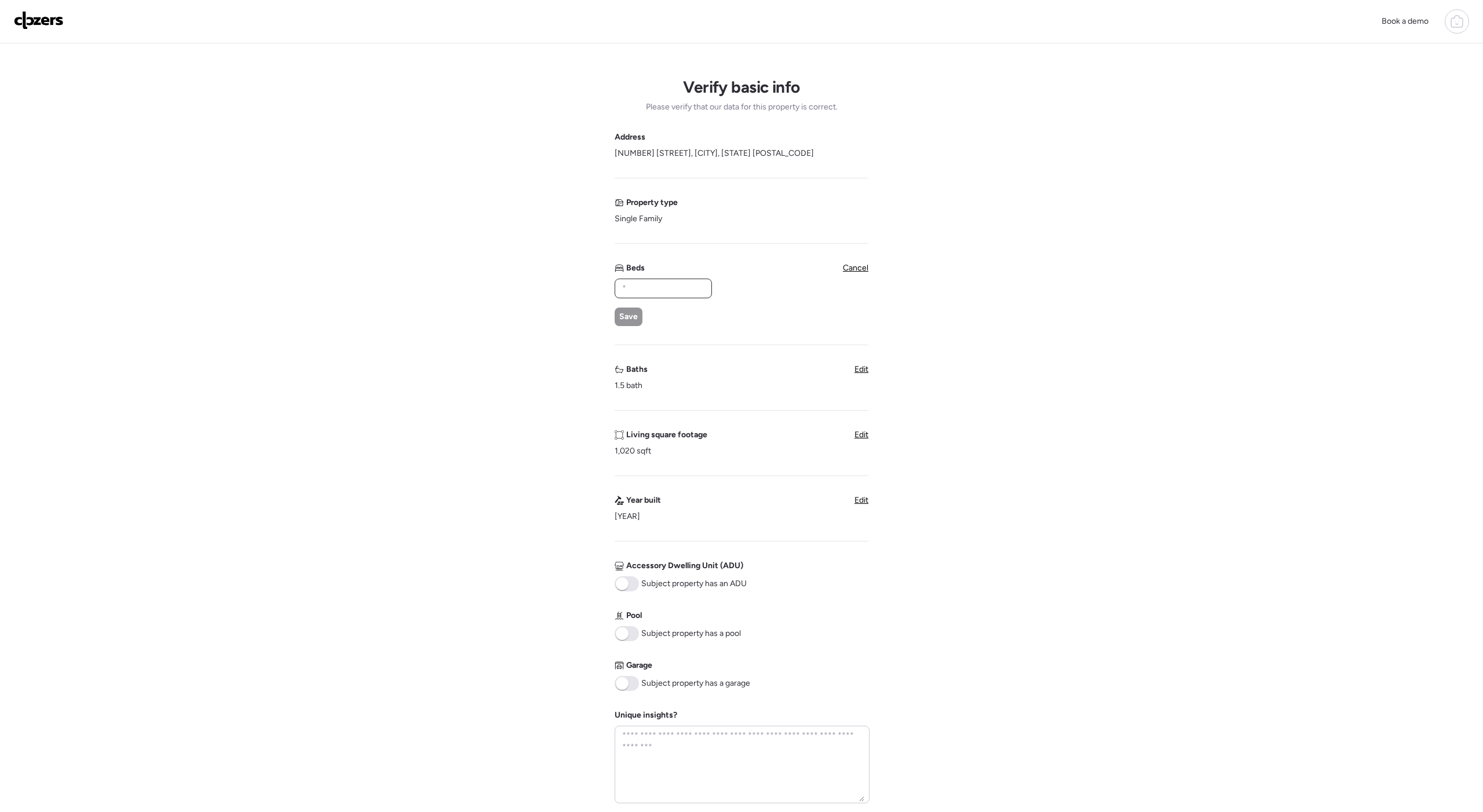 click at bounding box center (663, 288) 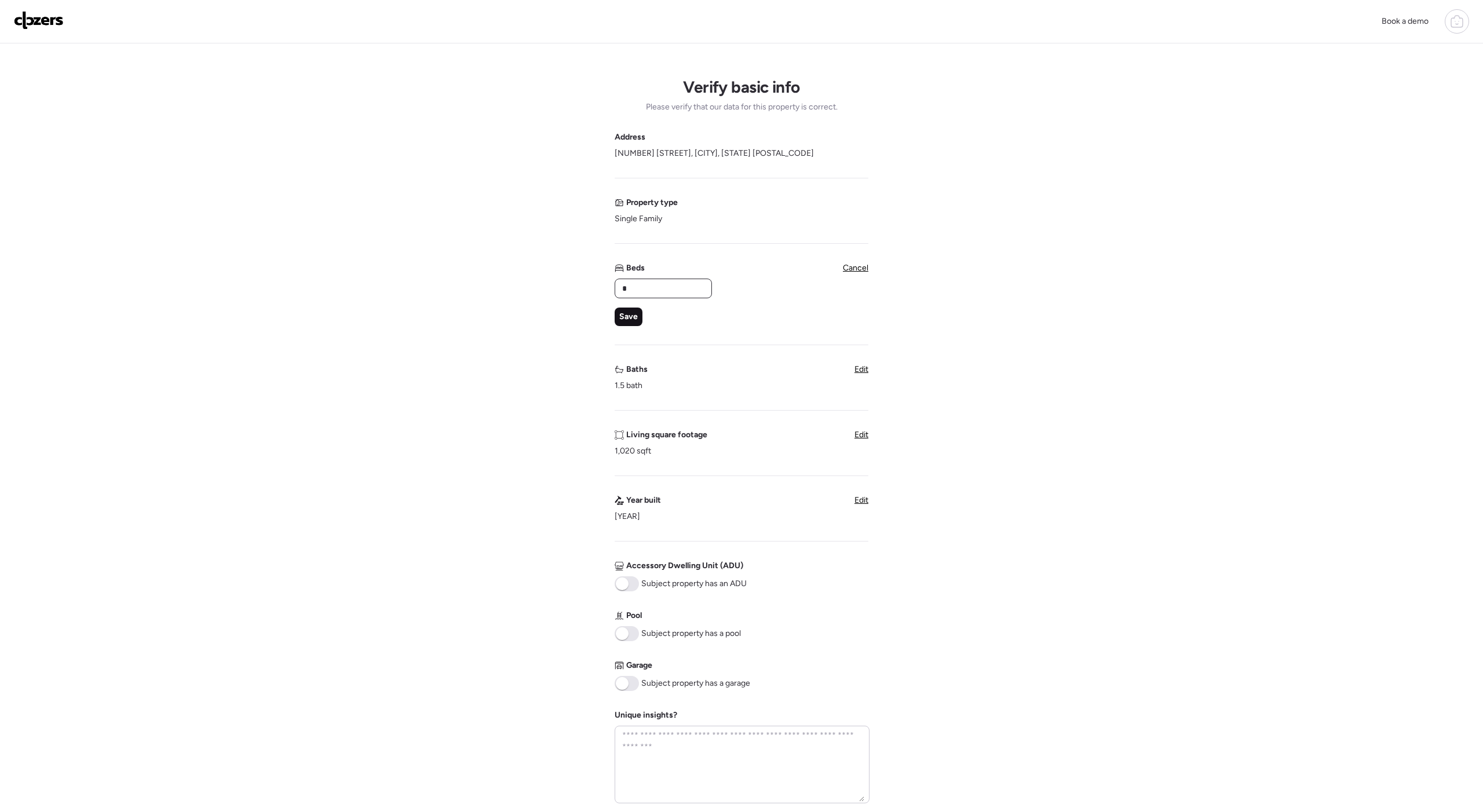 type on "*" 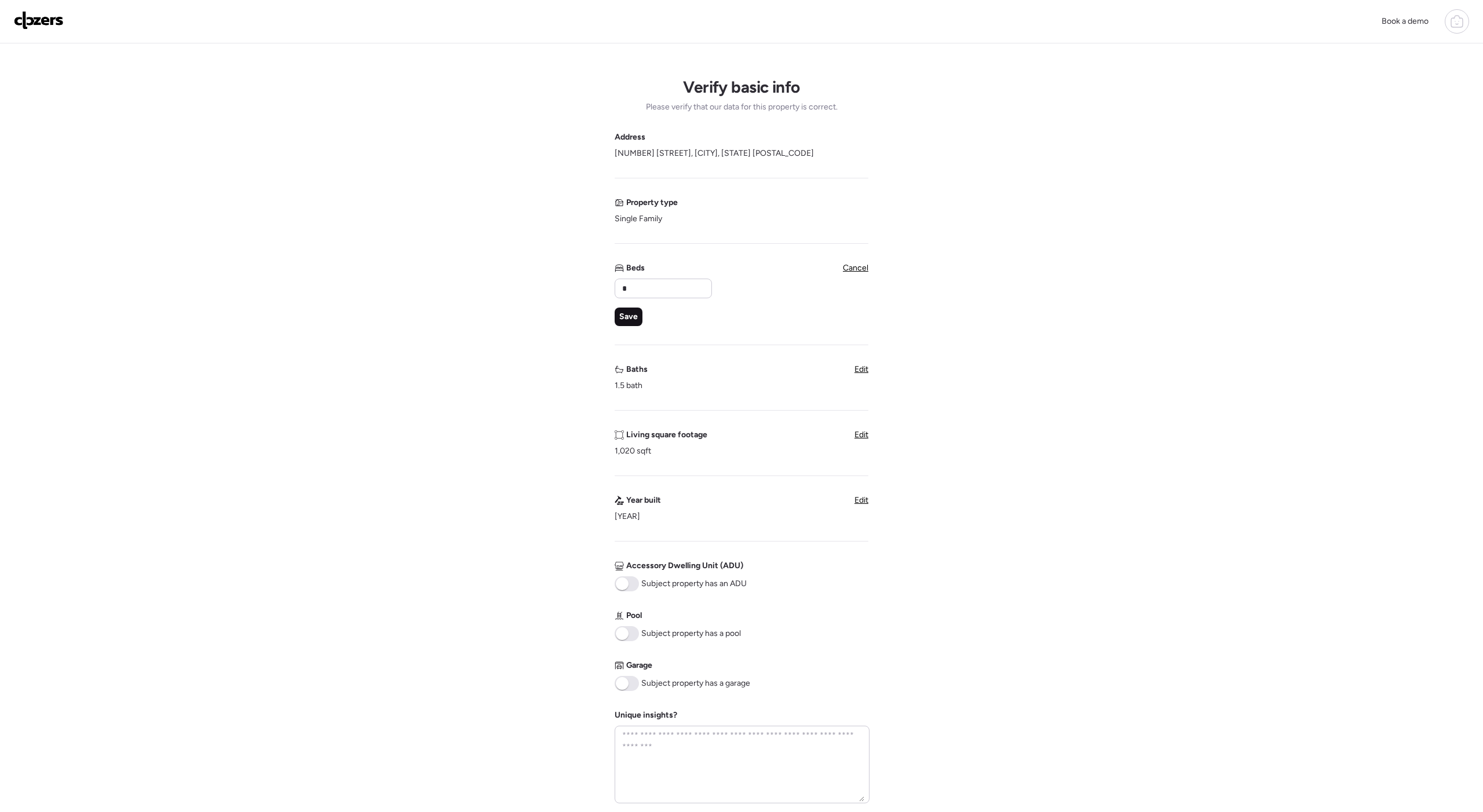 click on "Save" at bounding box center [629, 317] 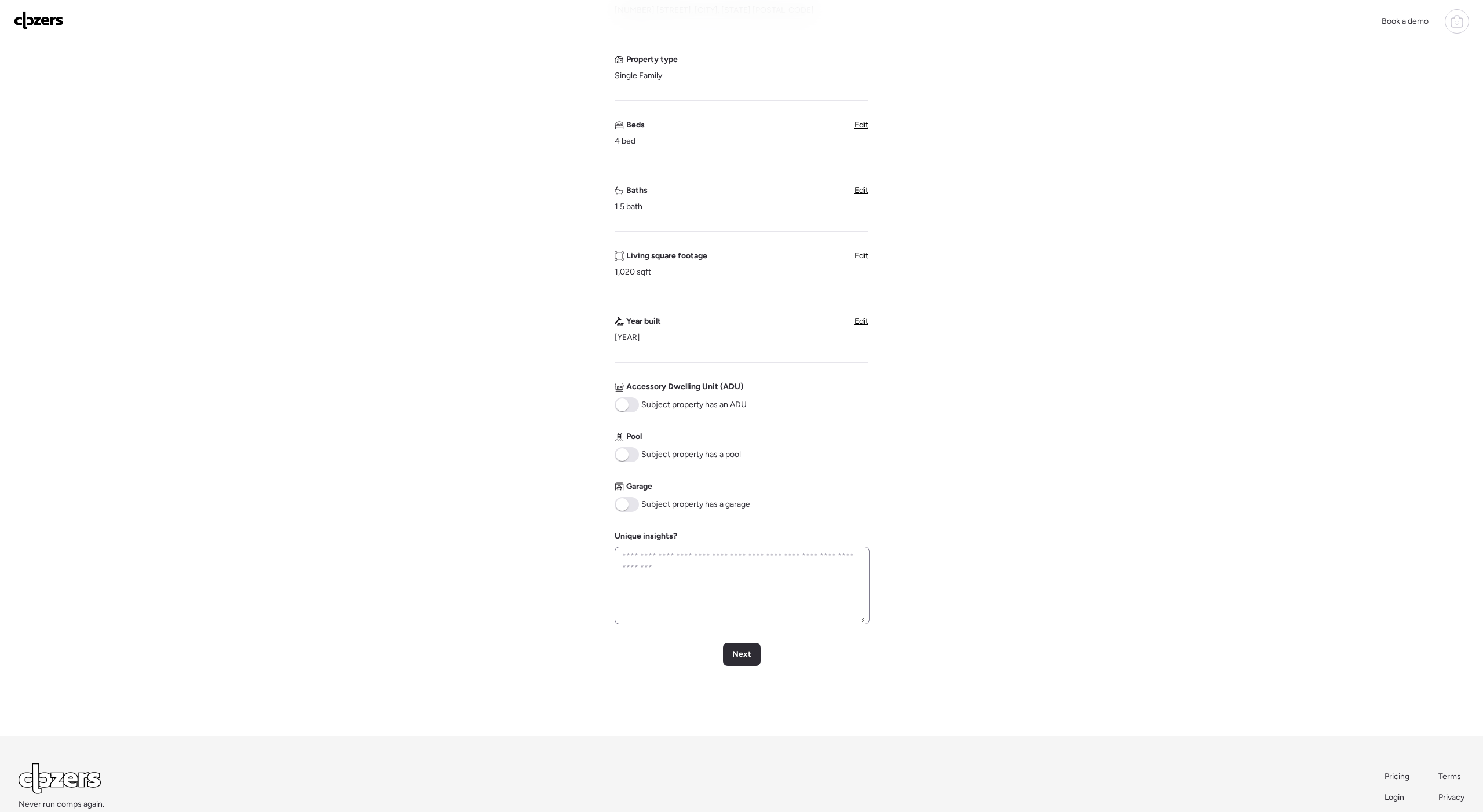 scroll, scrollTop: 177, scrollLeft: 0, axis: vertical 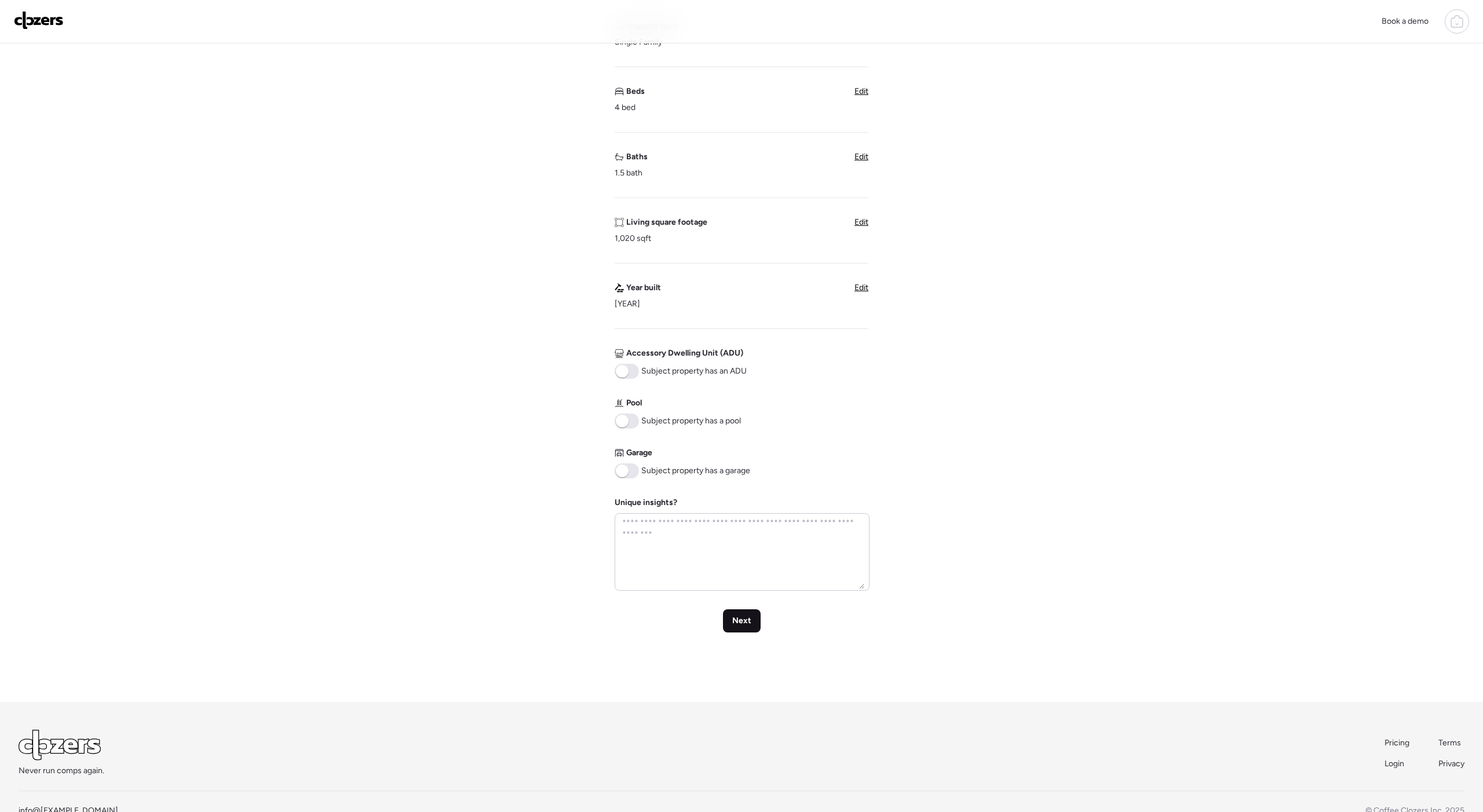 click on "Next" at bounding box center (742, 621) 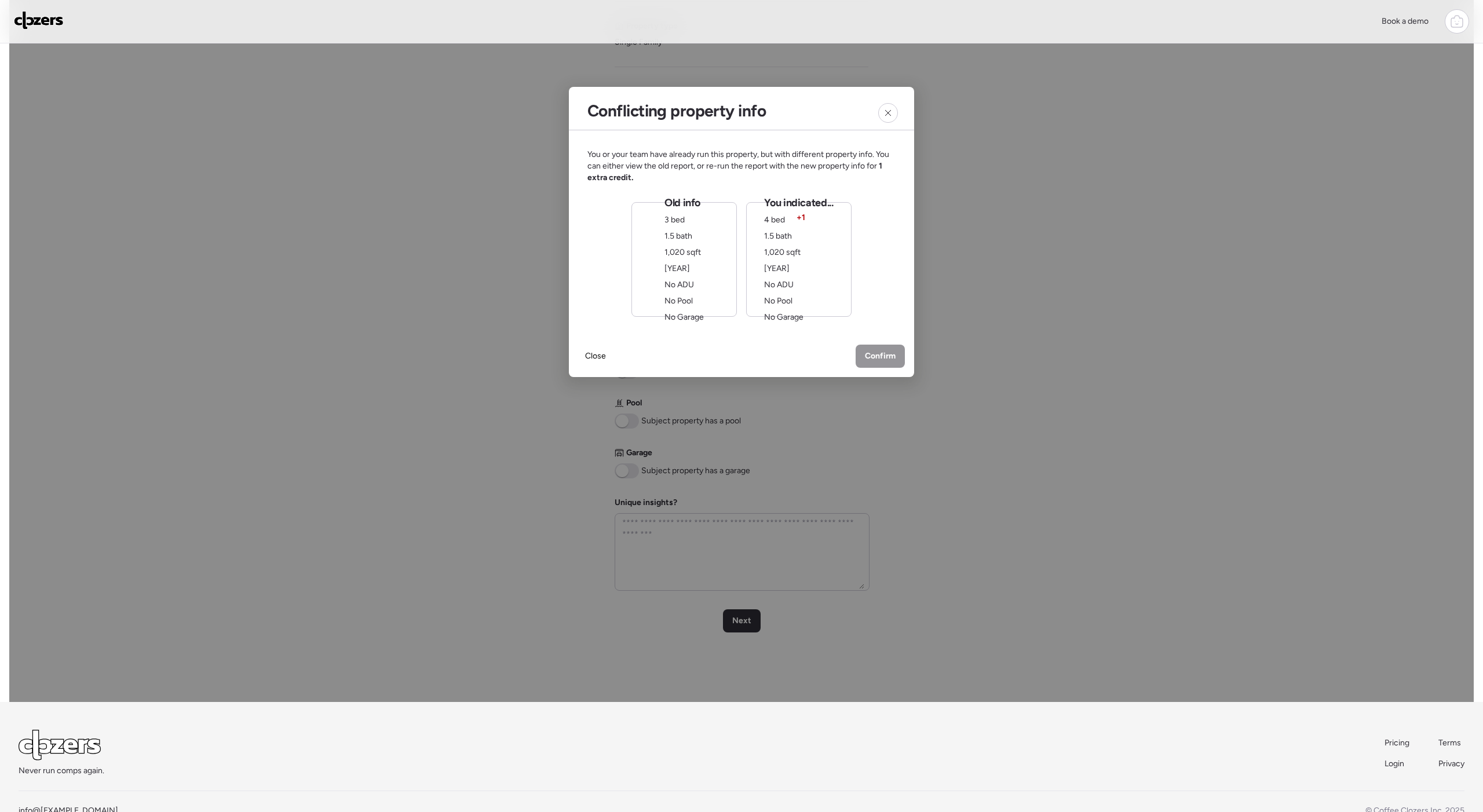 click on "Old info 3 bed 1.5 bath 1,020 sqft 1961 No ADU No Pool No Garage" at bounding box center [684, 259] 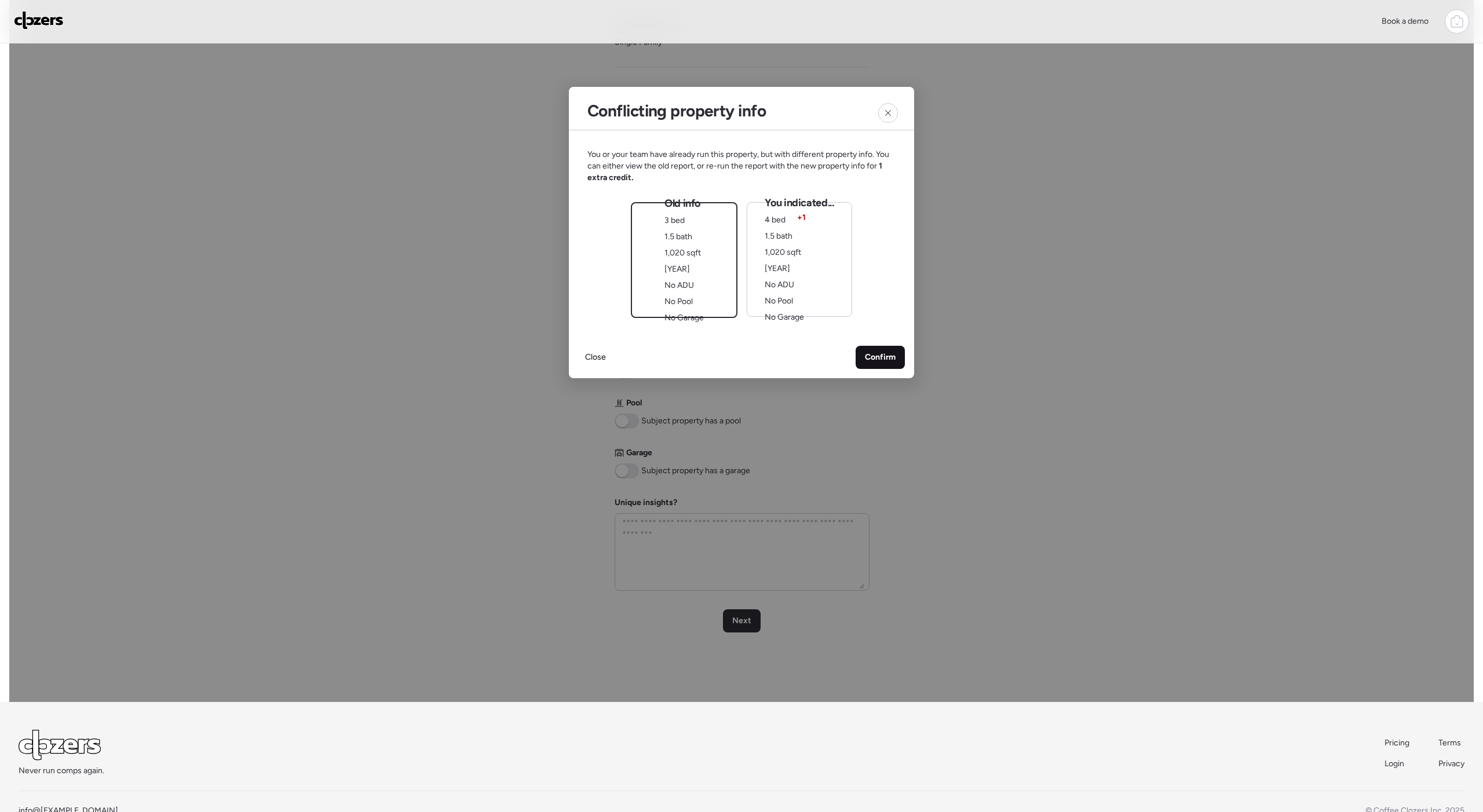 click on "Confirm" at bounding box center (880, 357) 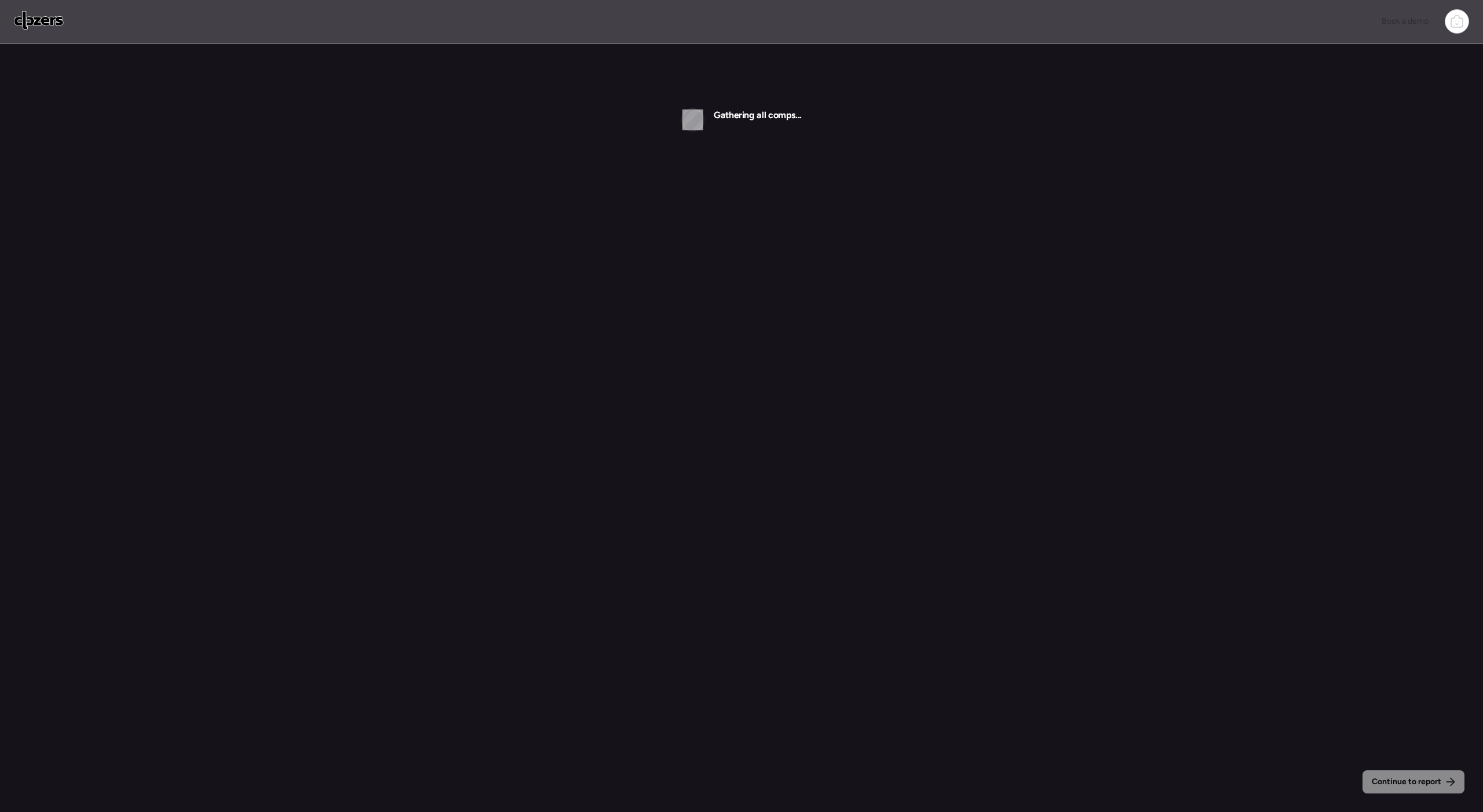 click on "Book a demo" at bounding box center (742, 21) 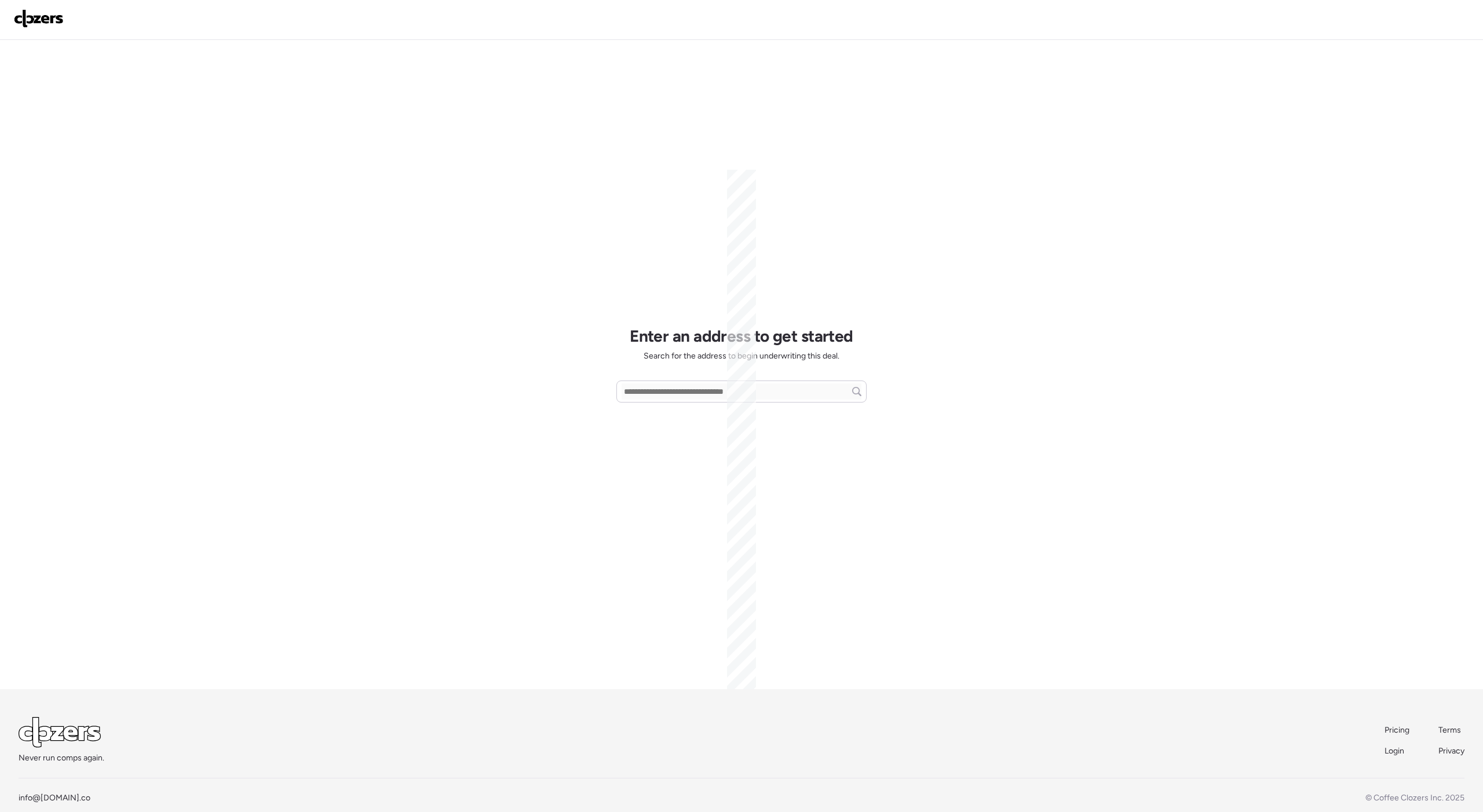 scroll, scrollTop: 0, scrollLeft: 0, axis: both 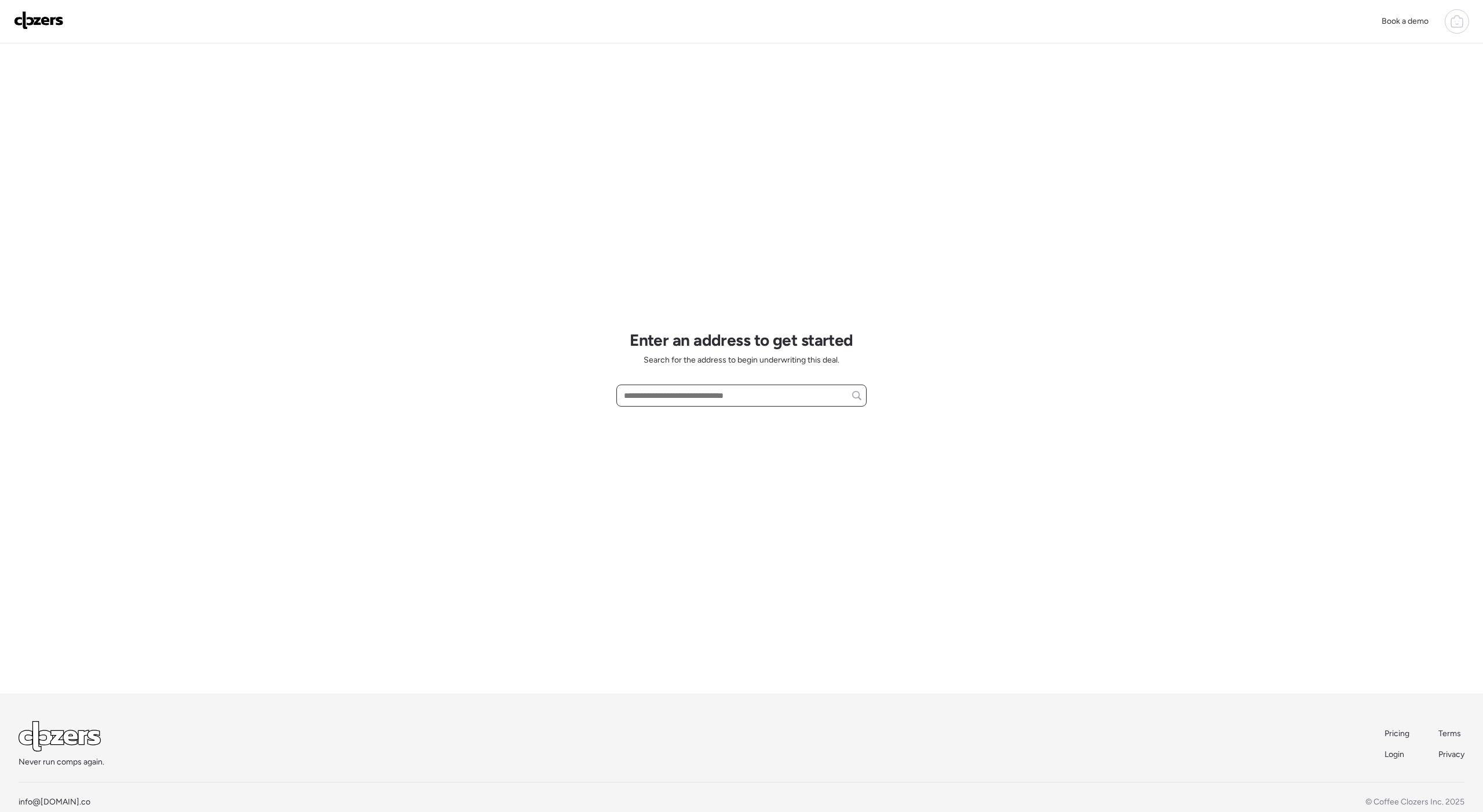 click at bounding box center [742, 396] 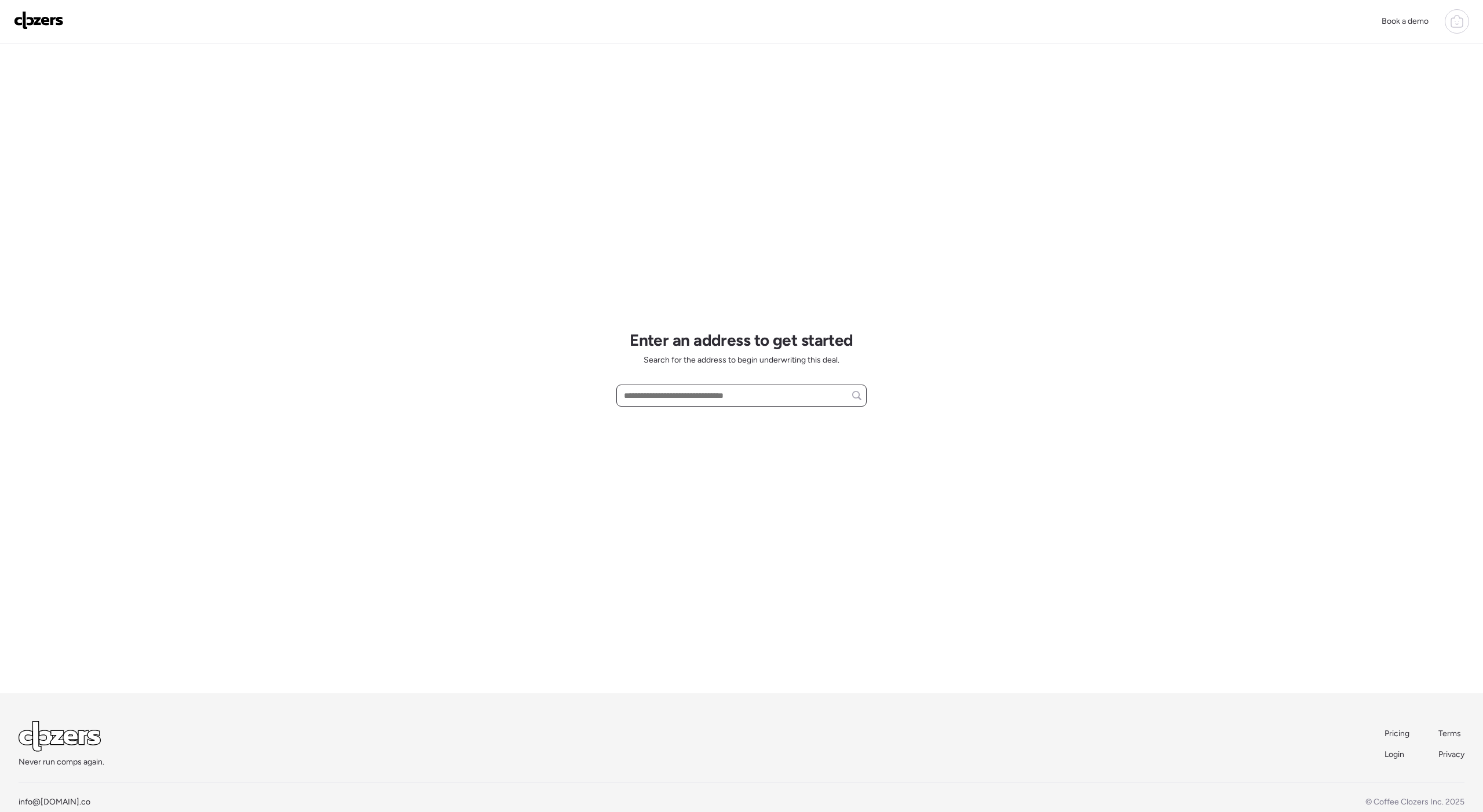 paste on "**********" 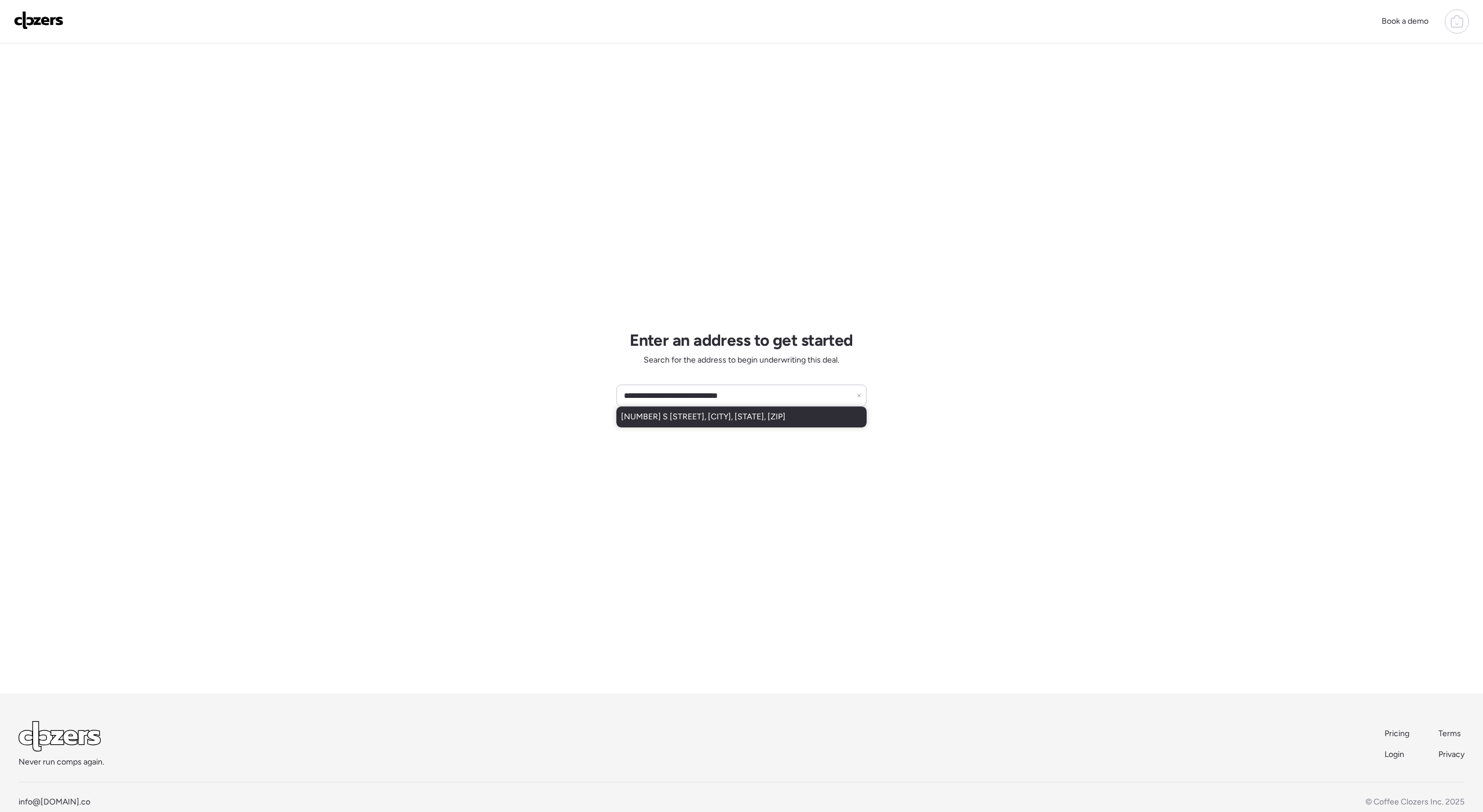 click on "[NUMBER] S [STREET], [CITY], [STATE], [ZIP]" at bounding box center (703, 417) 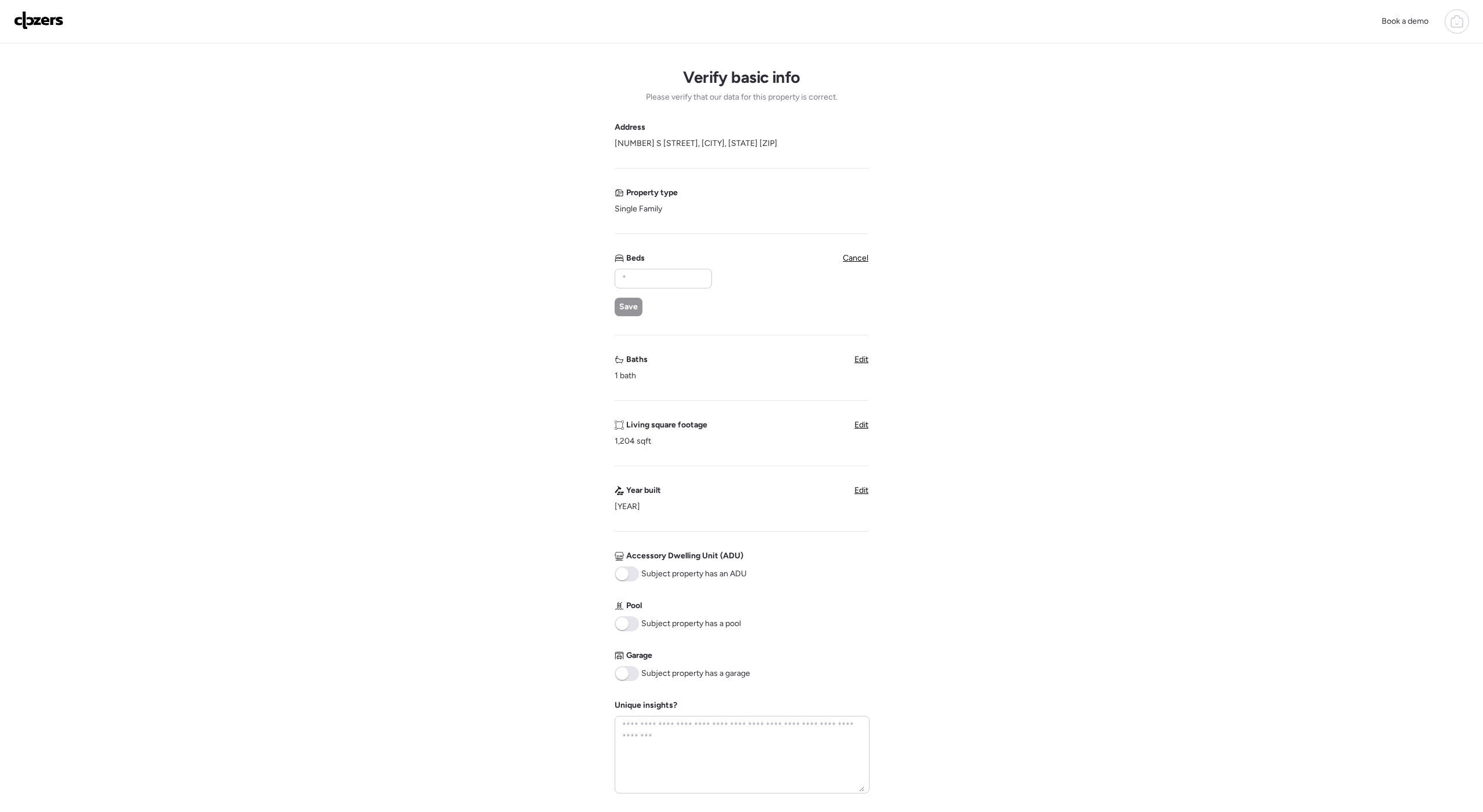 scroll, scrollTop: 14, scrollLeft: 0, axis: vertical 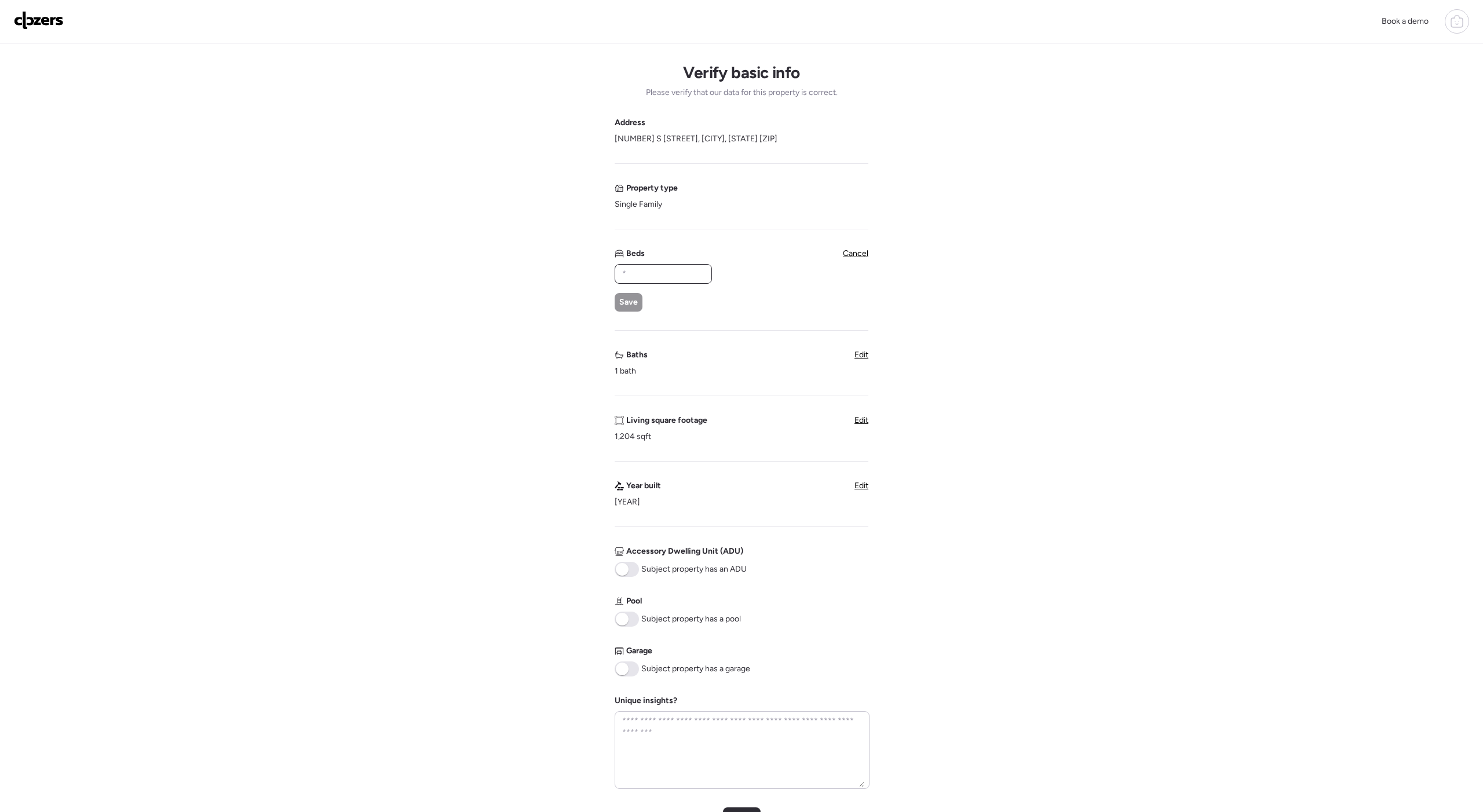 click at bounding box center (663, 274) 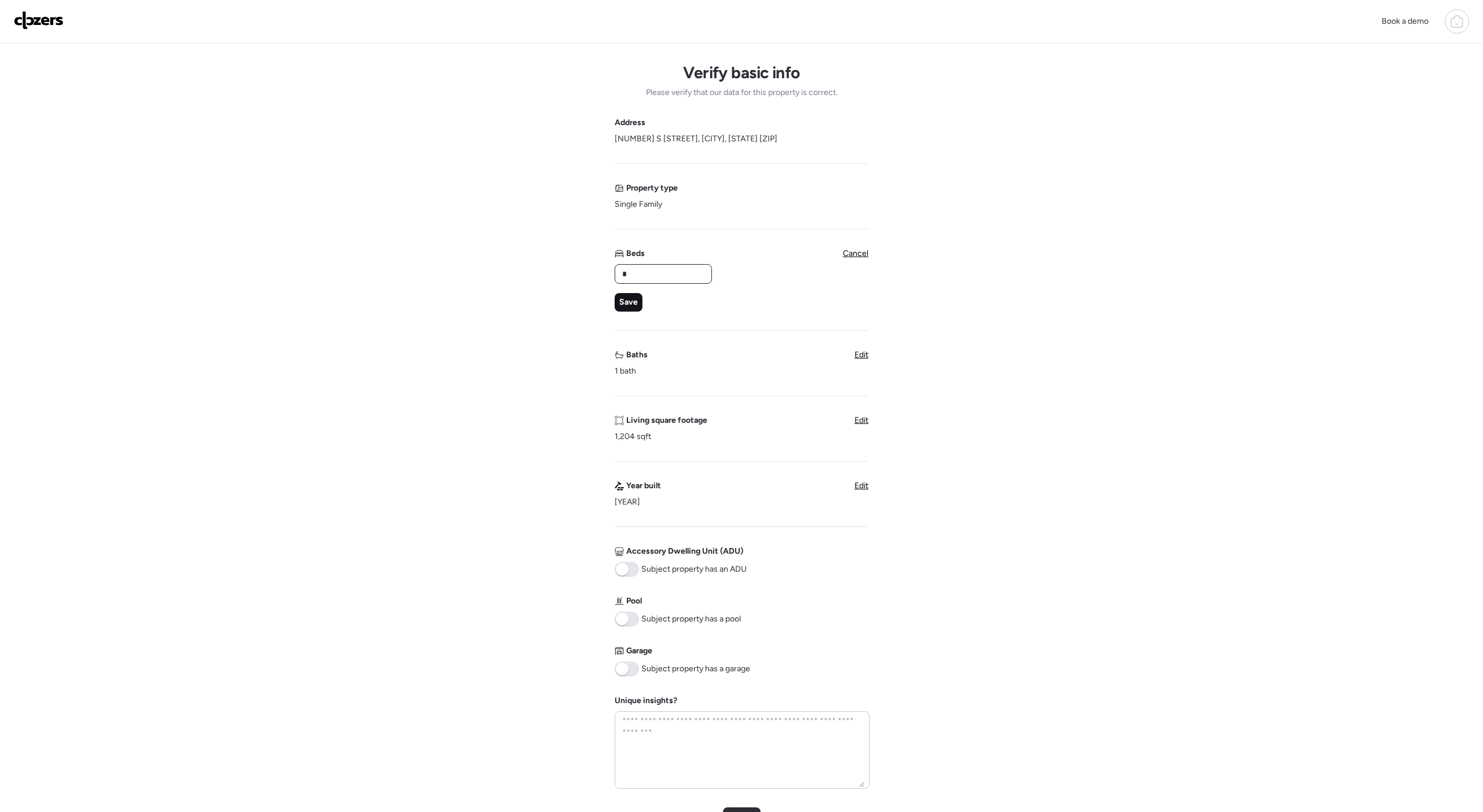 type on "*" 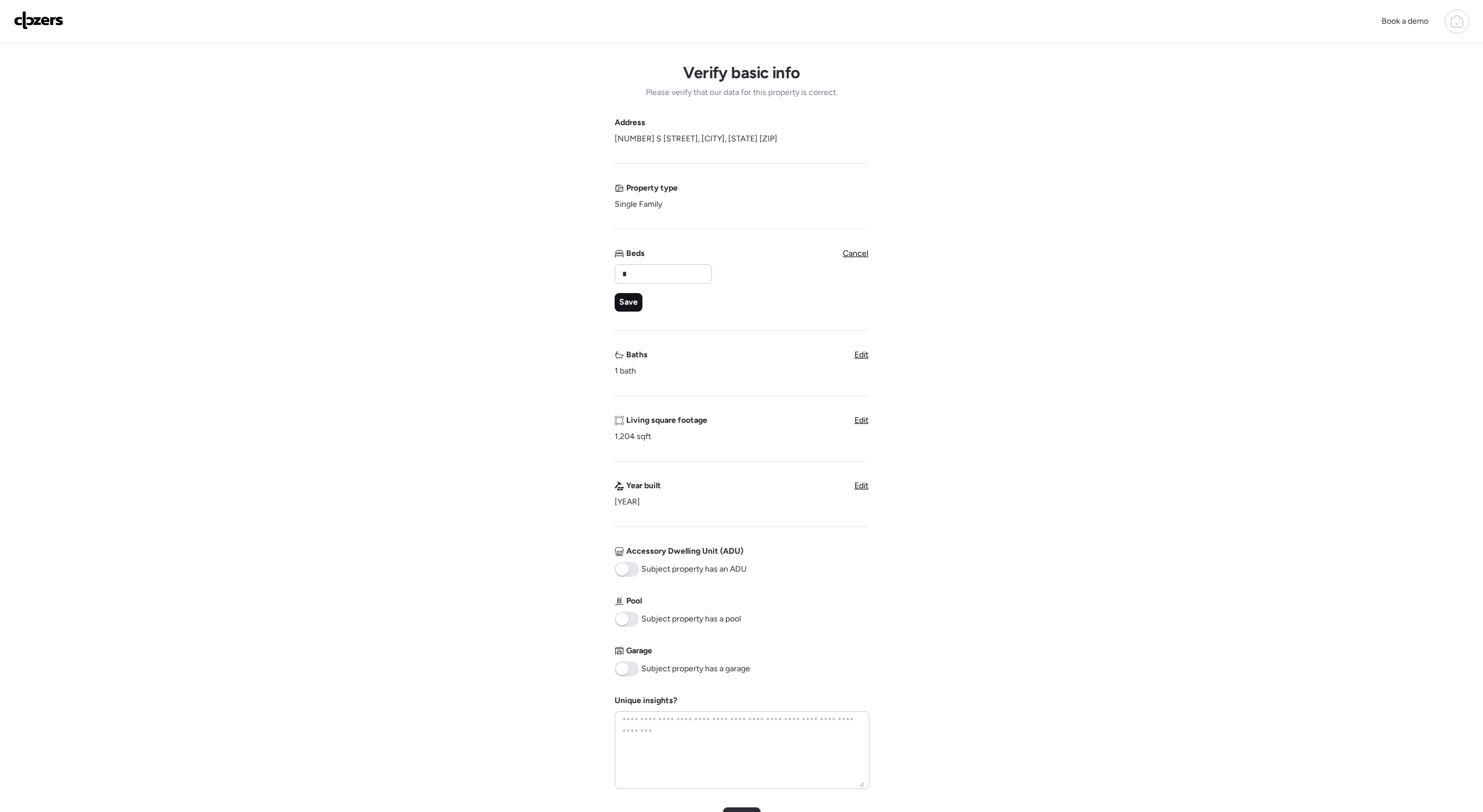 click on "Save" at bounding box center [629, 302] 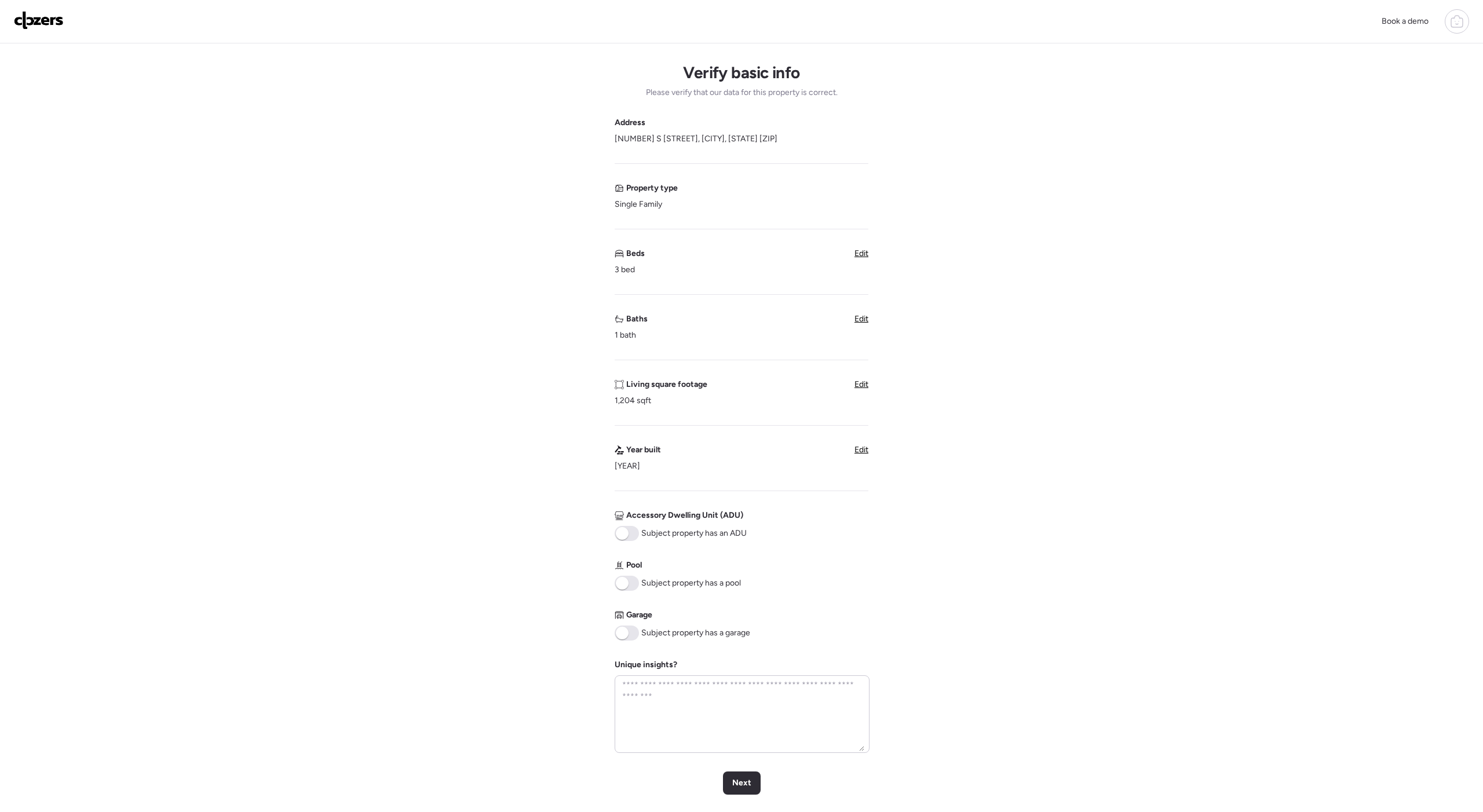 scroll, scrollTop: 15, scrollLeft: 0, axis: vertical 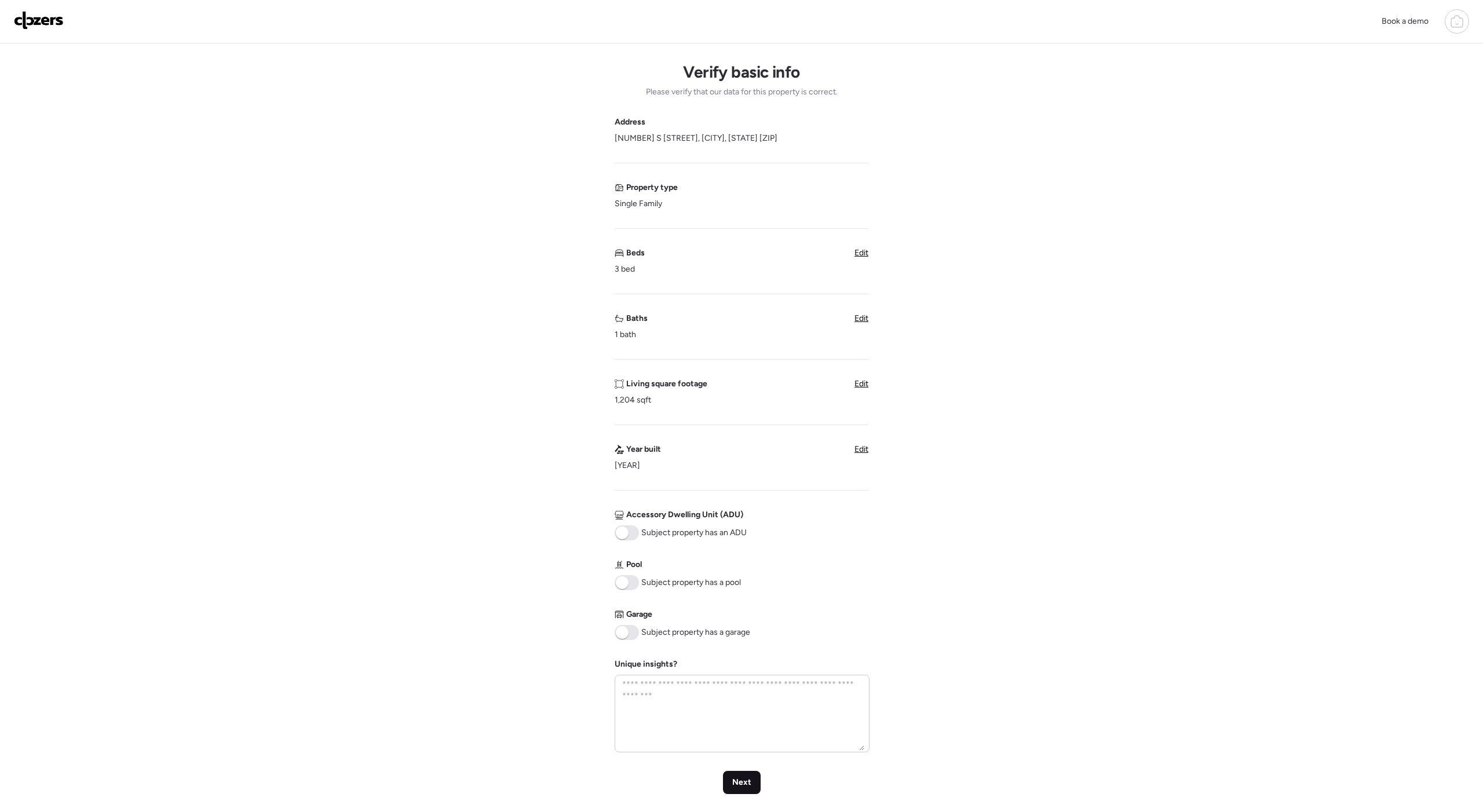 click on "Next" at bounding box center (742, 782) 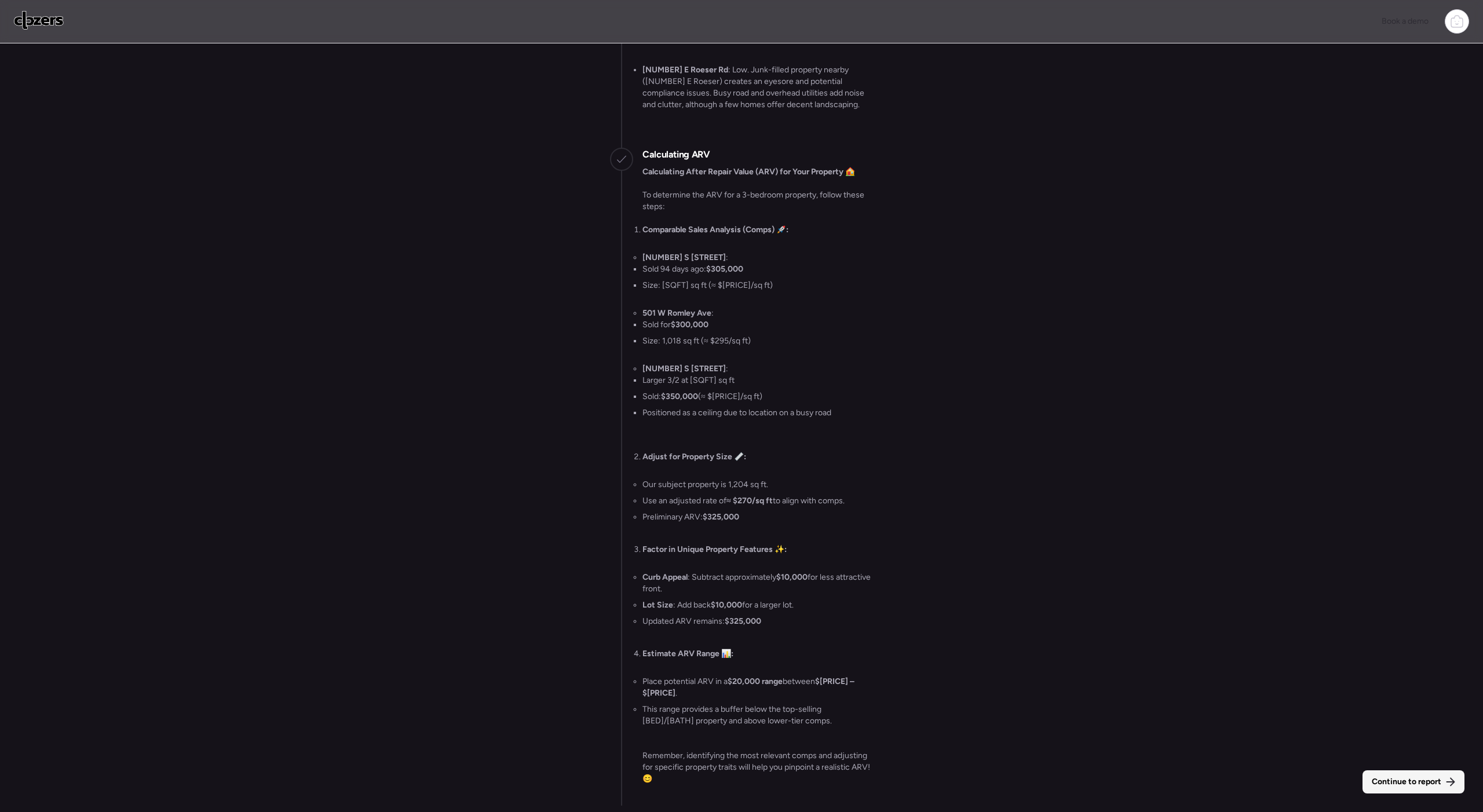 click on "Continue to report" at bounding box center [1407, 782] 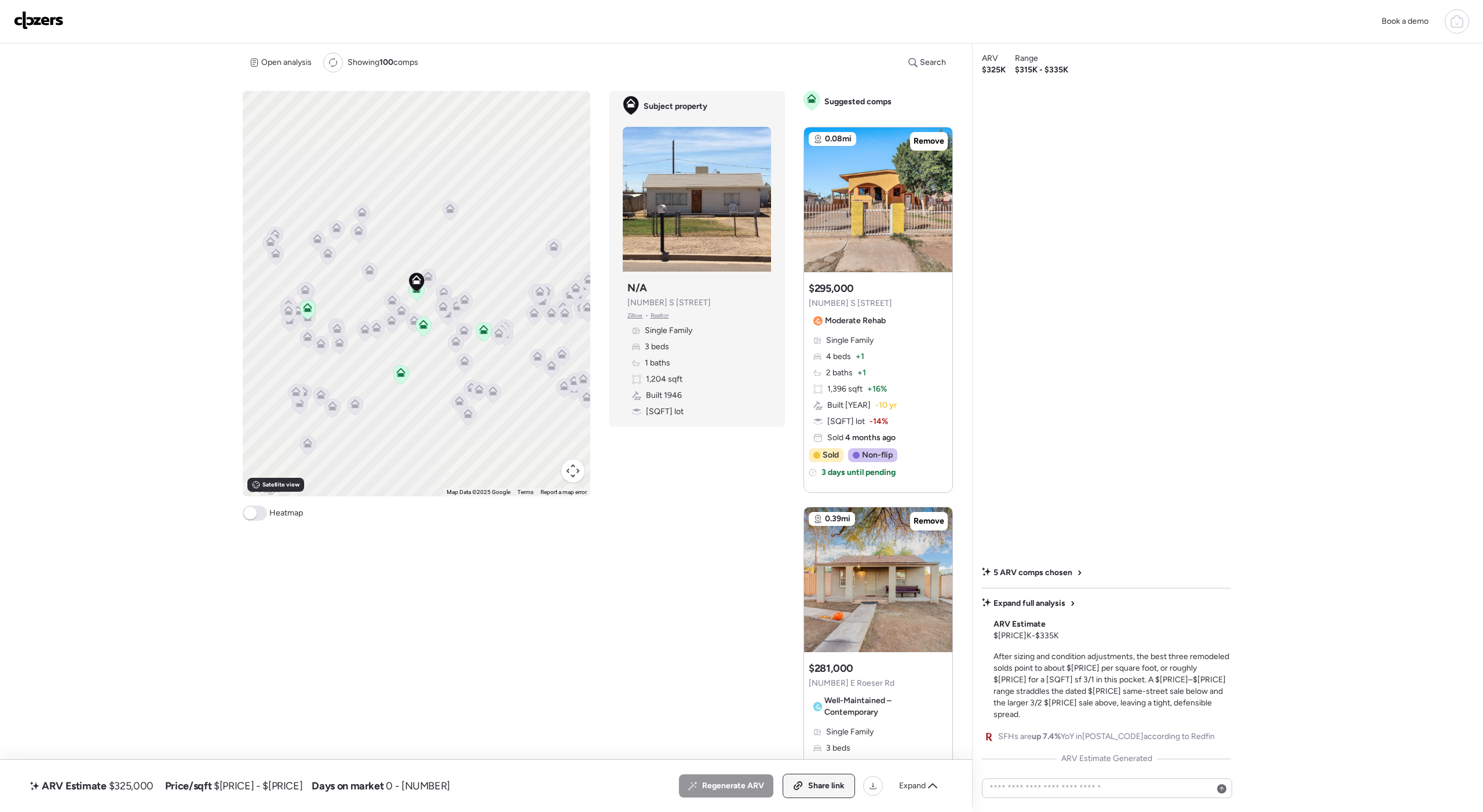 click on "Share link" at bounding box center (819, 786) 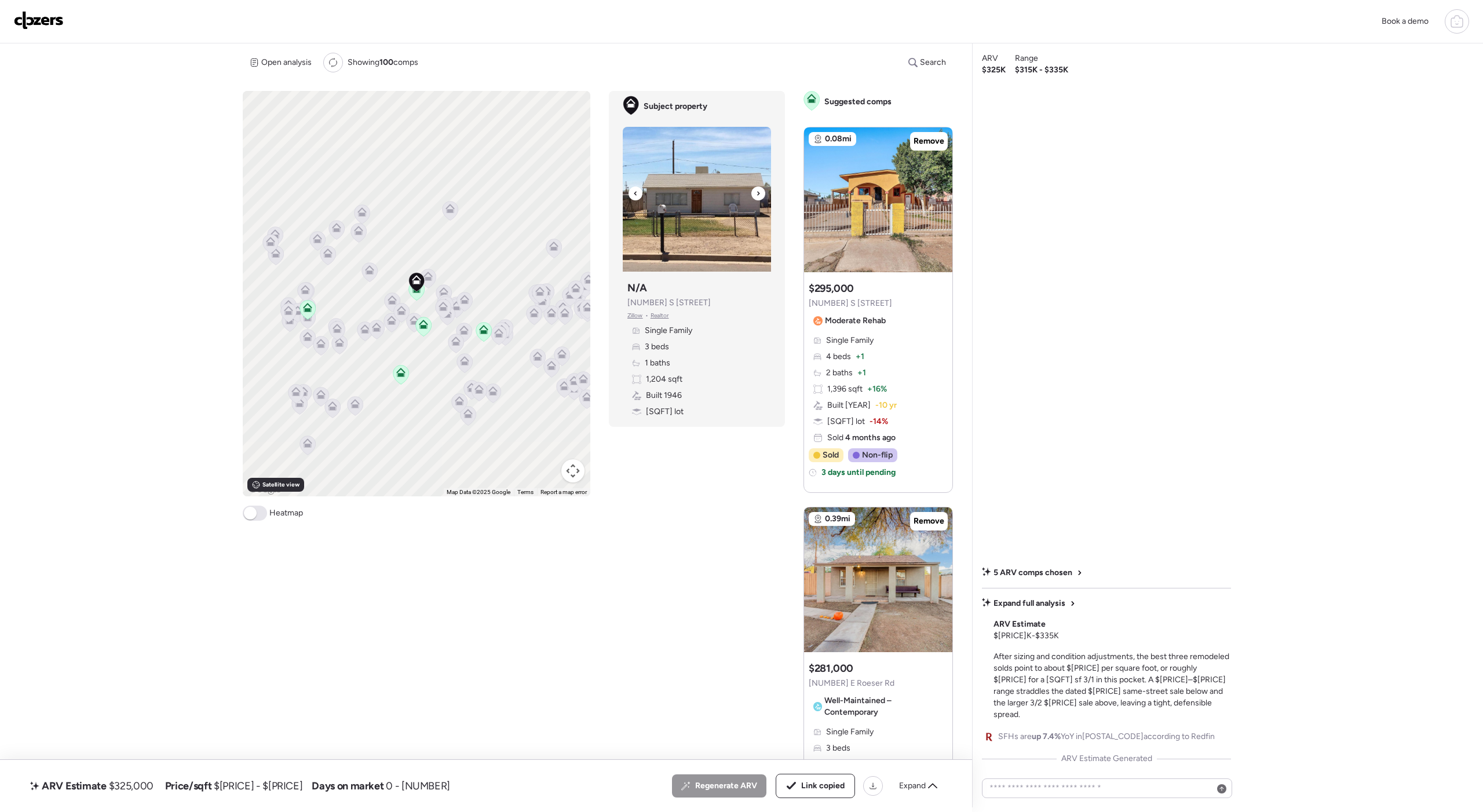click at bounding box center (758, 193) 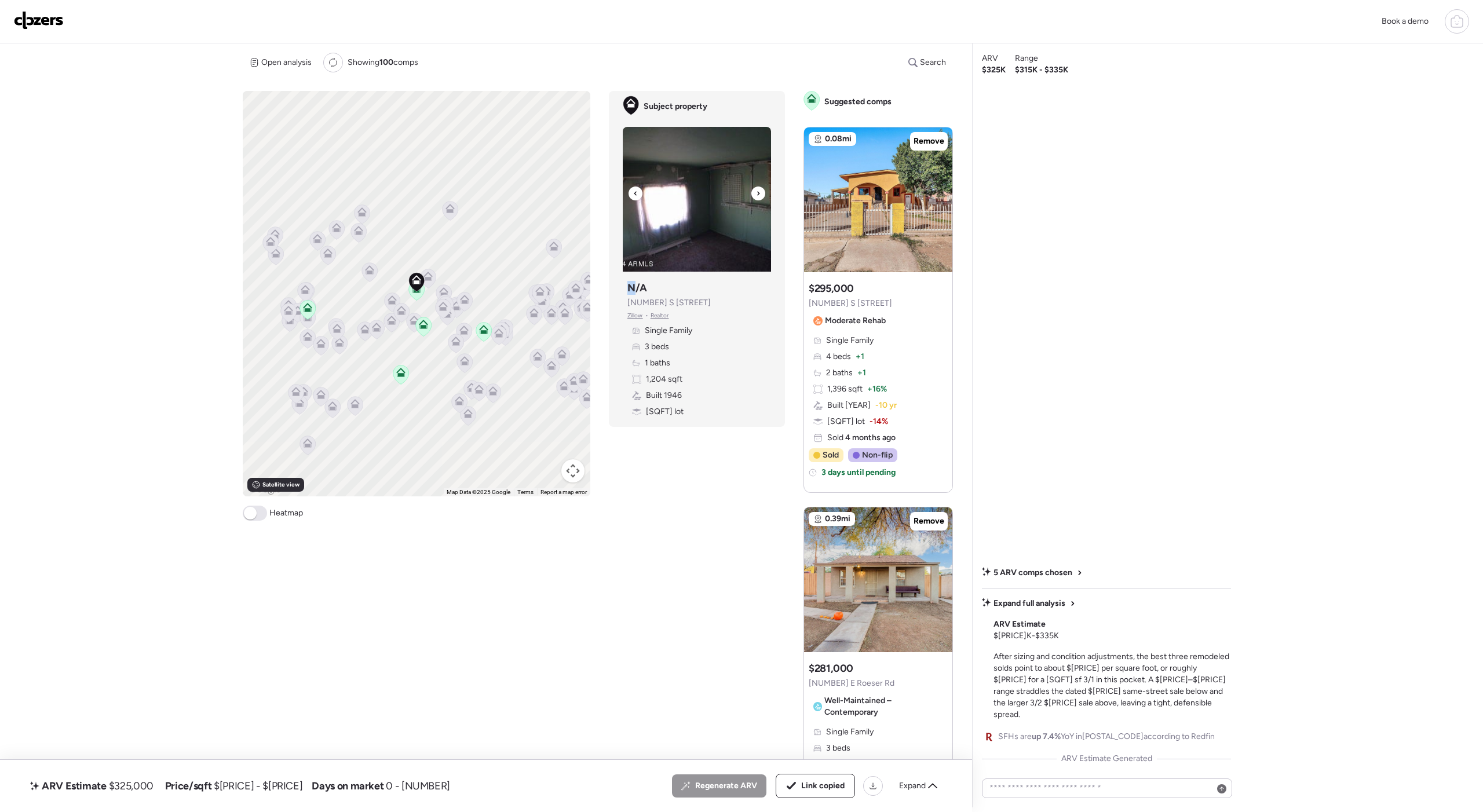 click at bounding box center (758, 193) 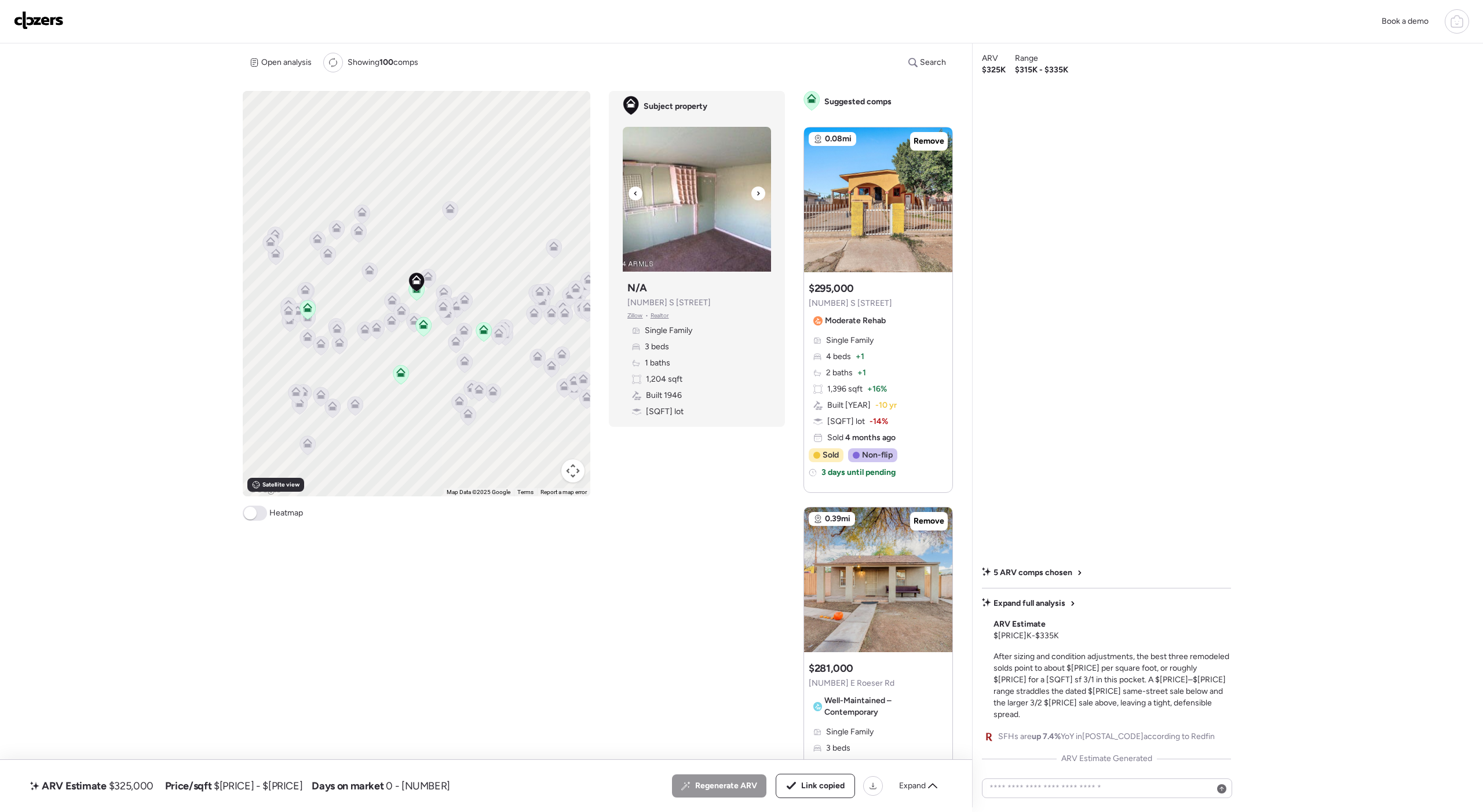 click at bounding box center (758, 193) 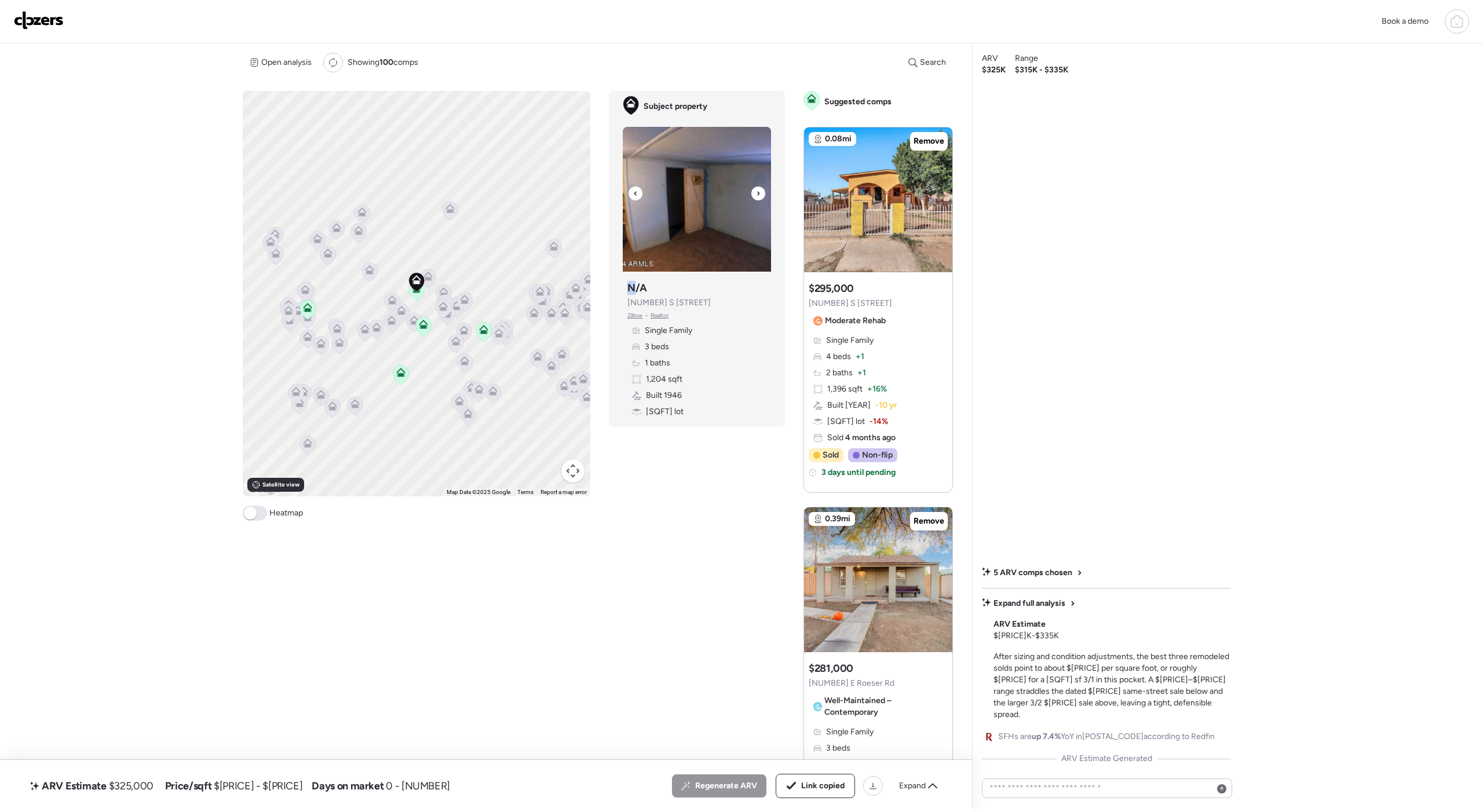 click at bounding box center (758, 193) 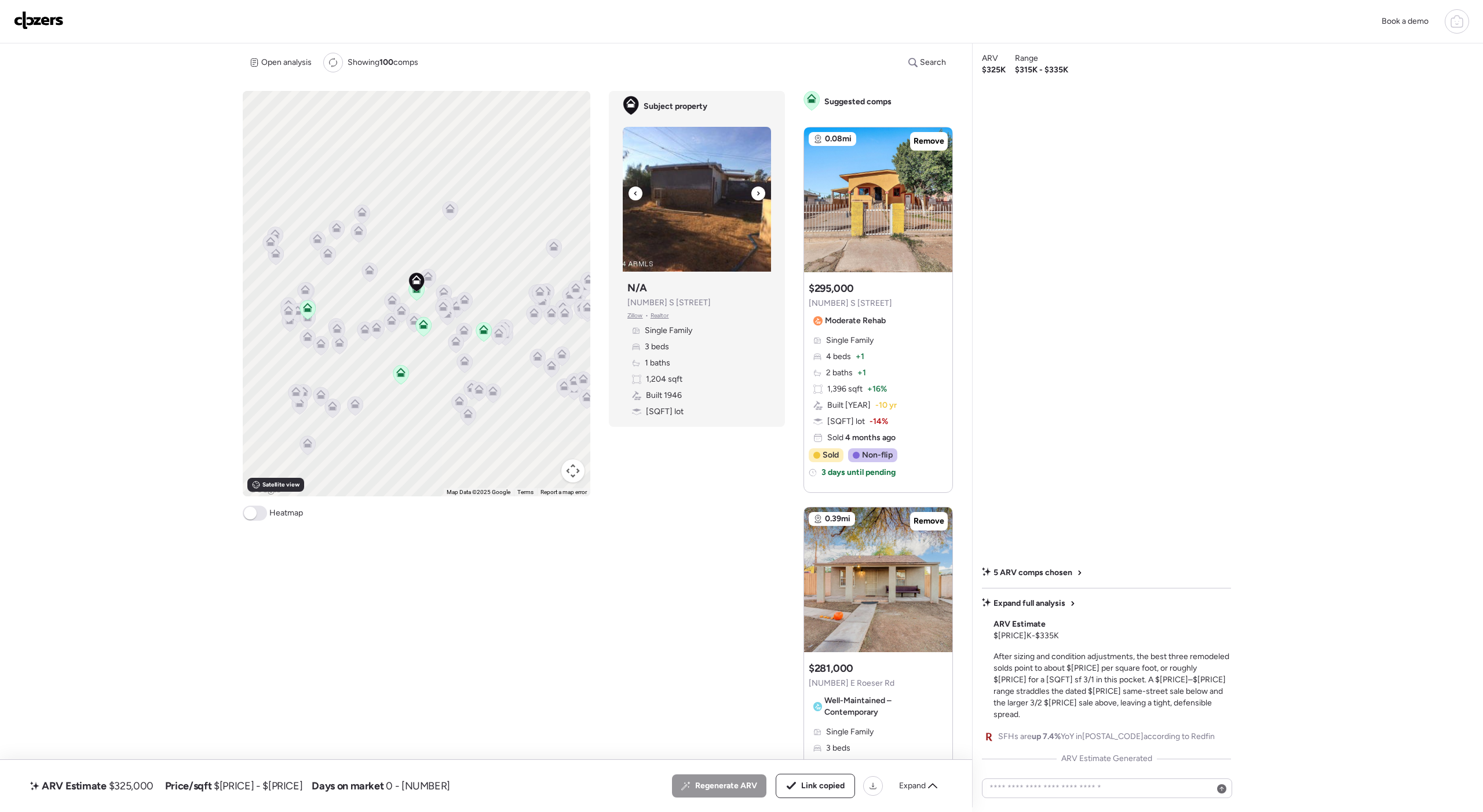 click at bounding box center (758, 193) 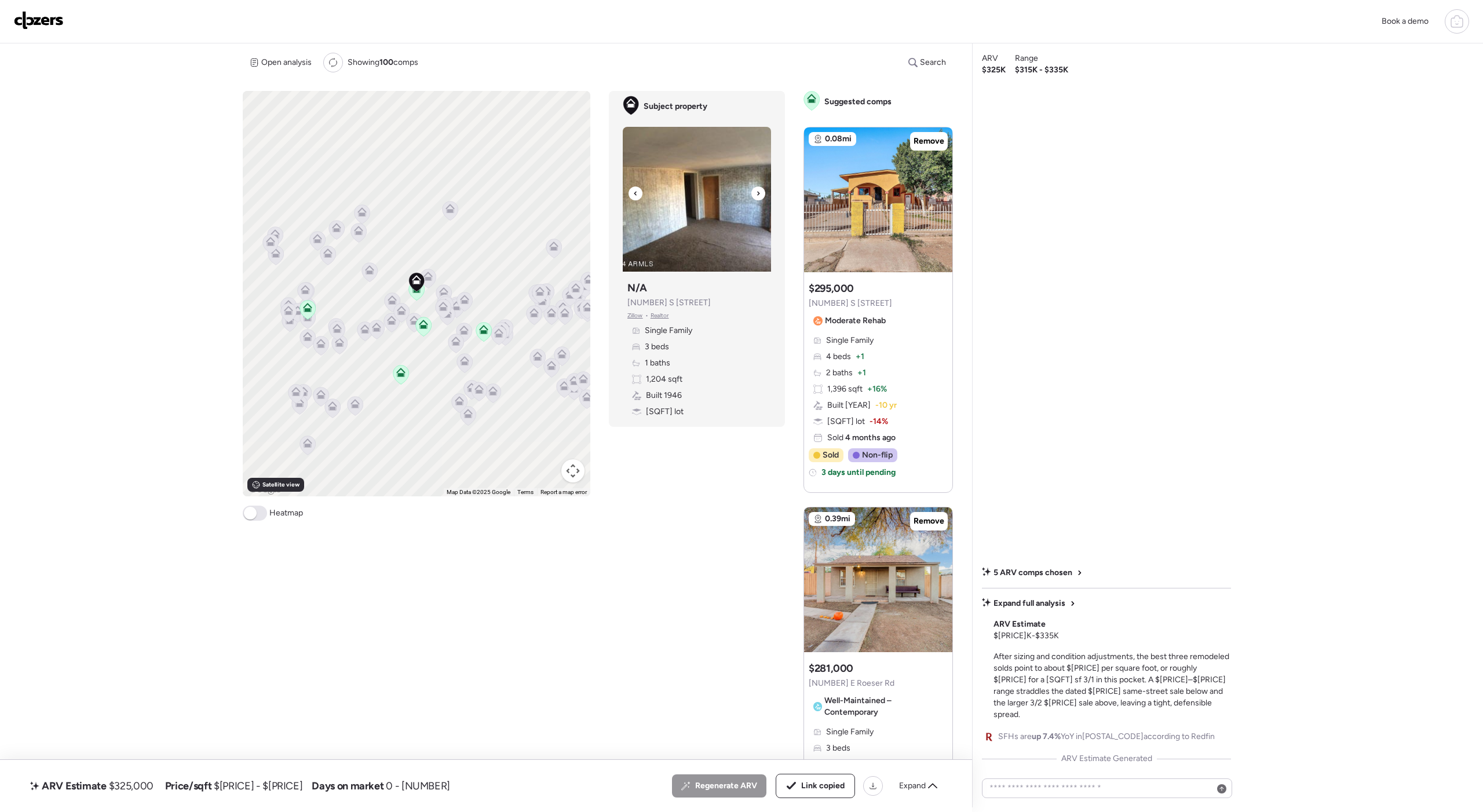 click at bounding box center [758, 193] 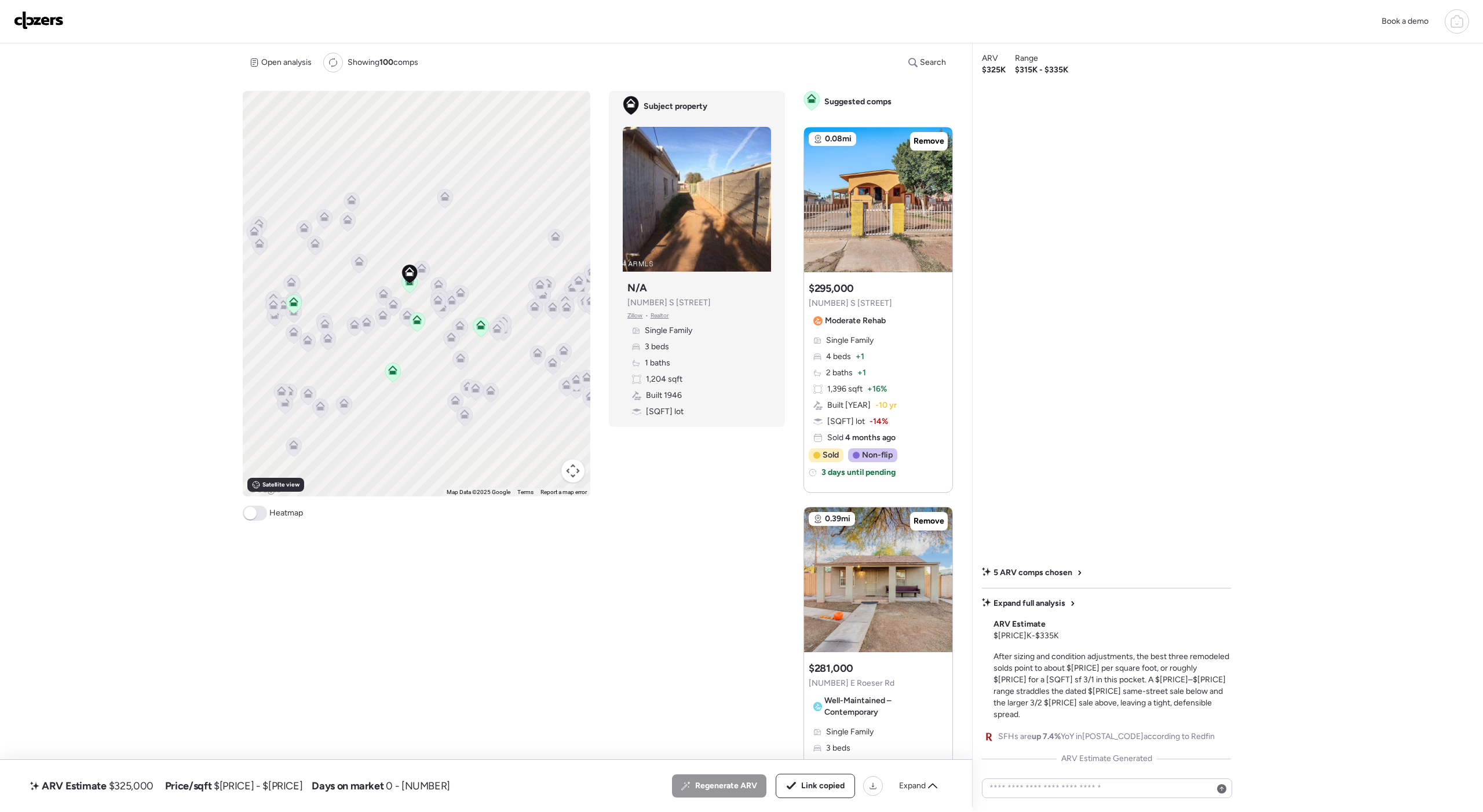 drag, startPoint x: 151, startPoint y: 100, endPoint x: 130, endPoint y: 100, distance: 21 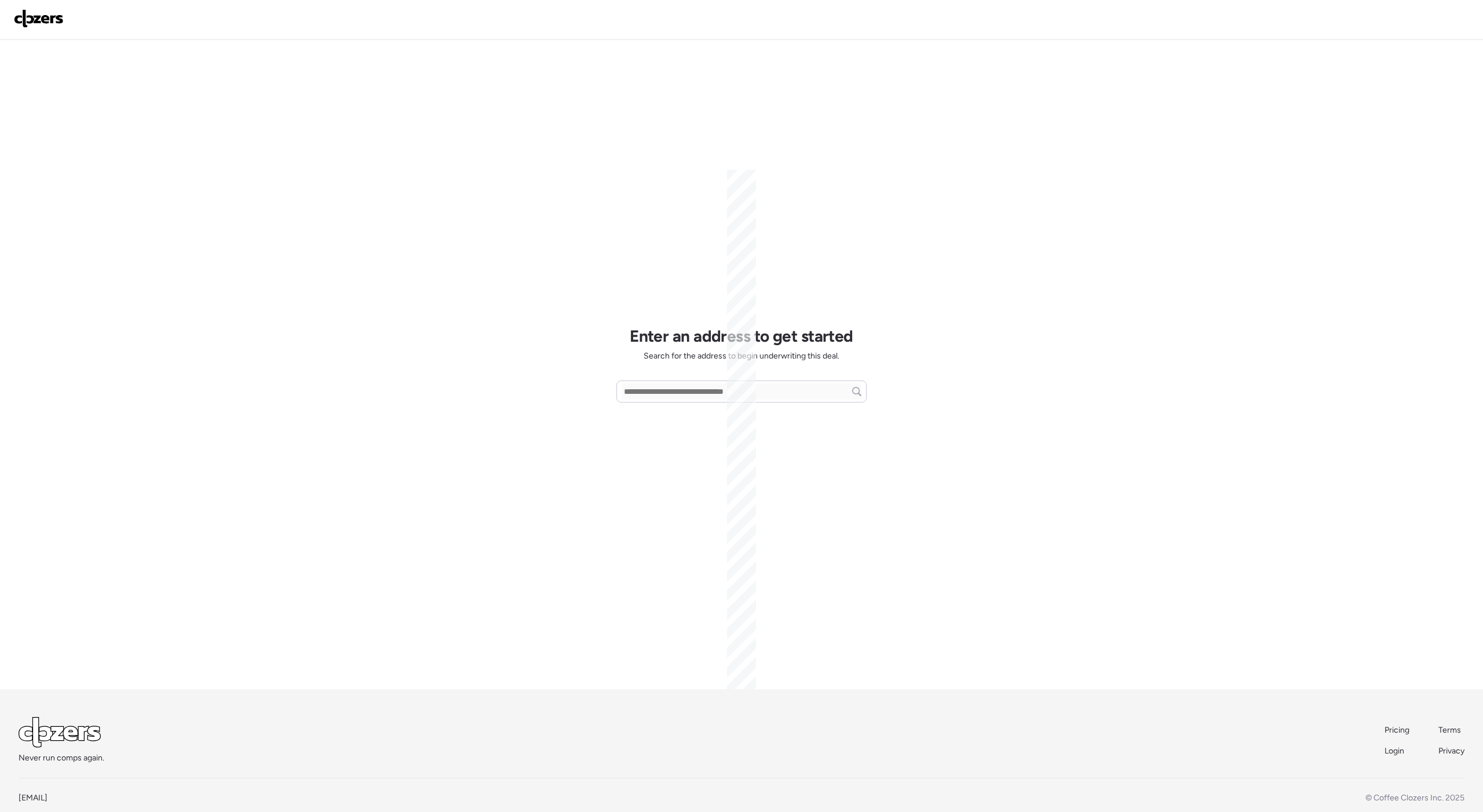 scroll, scrollTop: 0, scrollLeft: 0, axis: both 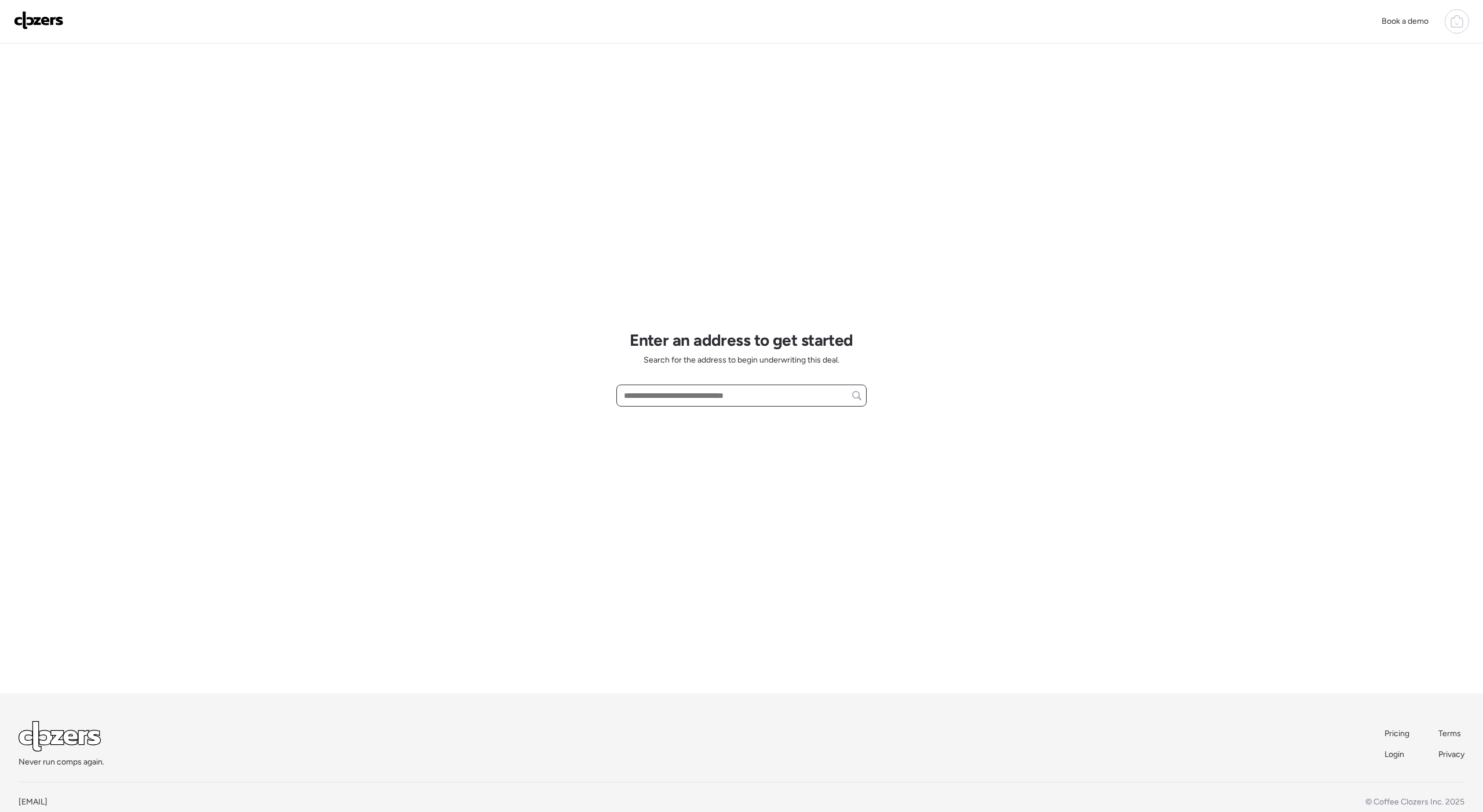 paste on "**********" 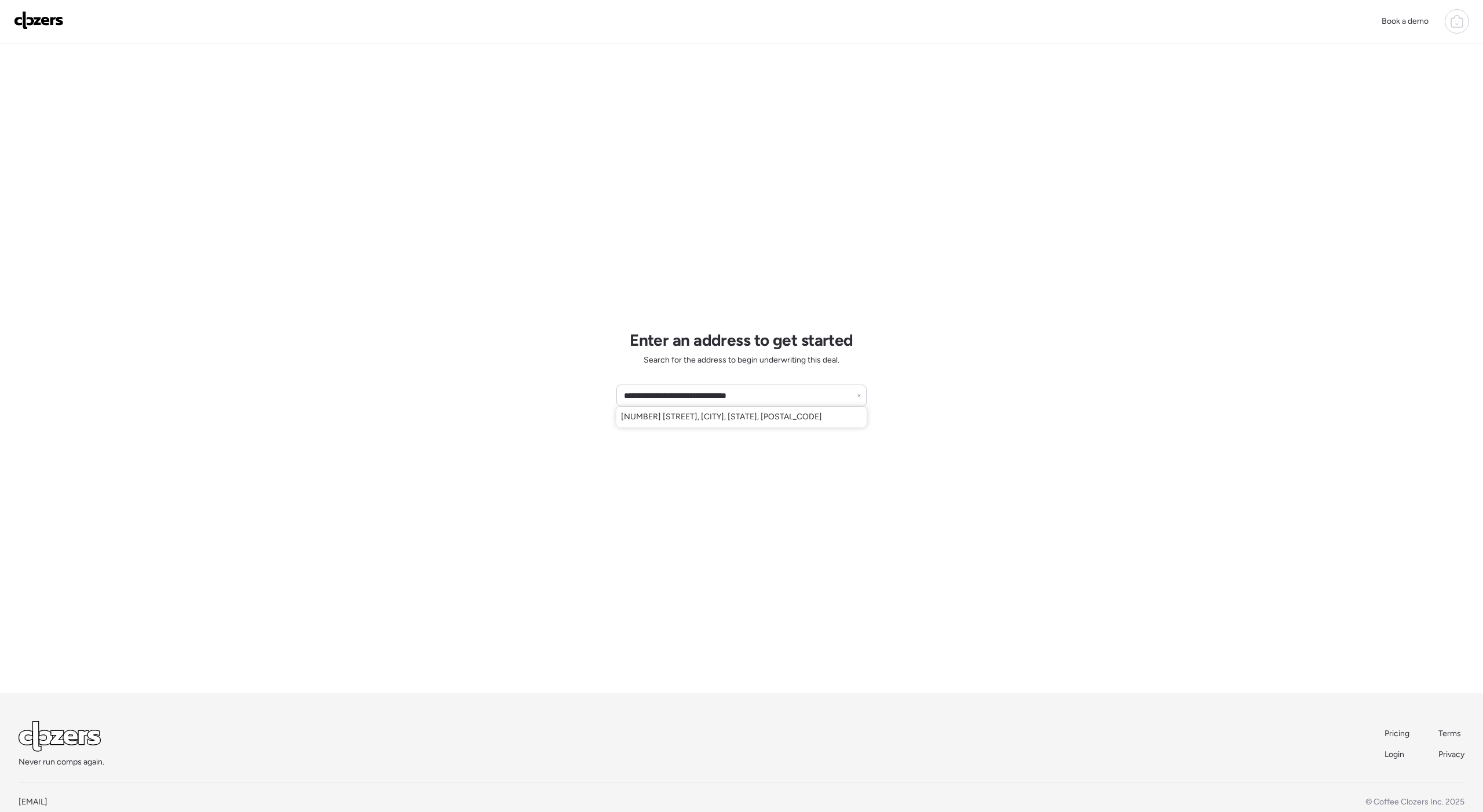 click on "17458 N 64th Dr, Glendale, AZ, 85308" at bounding box center [742, 417] 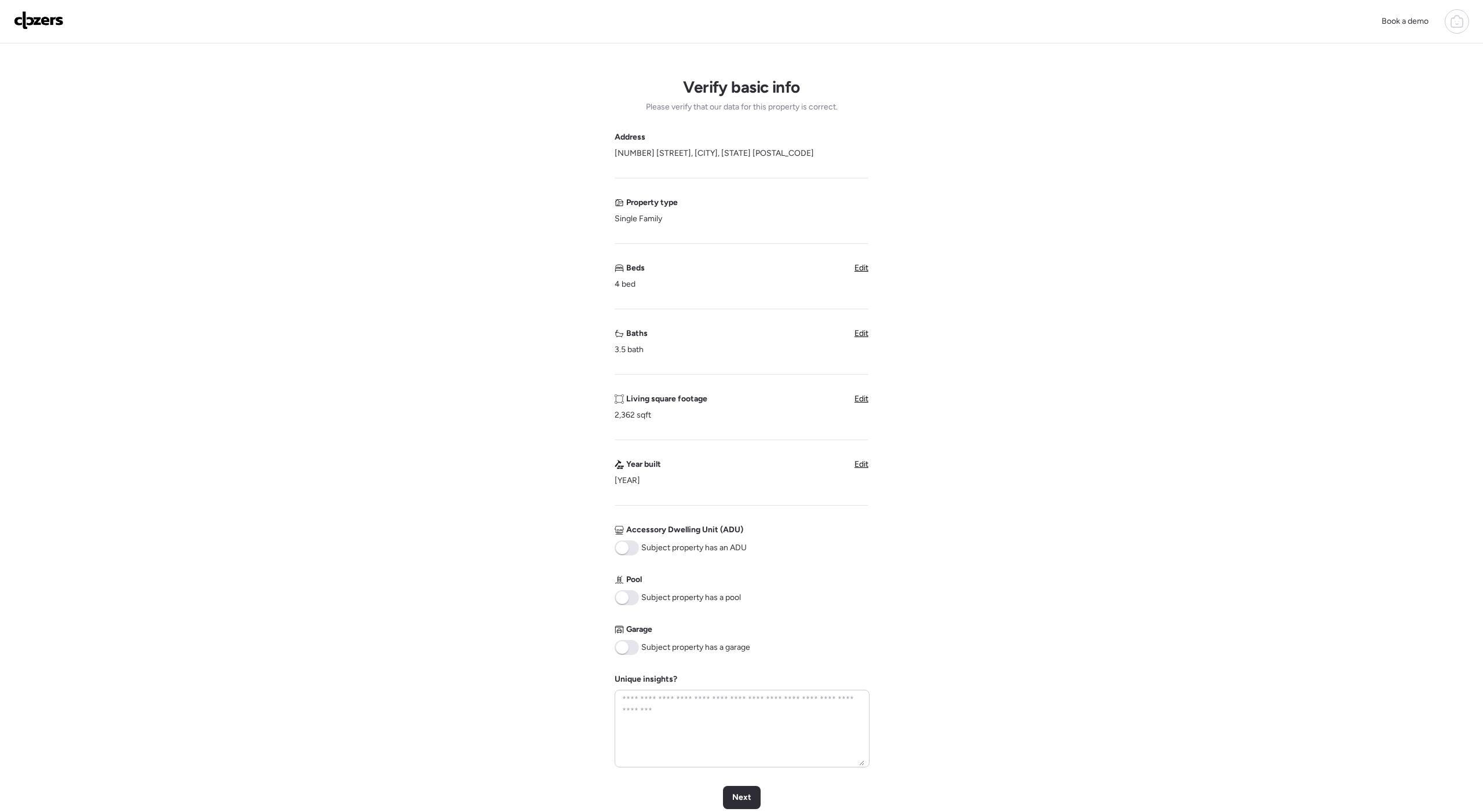click on "Edit" at bounding box center [861, 333] 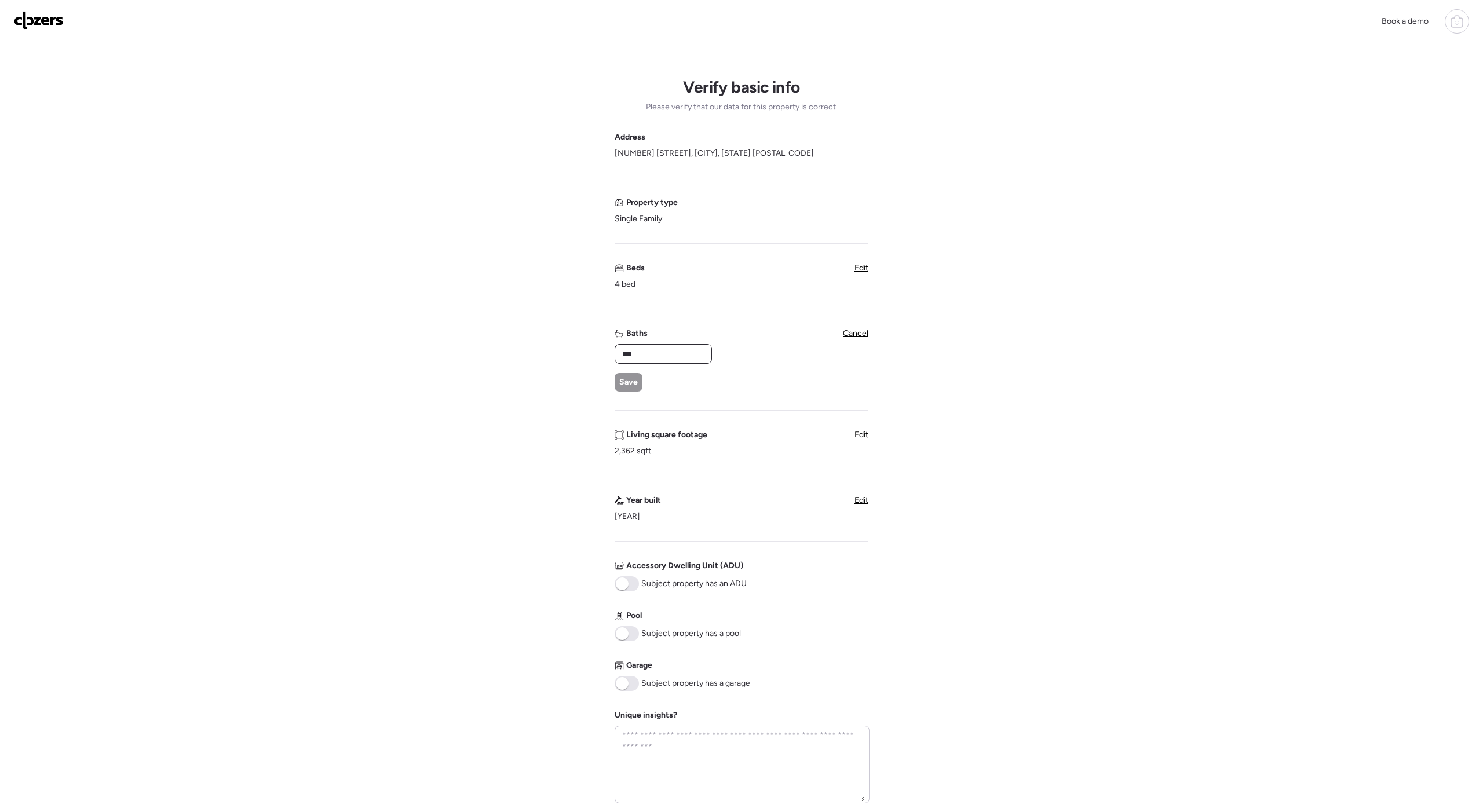 click on "***" at bounding box center (663, 354) 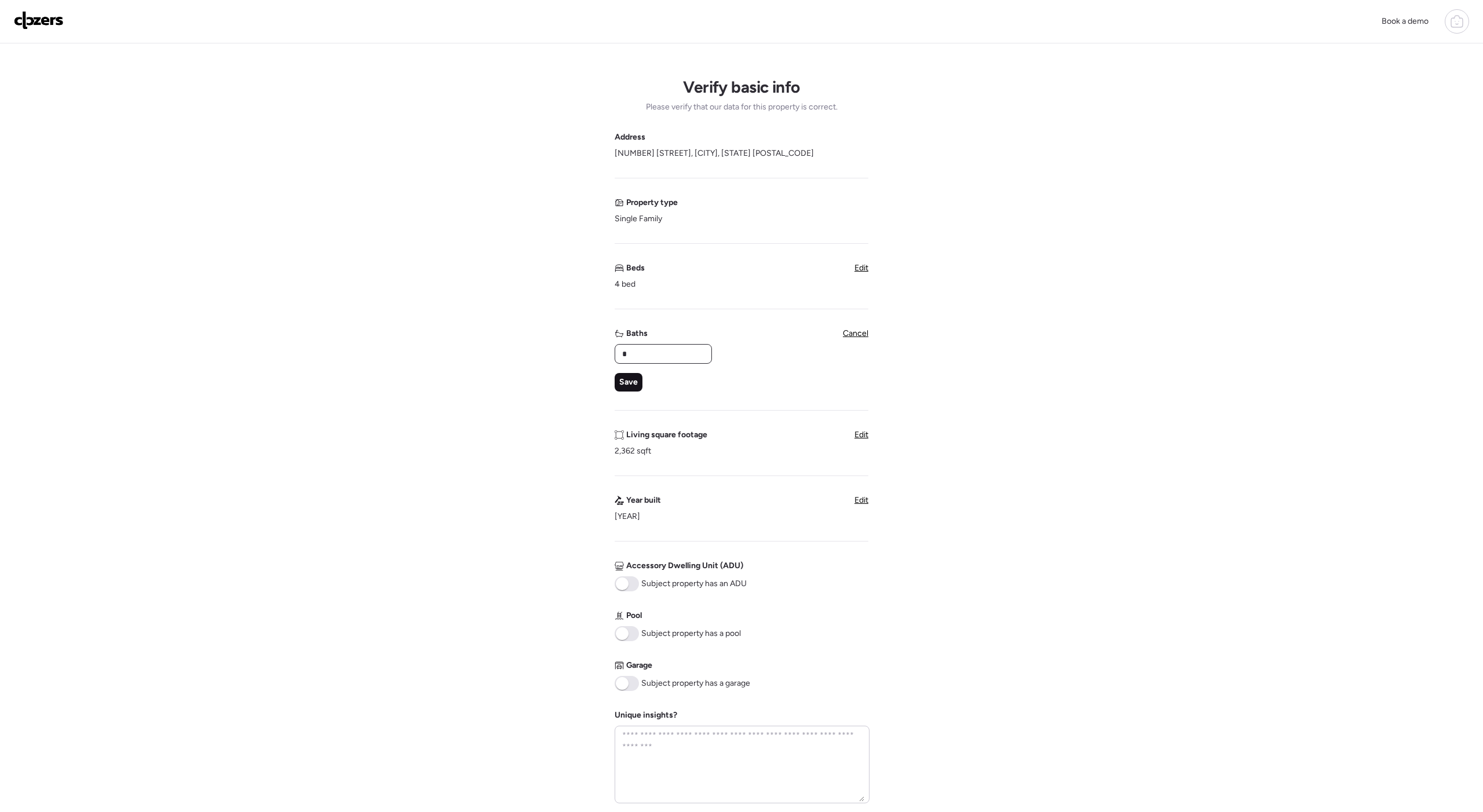 type on "*" 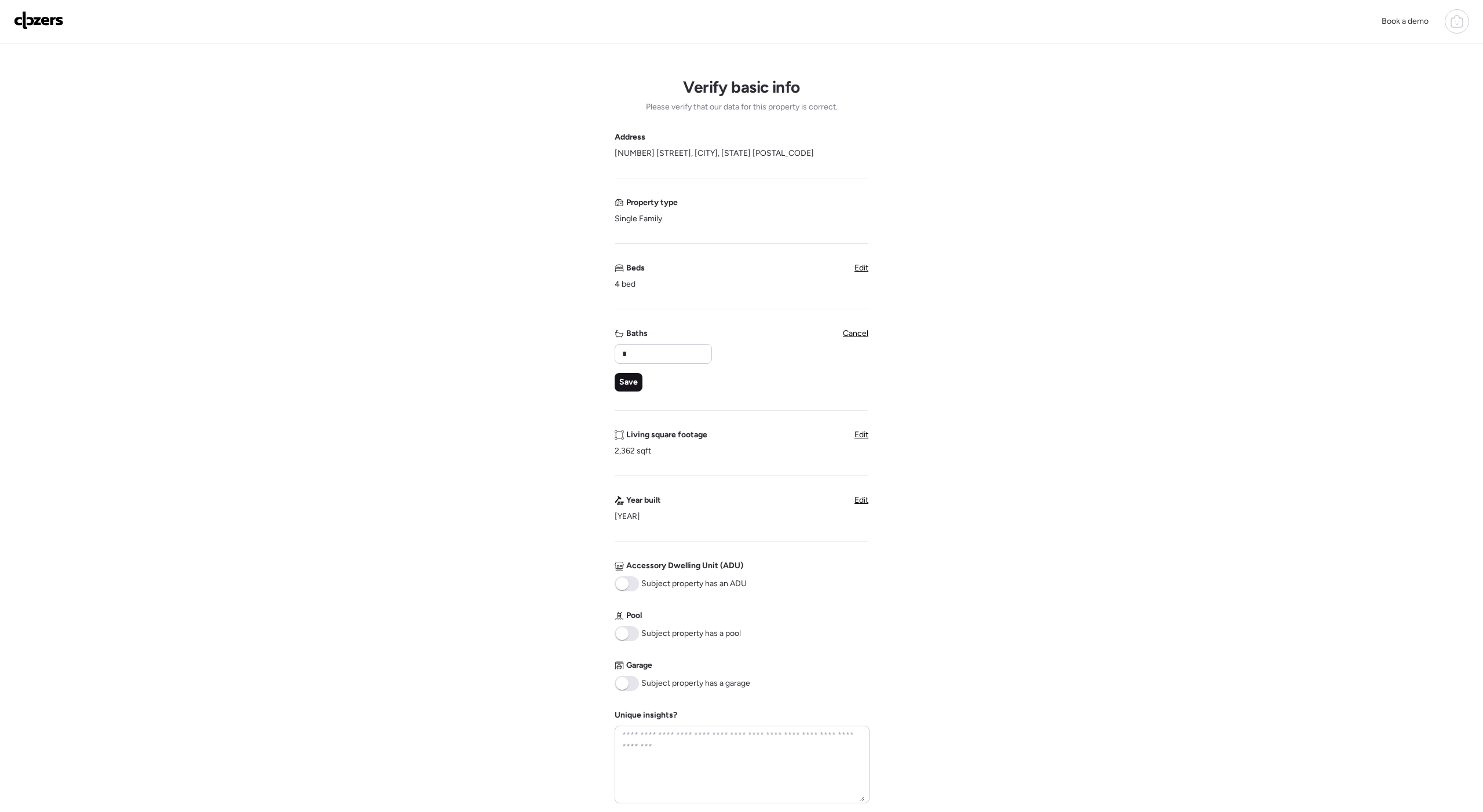 click on "Save" at bounding box center [629, 382] 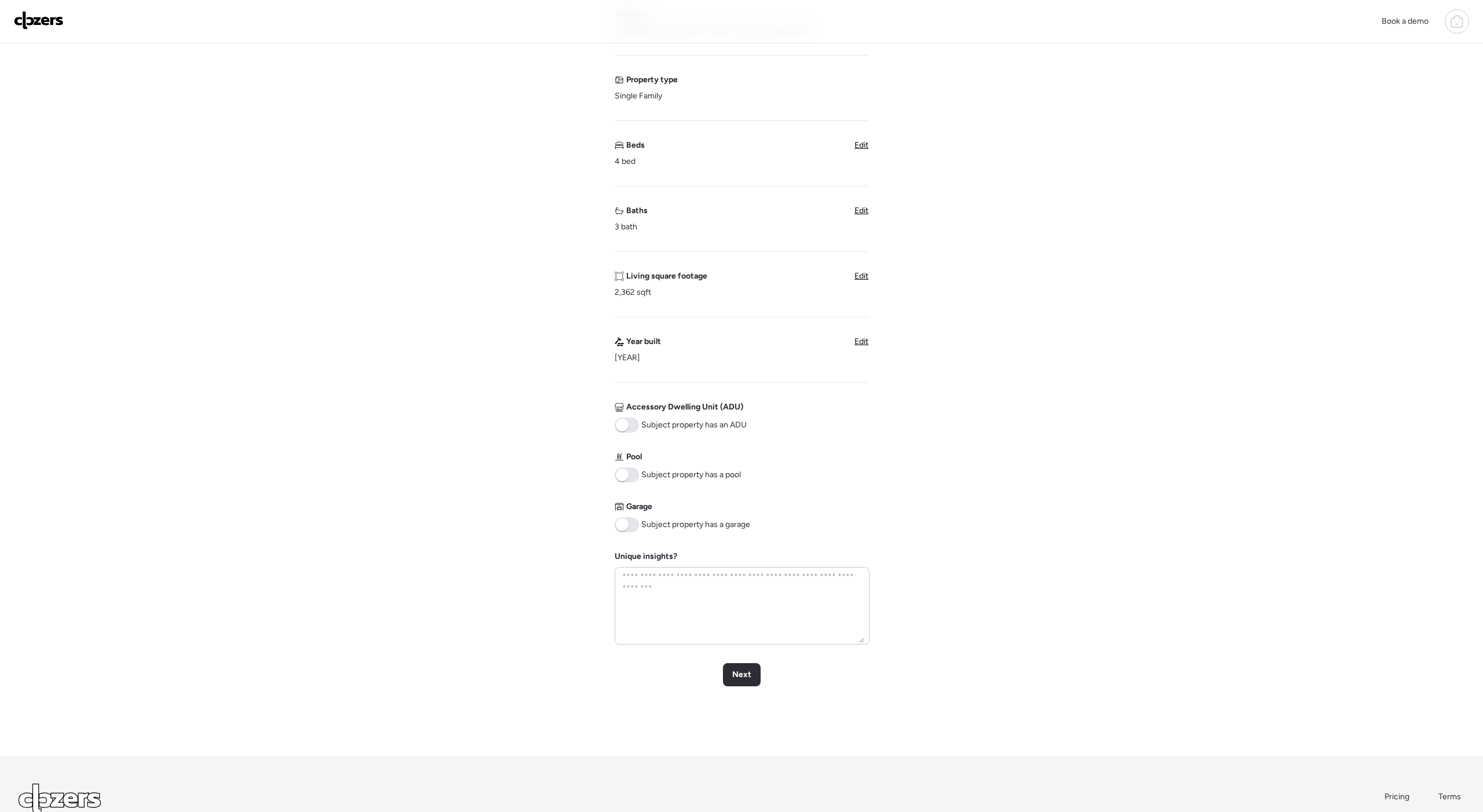 scroll, scrollTop: 131, scrollLeft: 0, axis: vertical 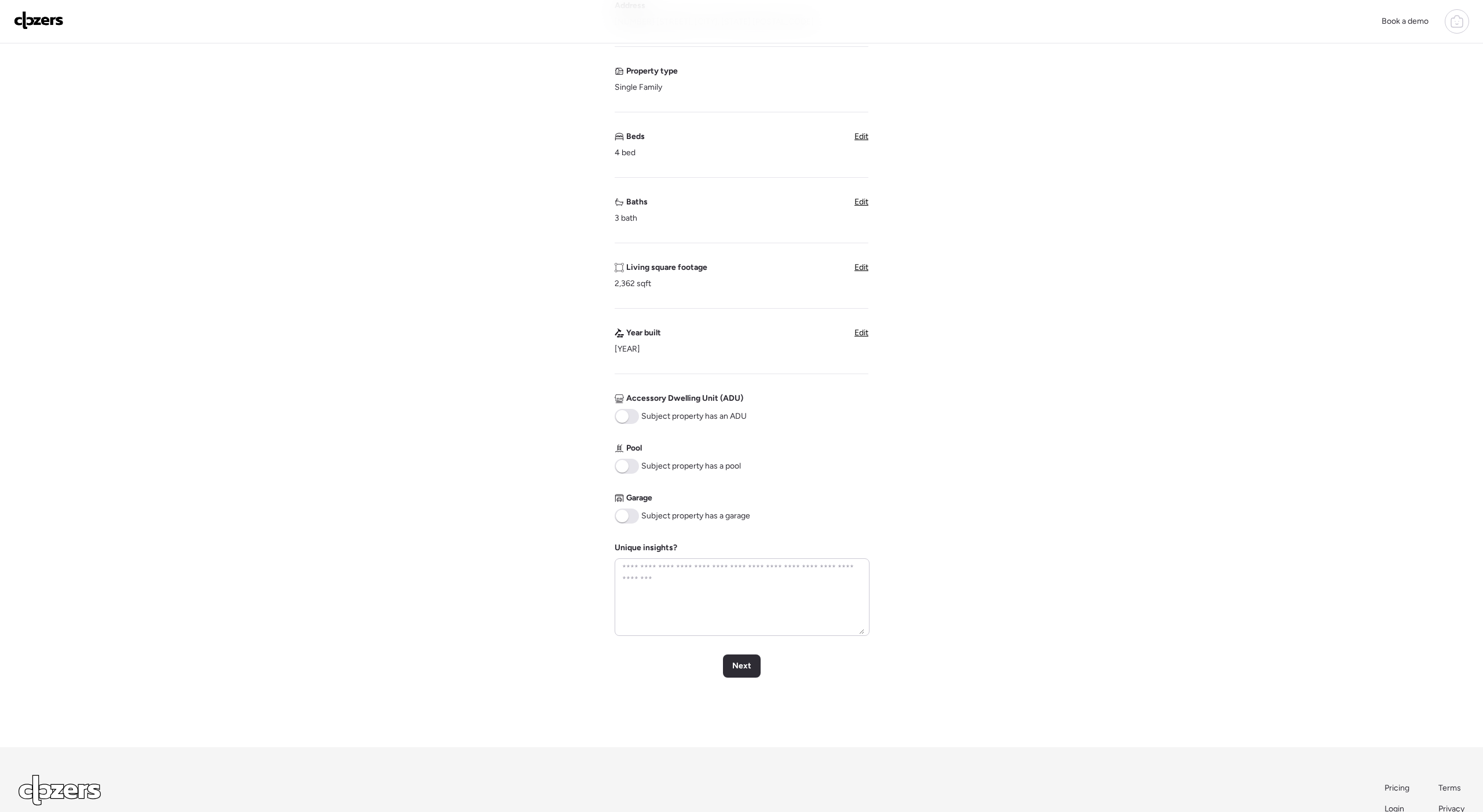 click at bounding box center [627, 516] 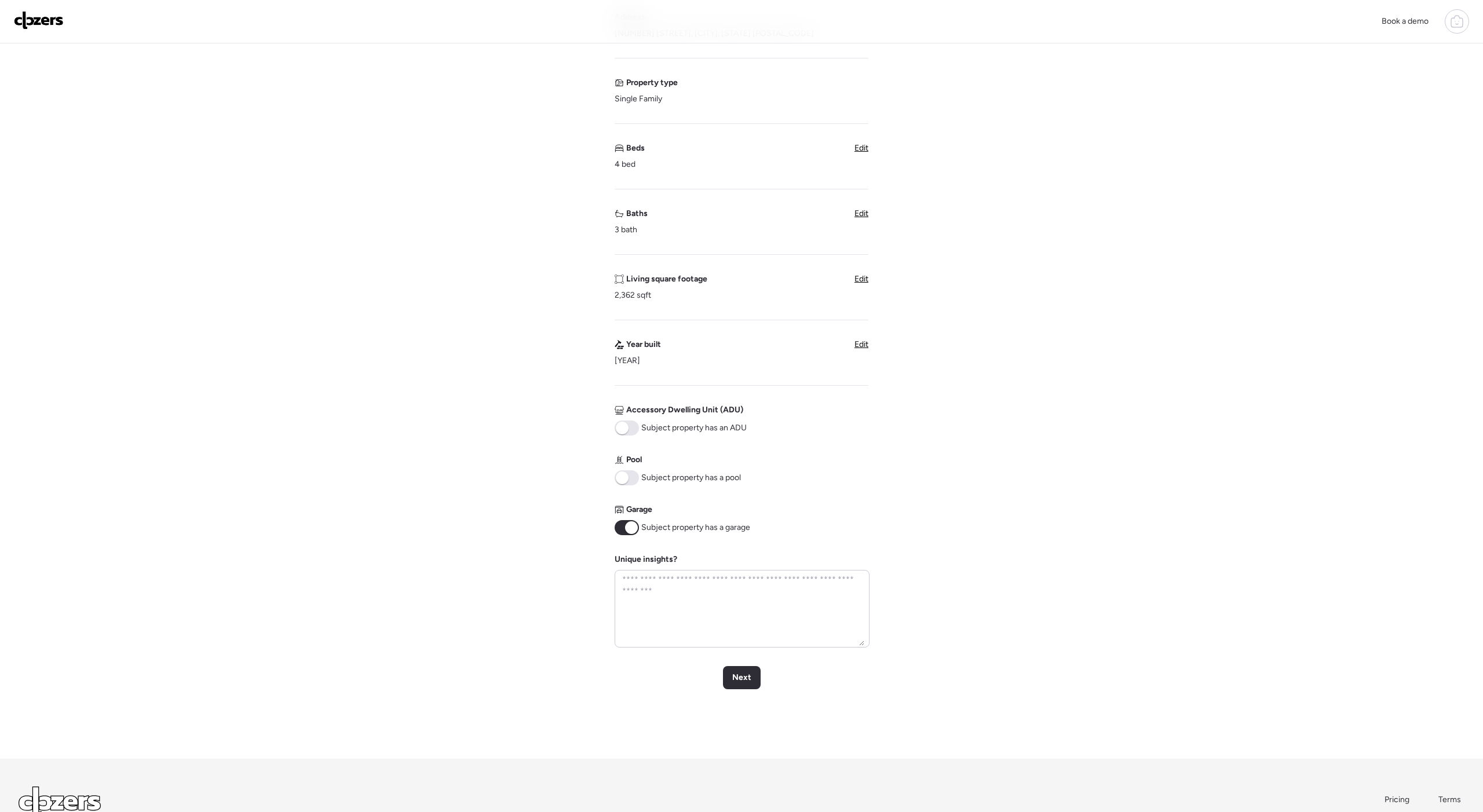 scroll, scrollTop: 109, scrollLeft: 0, axis: vertical 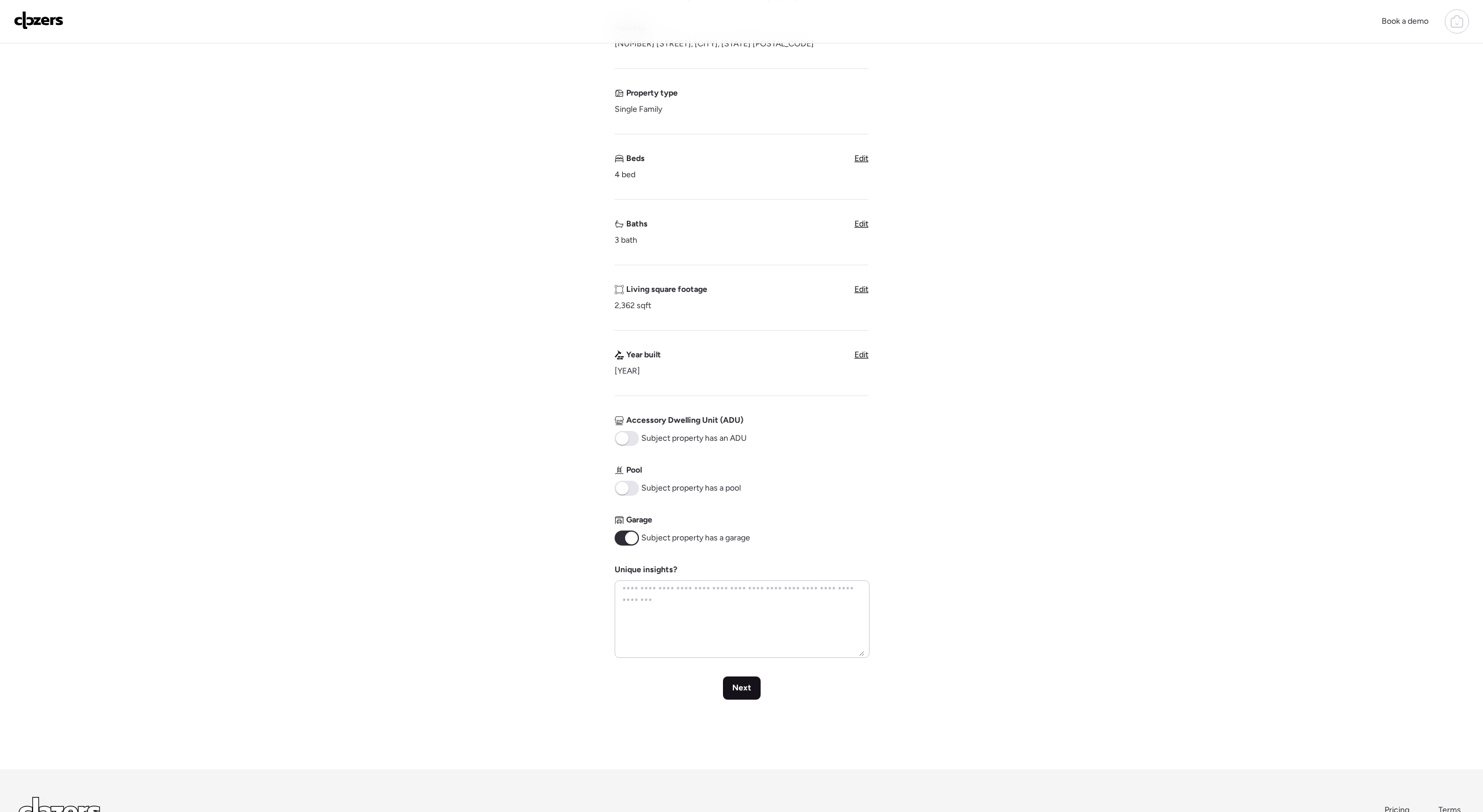 click on "Next" at bounding box center (742, 688) 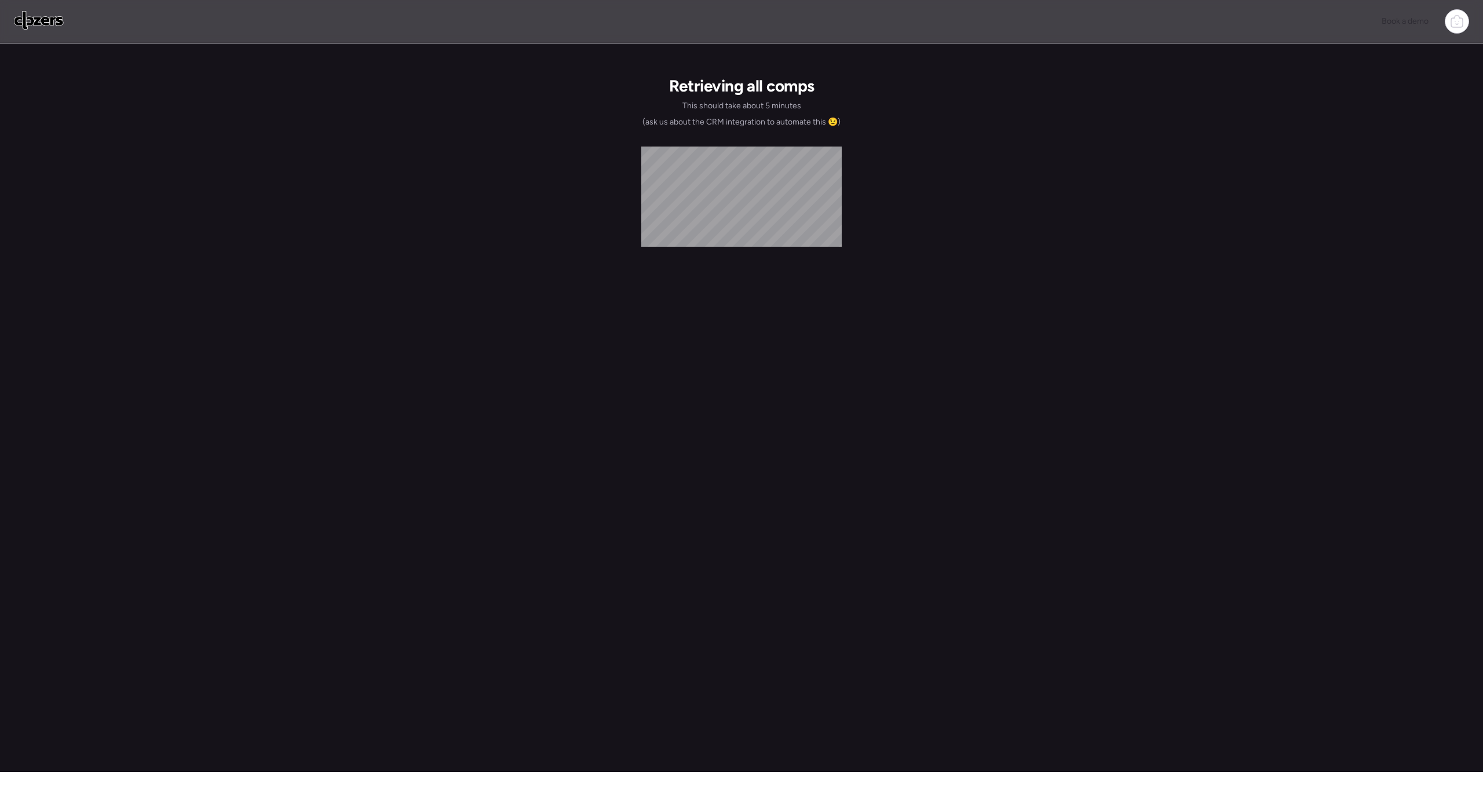 scroll, scrollTop: 0, scrollLeft: 0, axis: both 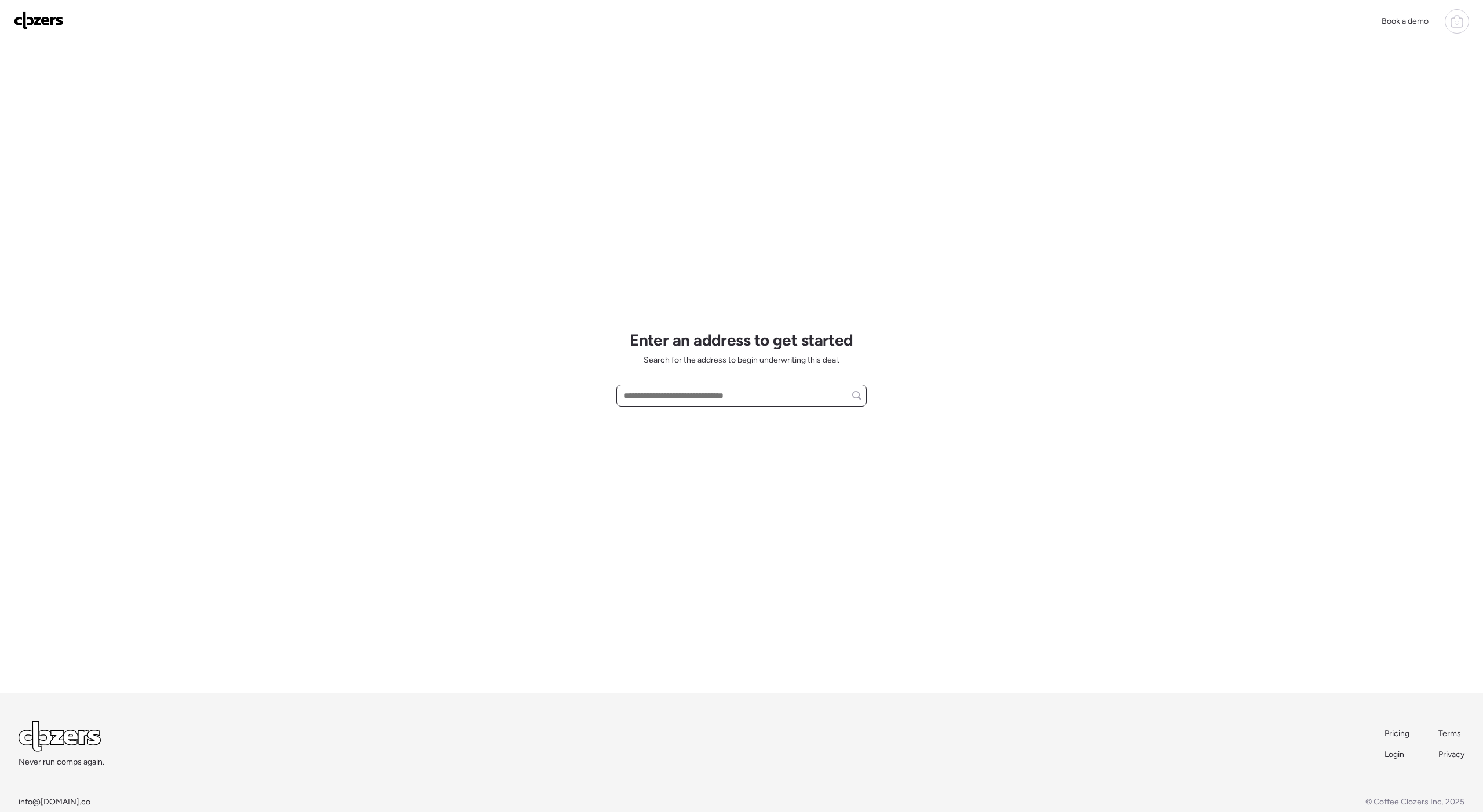 click at bounding box center [742, 396] 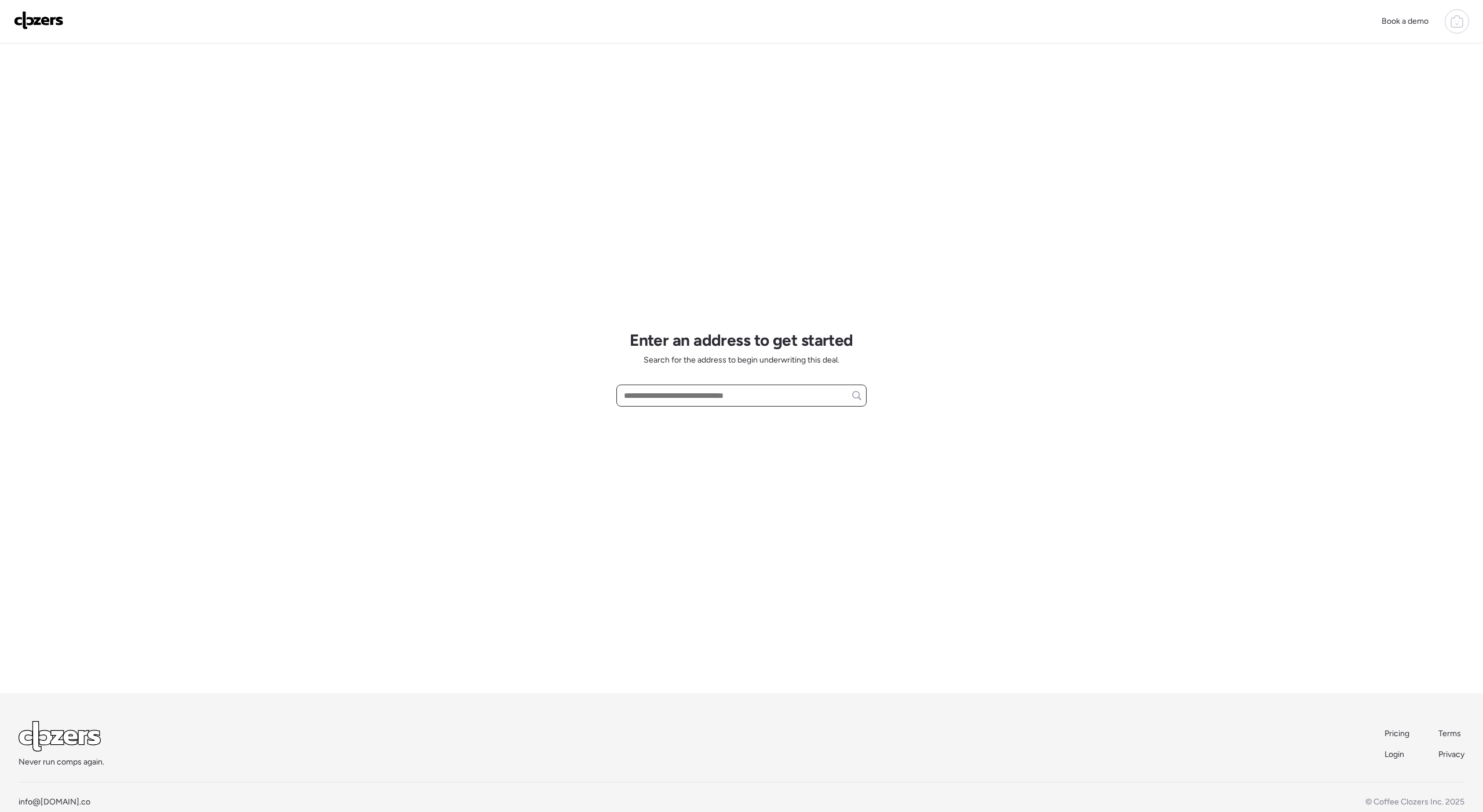 click at bounding box center (742, 396) 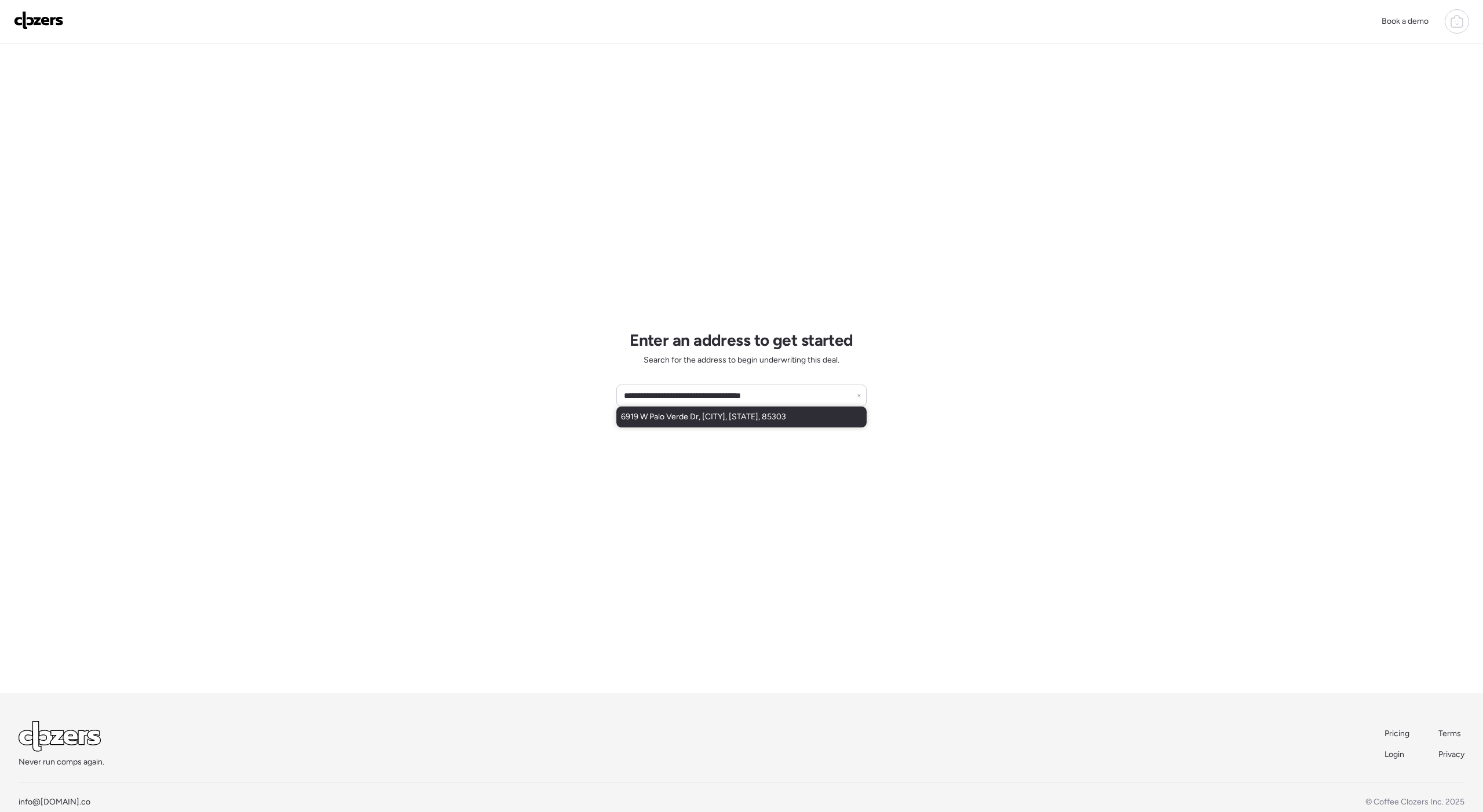 click on "6919 W Palo Verde Dr, Glendale, AZ, 85303" at bounding box center [703, 417] 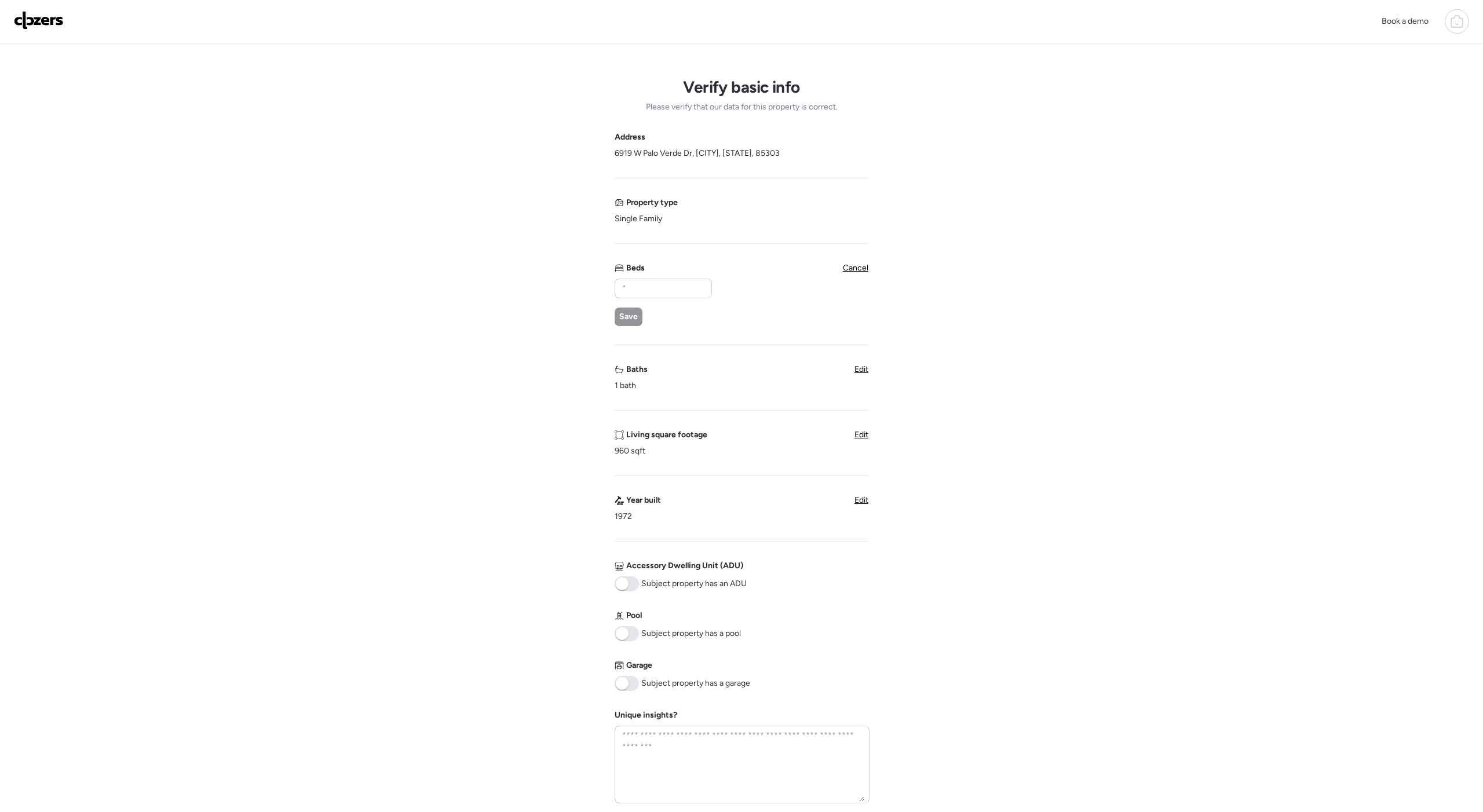 scroll, scrollTop: 1, scrollLeft: 0, axis: vertical 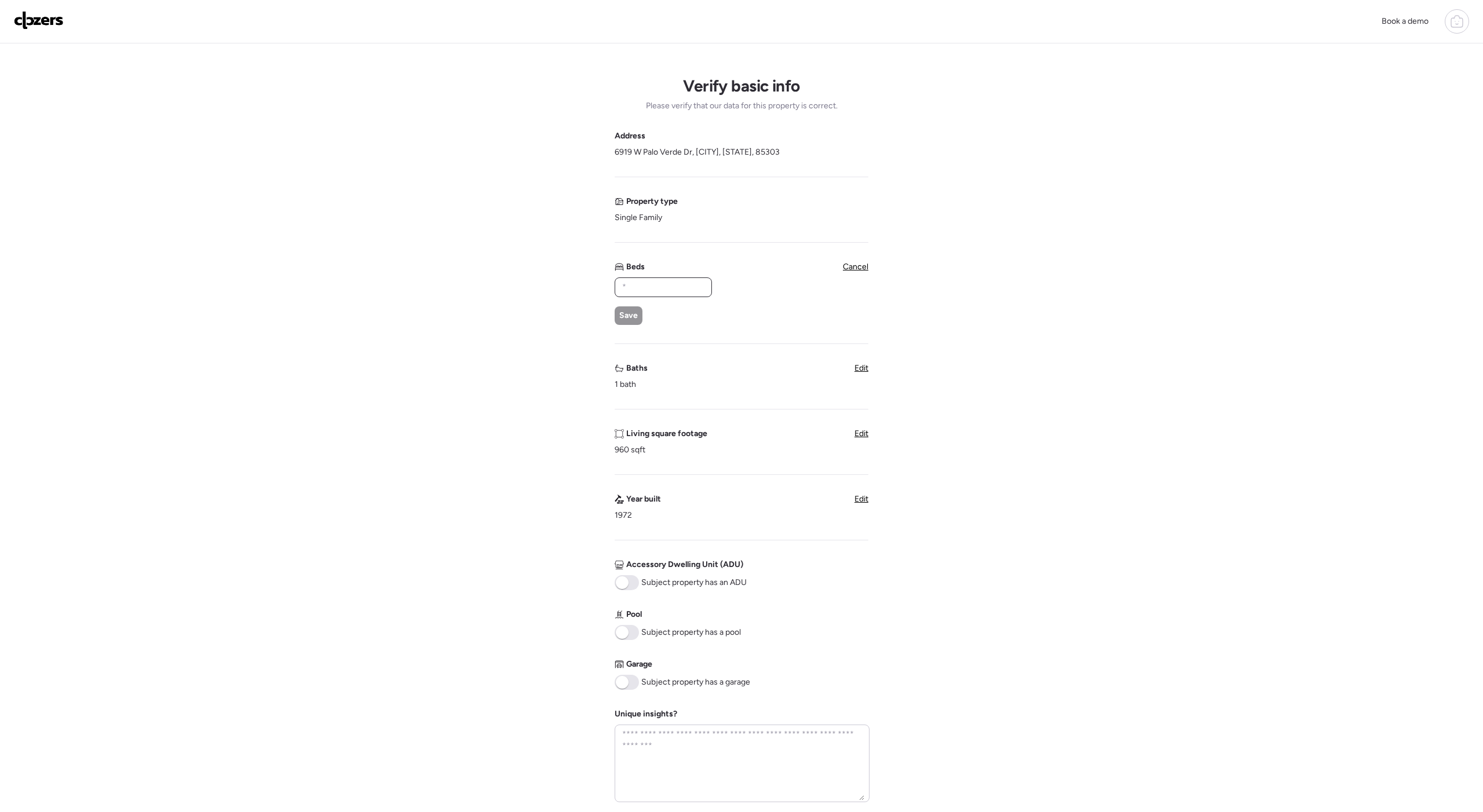 click at bounding box center [663, 287] 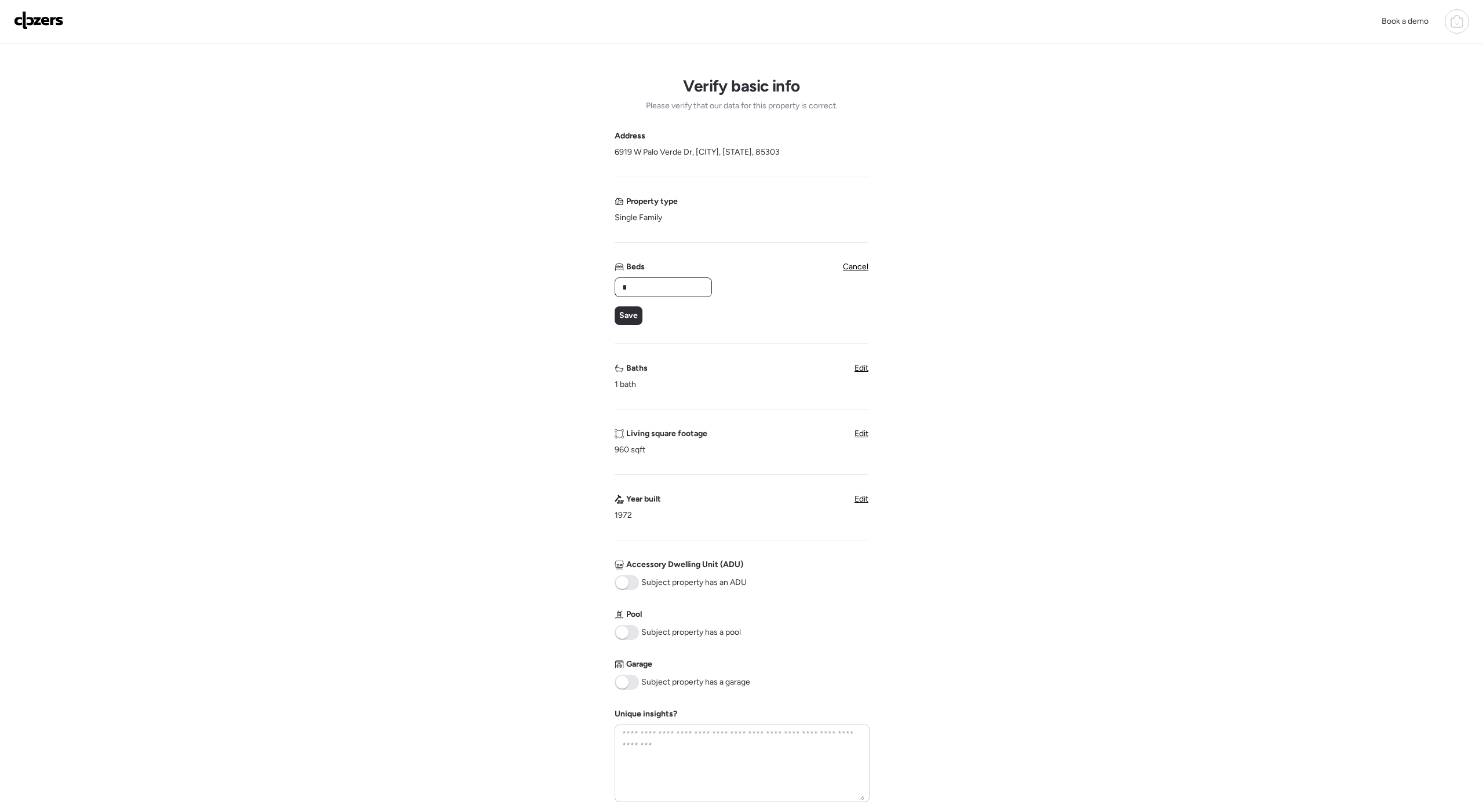 type on "*" 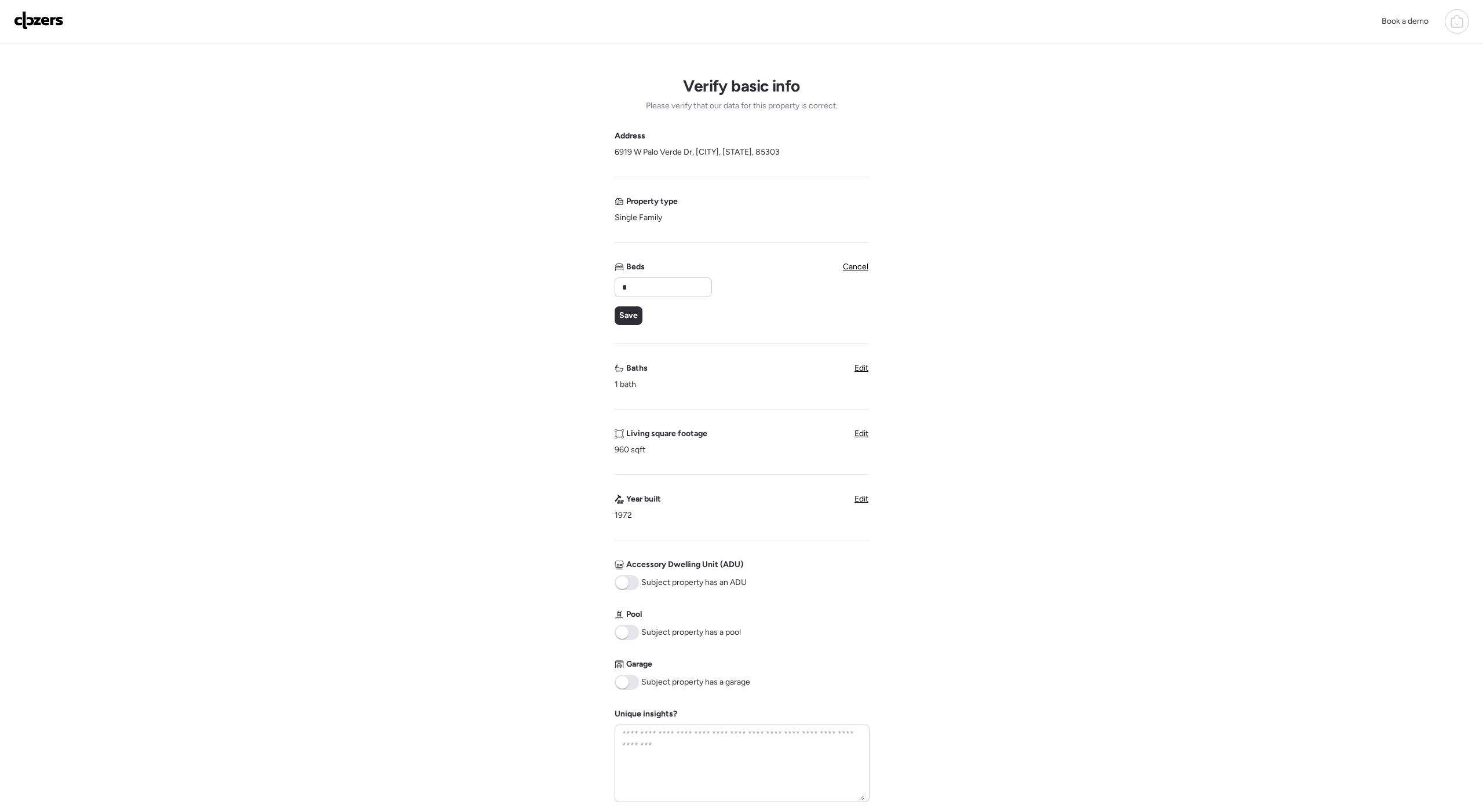 click on "Verify basic info Please verify that our data for this property is correct. Address 6919 W Palo Verde Dr, Glendale, AZ 85303 Property type Single Family Beds * Save Cancel Baths 1 bath Edit Living square footage 960 sqft Edit Year built 1972 Edit Accessory Dwelling Unit (ADU) Subject property has an ADU Pool Subject property has a pool Garage Subject property has a garage Unique insights? Next" at bounding box center [742, 478] 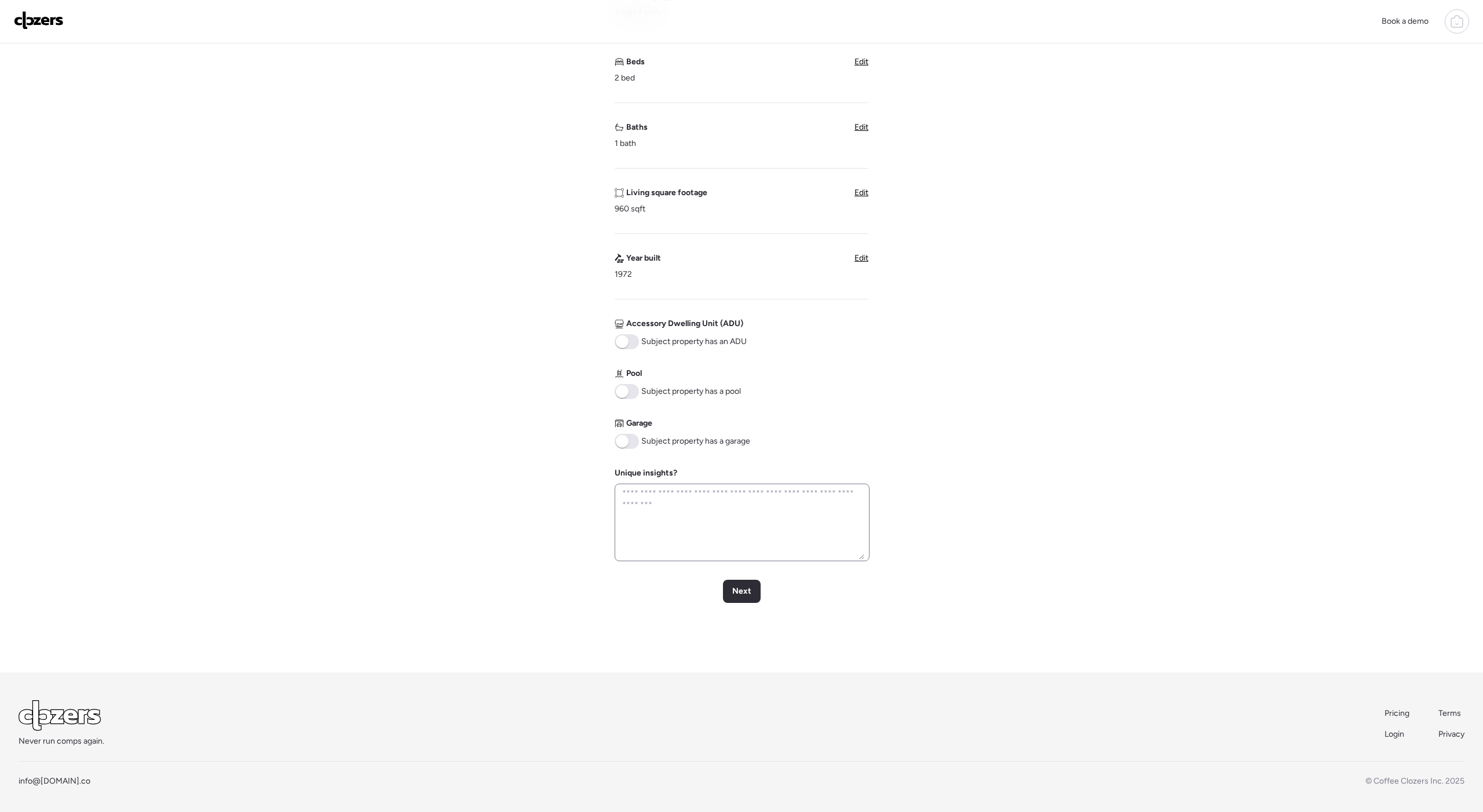 scroll, scrollTop: 209, scrollLeft: 0, axis: vertical 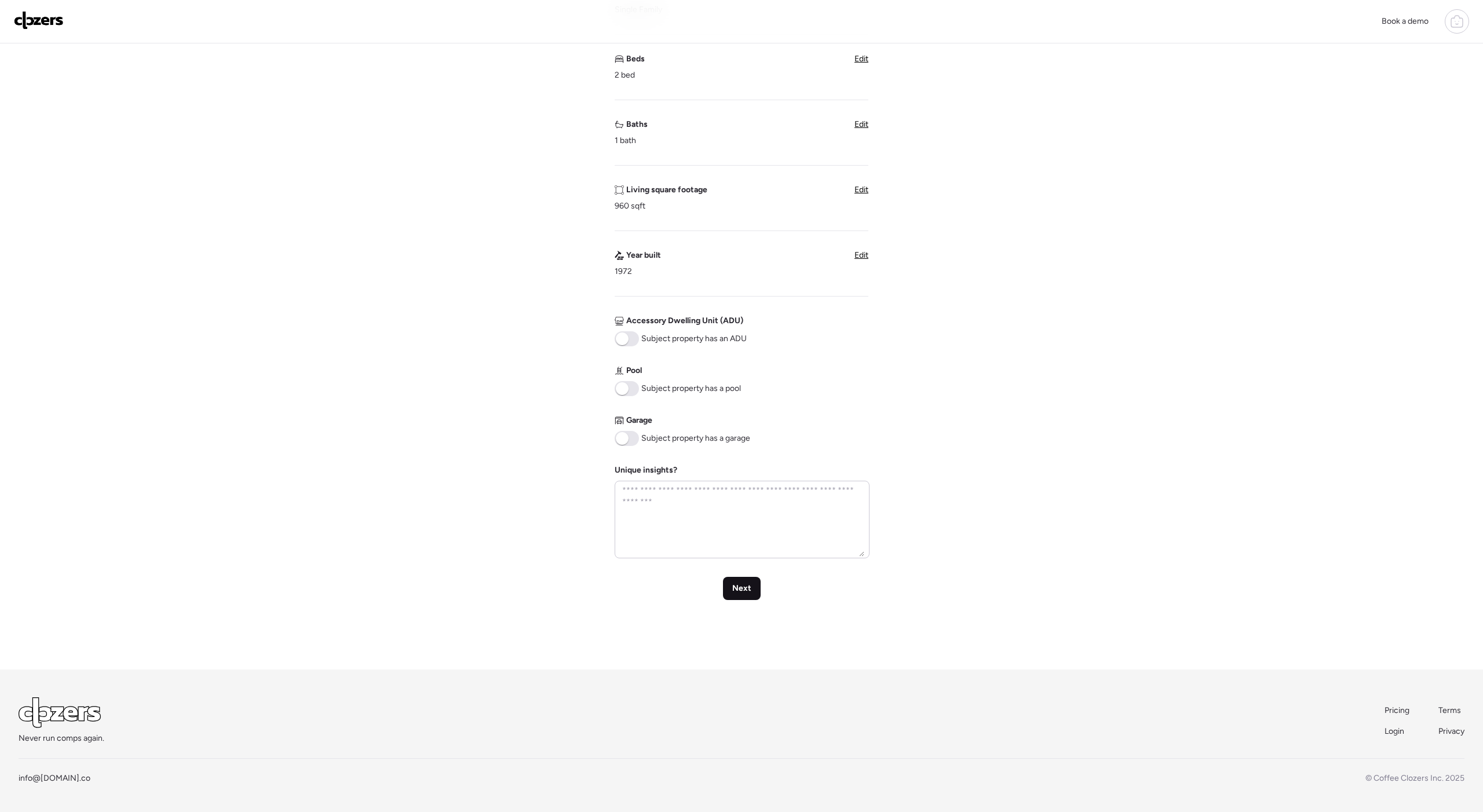 click on "Next" at bounding box center [742, 588] 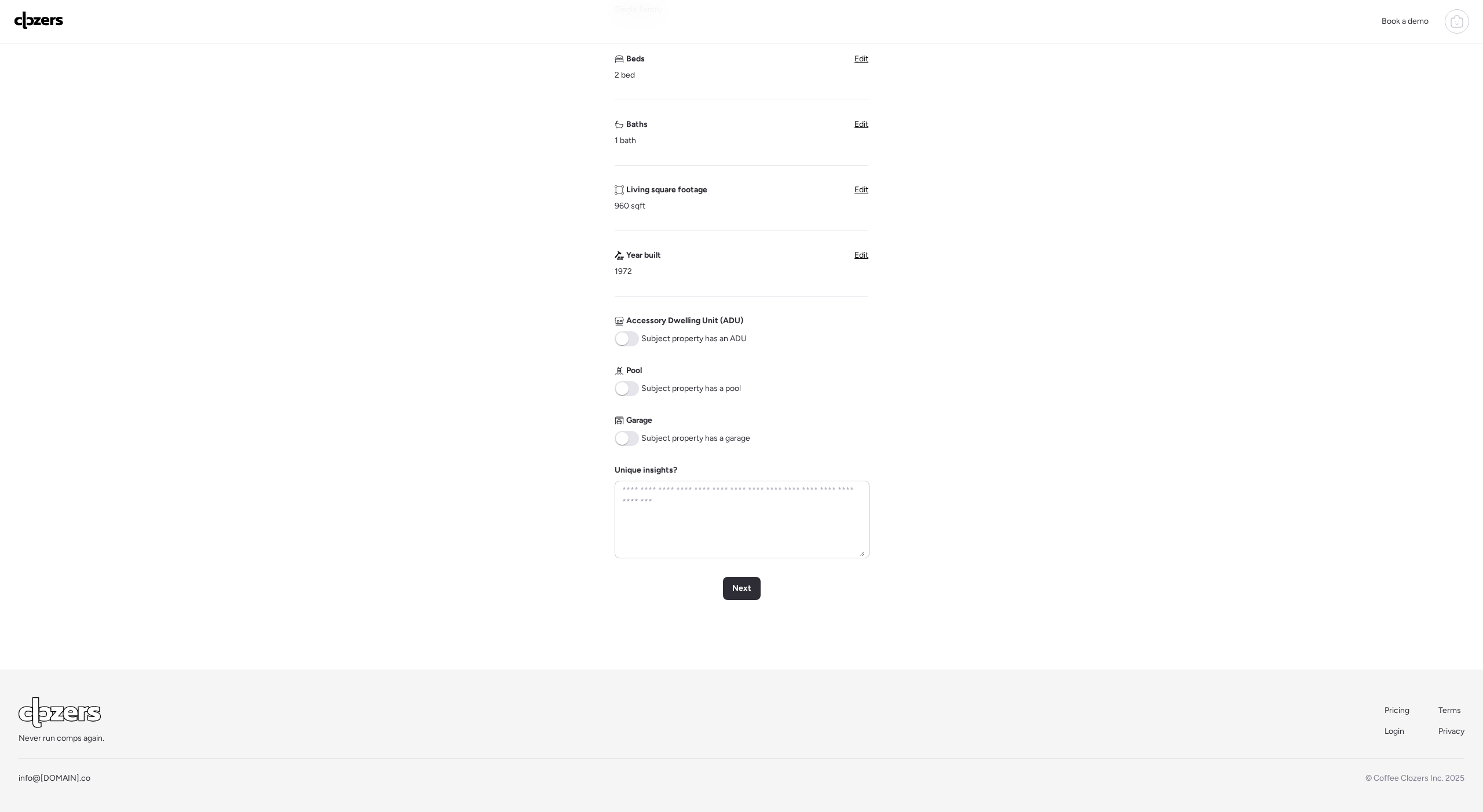 scroll, scrollTop: 0, scrollLeft: 0, axis: both 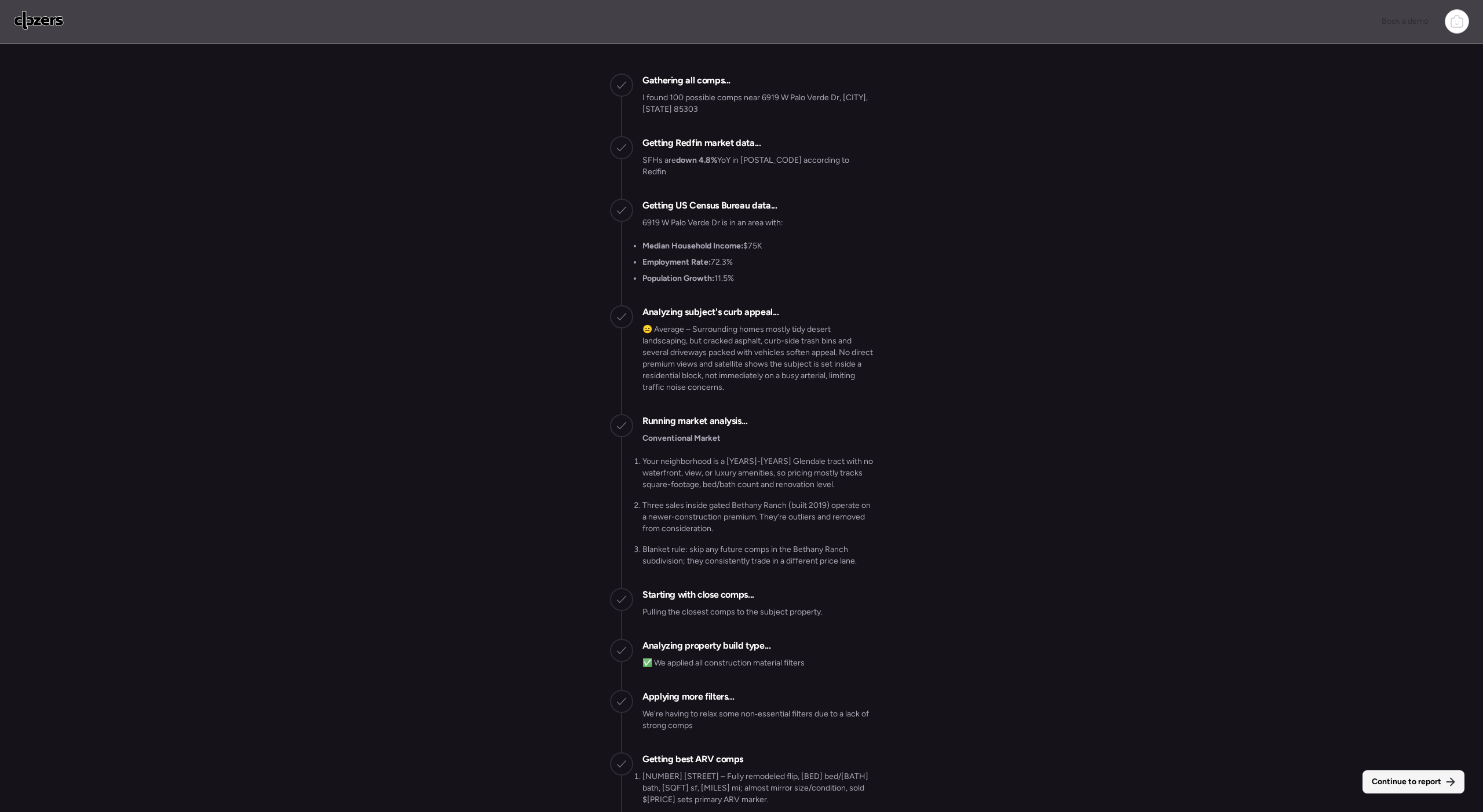 click on "Continue to report" at bounding box center (1407, 782) 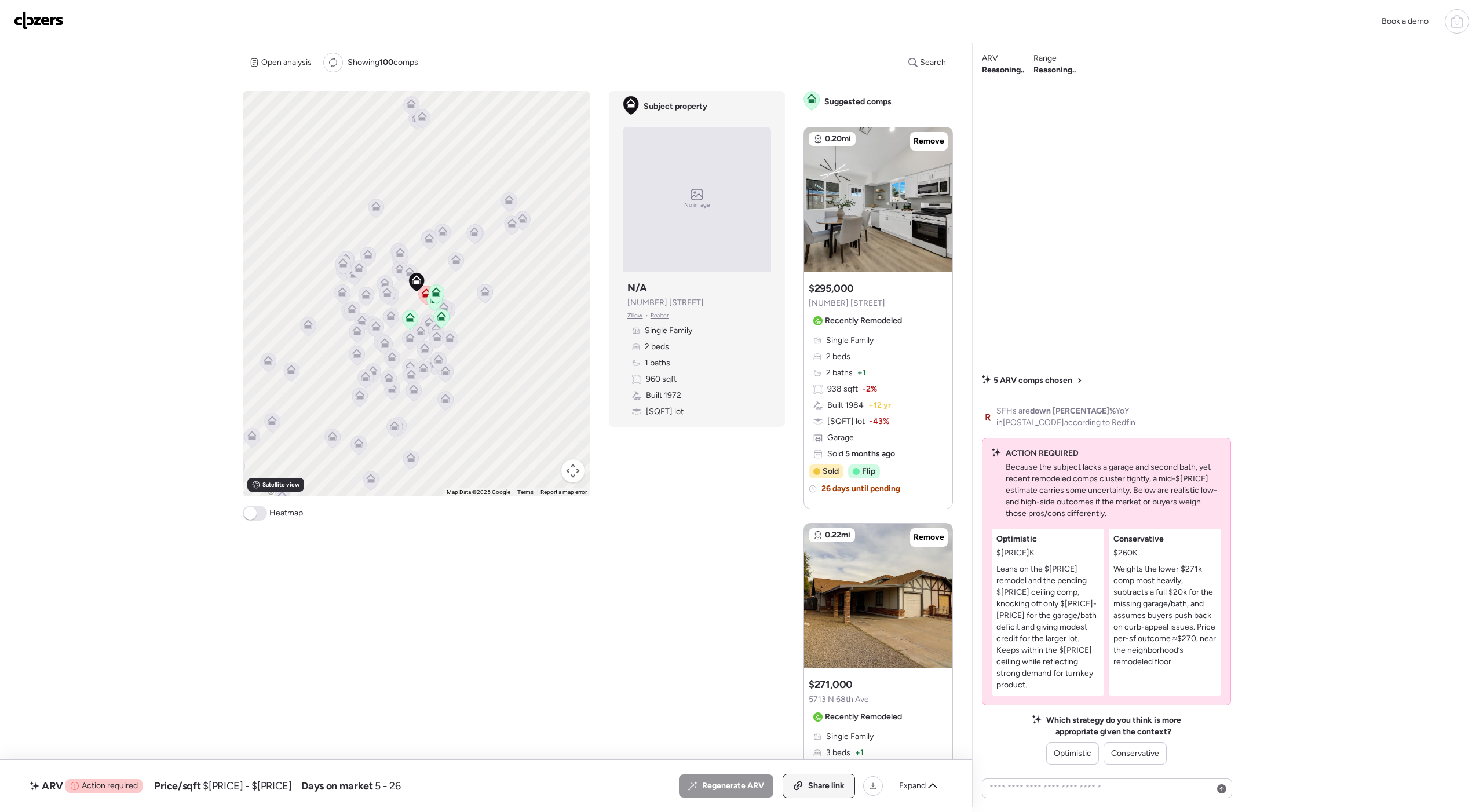 click on "Share link" at bounding box center (826, 786) 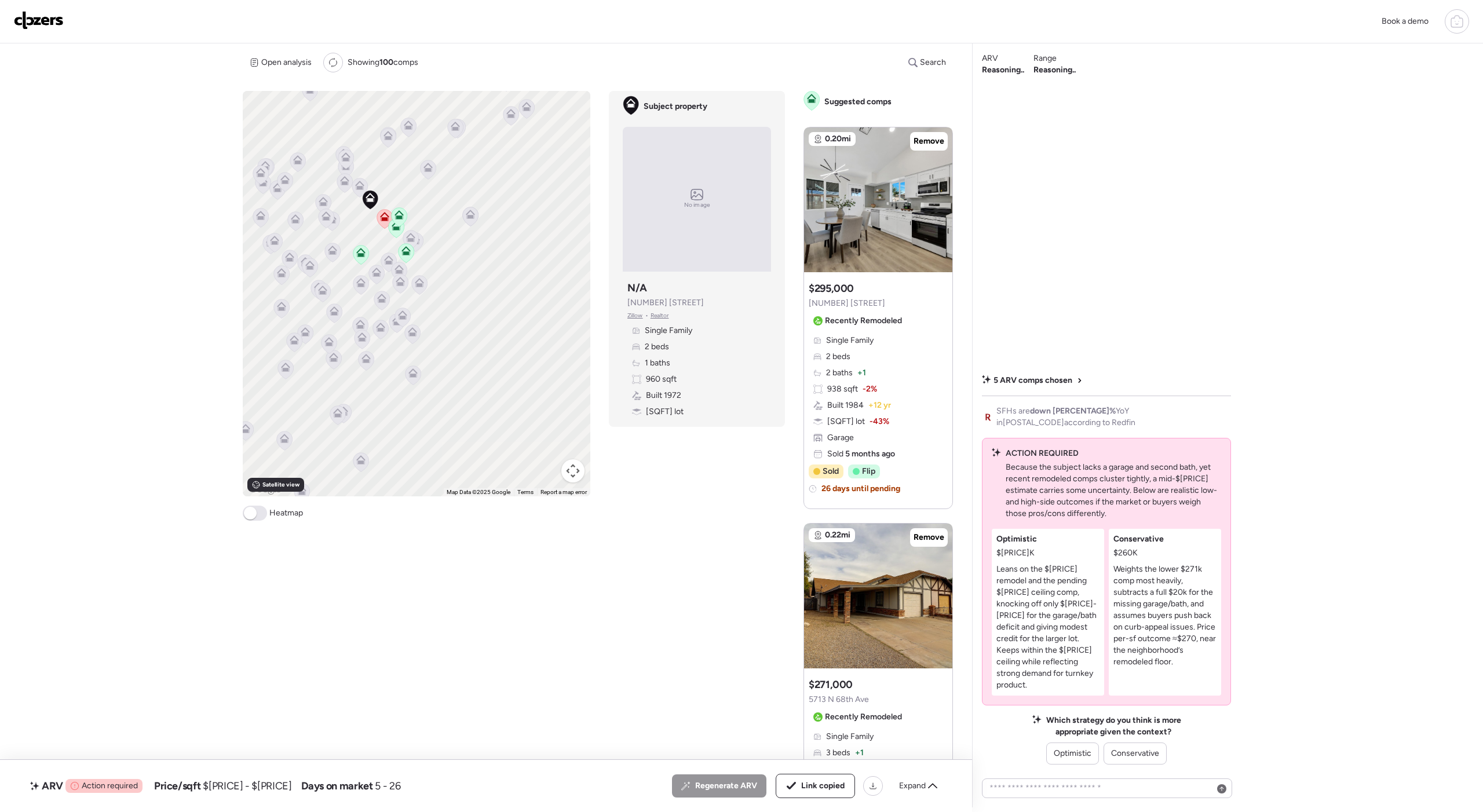 click on "Leans on the $295k remodel and the pending $294.5k ceiling comp, knocking off only $15-18k for the garage/bath deficit and giving modest credit for the larger lot. Keeps within the $294.5k ceiling while reflecting strong demand for turnkey product." at bounding box center (1048, 627) 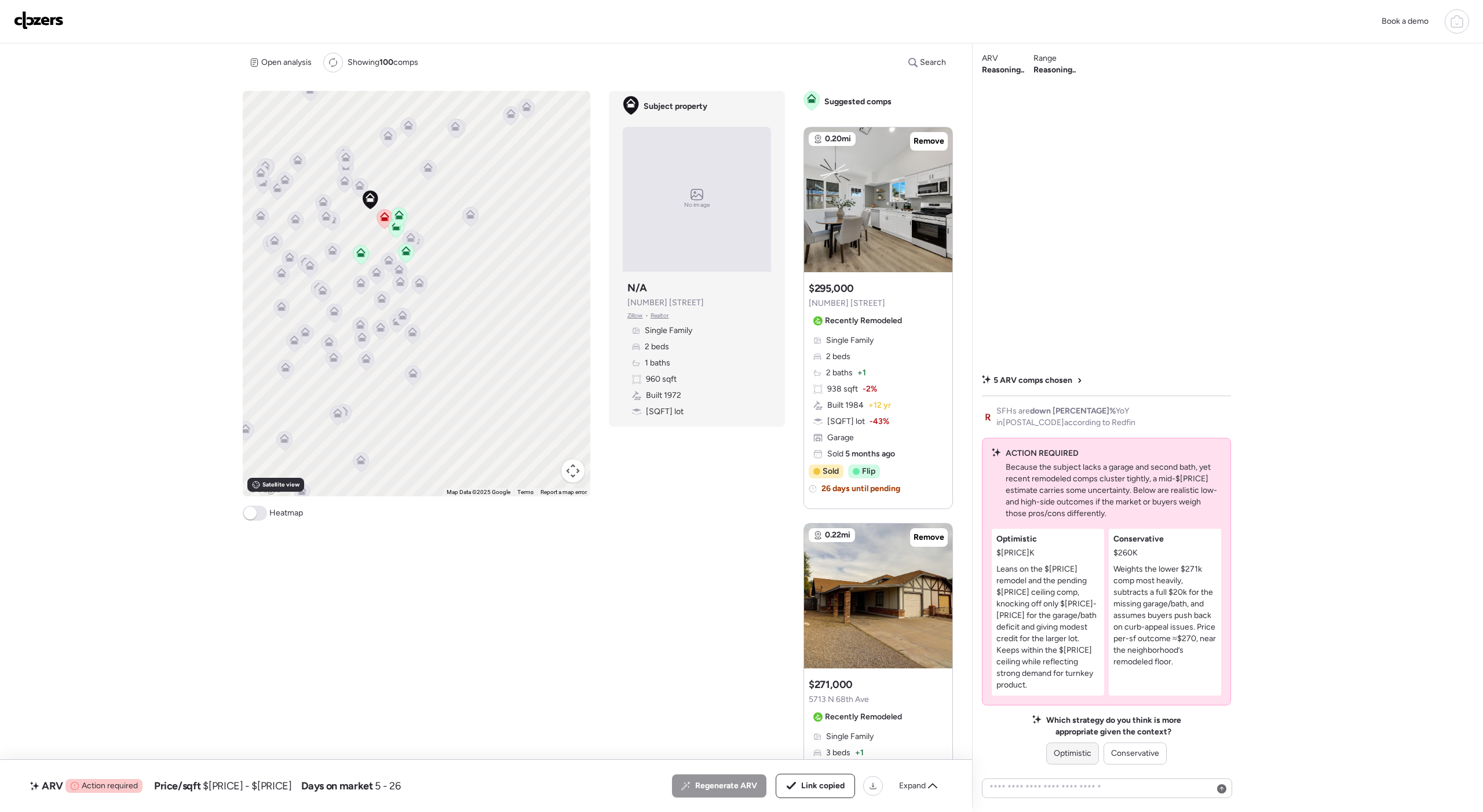 click on "Optimistic" at bounding box center [1072, 754] 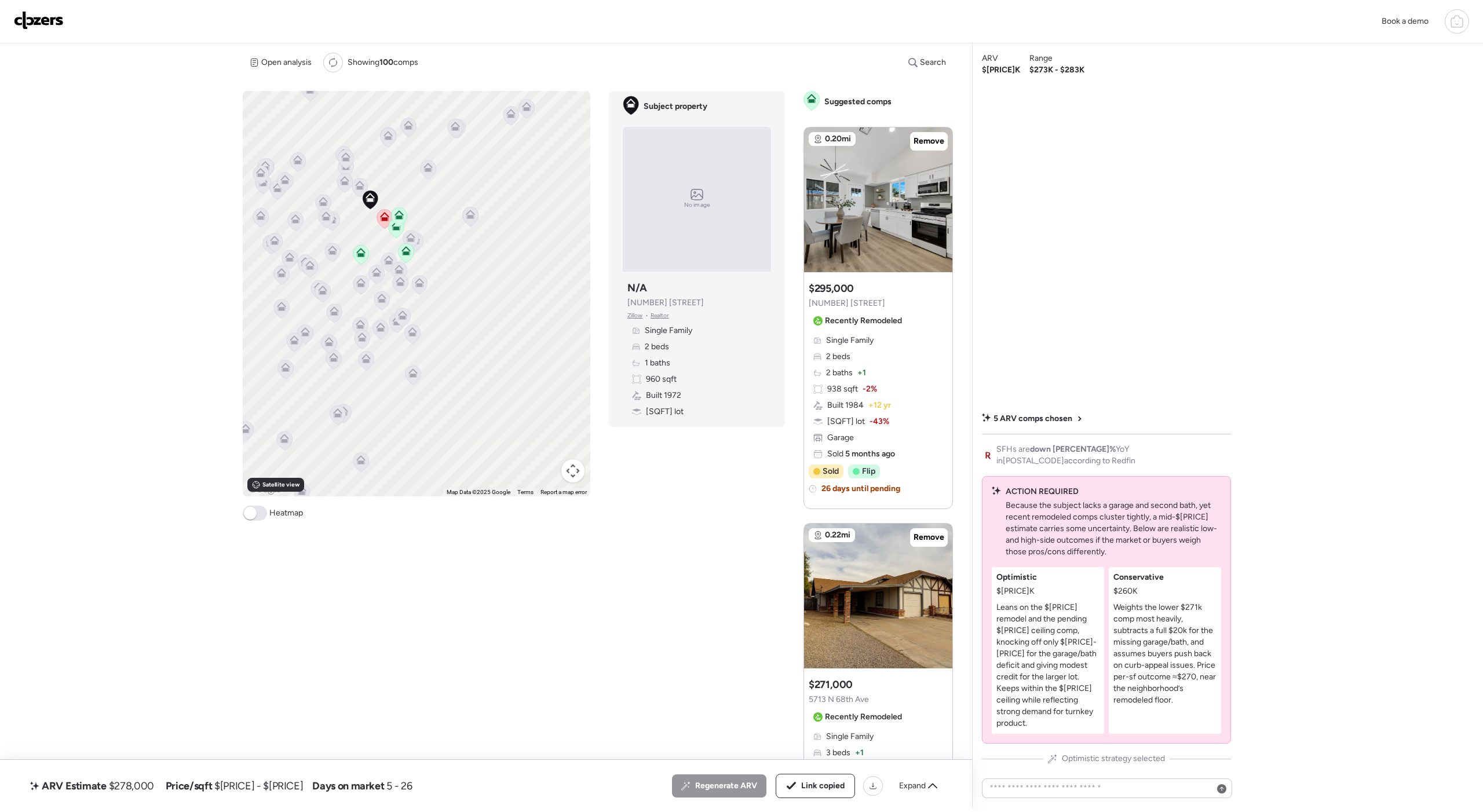 click at bounding box center (39, 20) 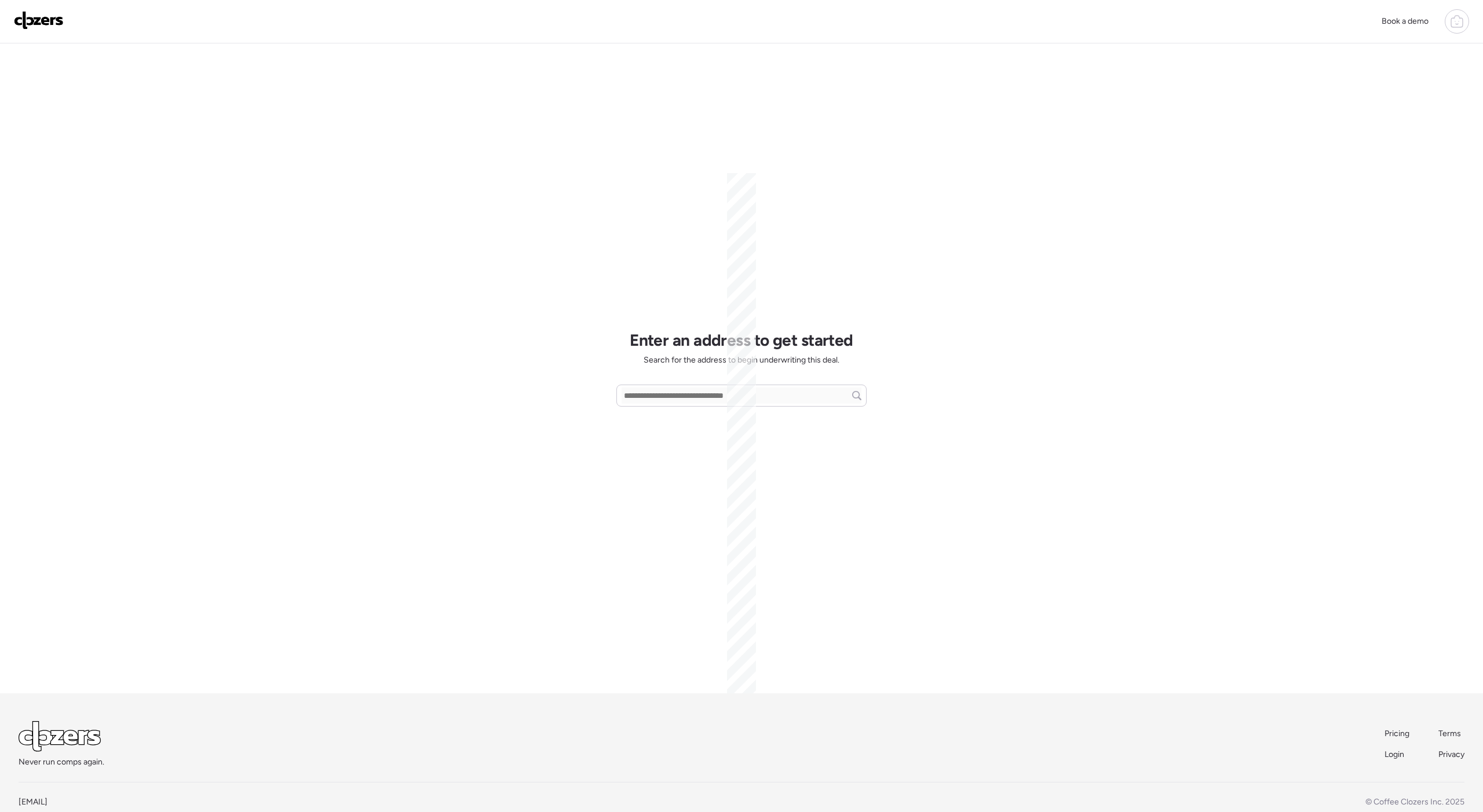 scroll, scrollTop: 0, scrollLeft: 0, axis: both 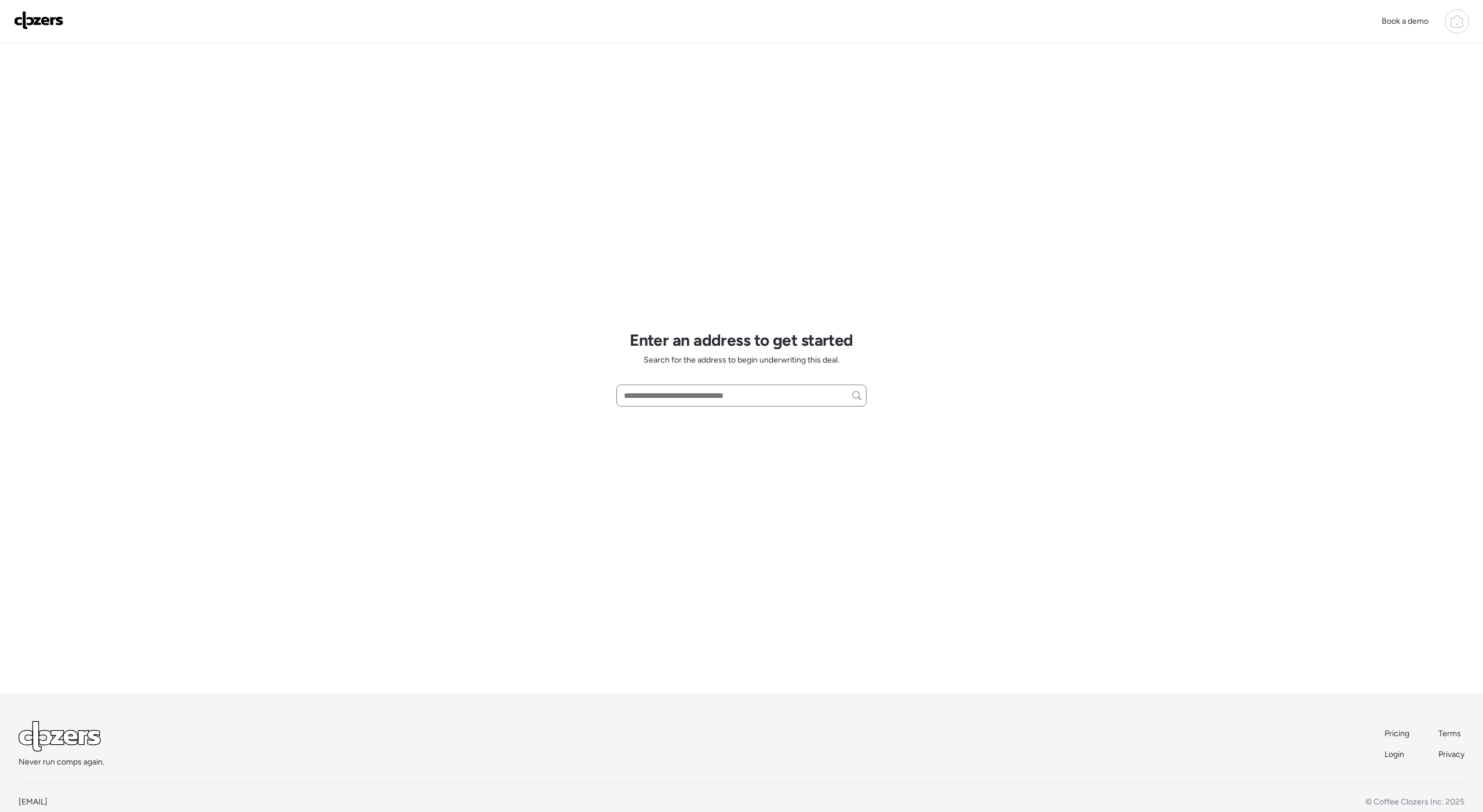 click at bounding box center [742, 396] 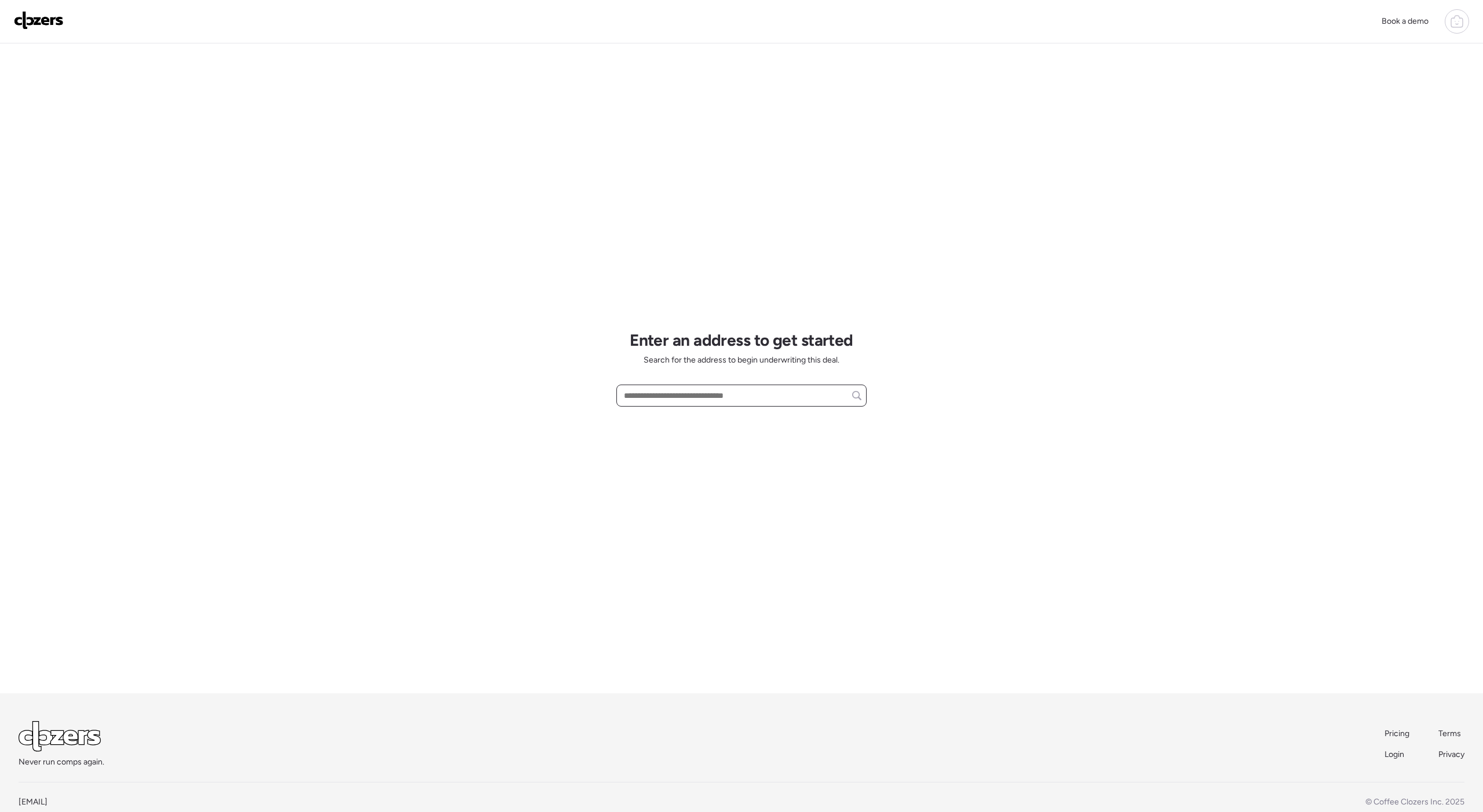 click at bounding box center (742, 396) 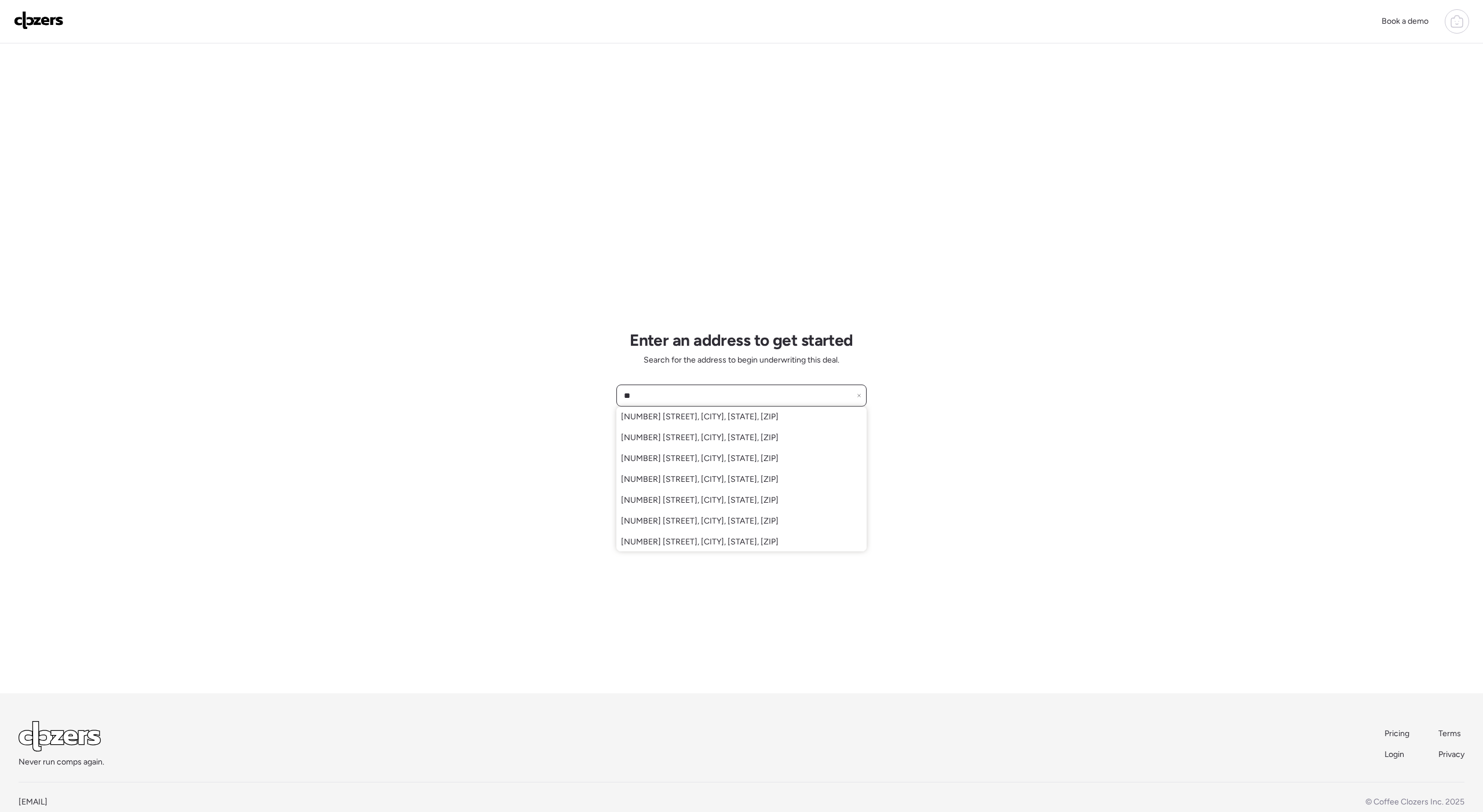 type on "*" 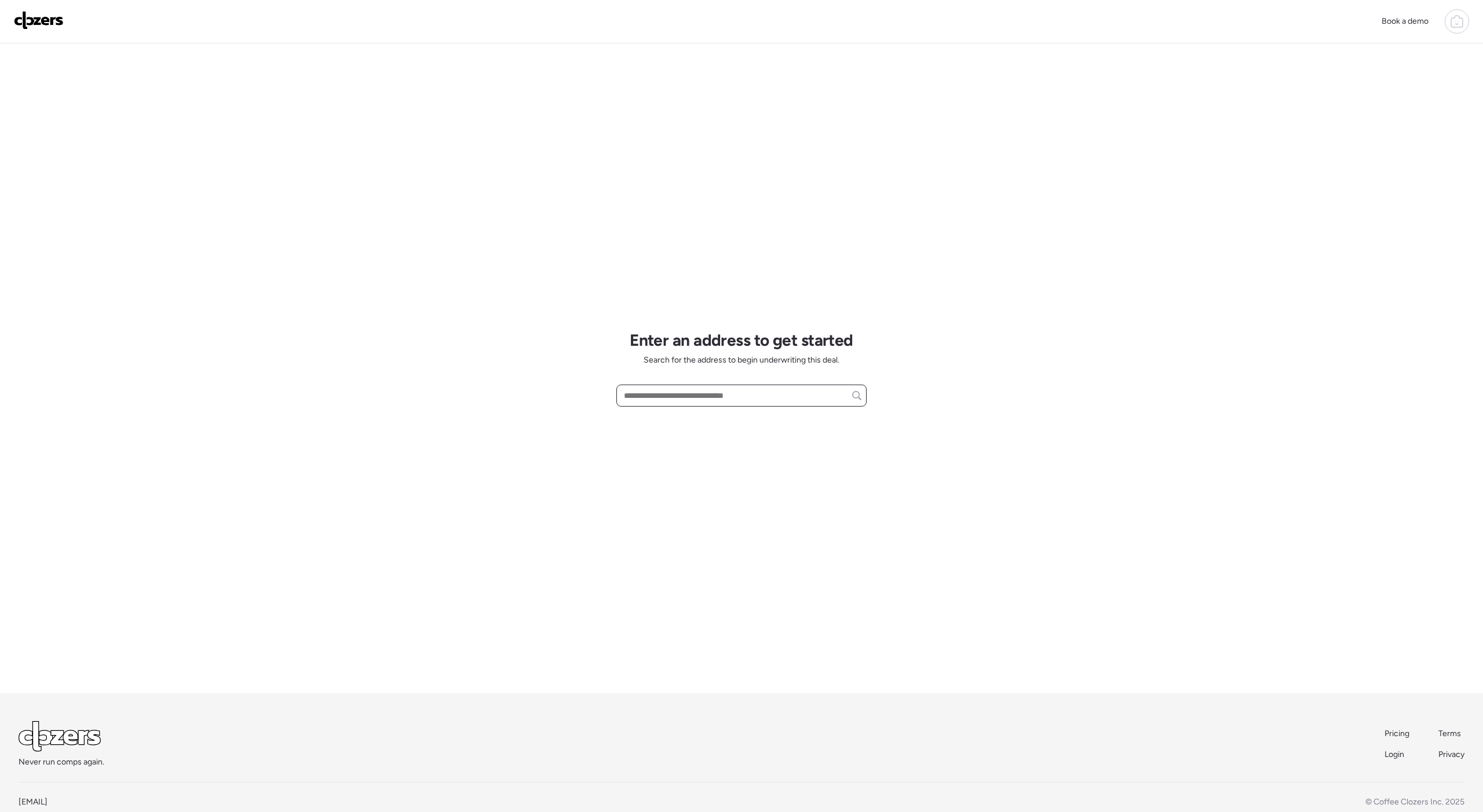 click at bounding box center [742, 396] 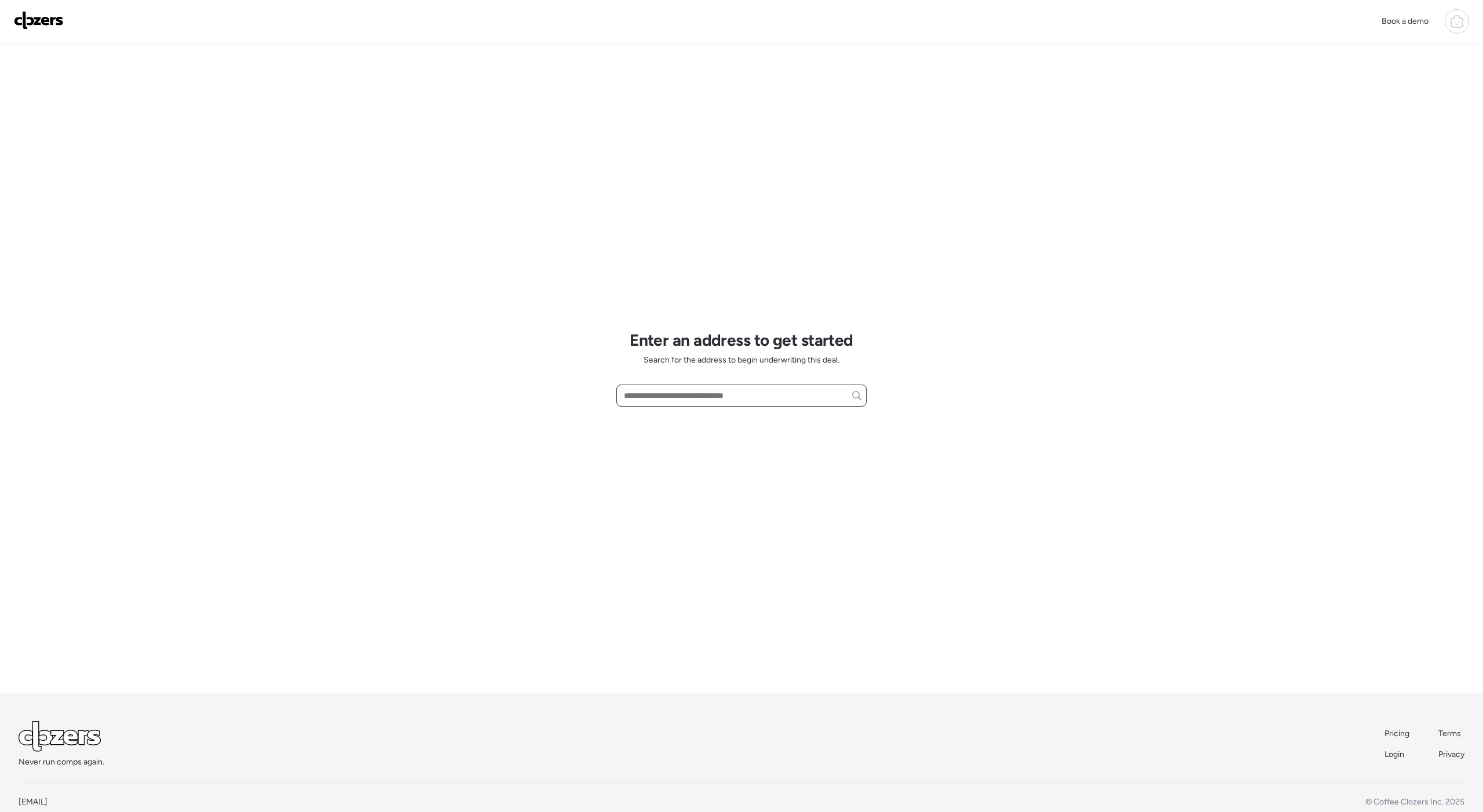 paste on "**********" 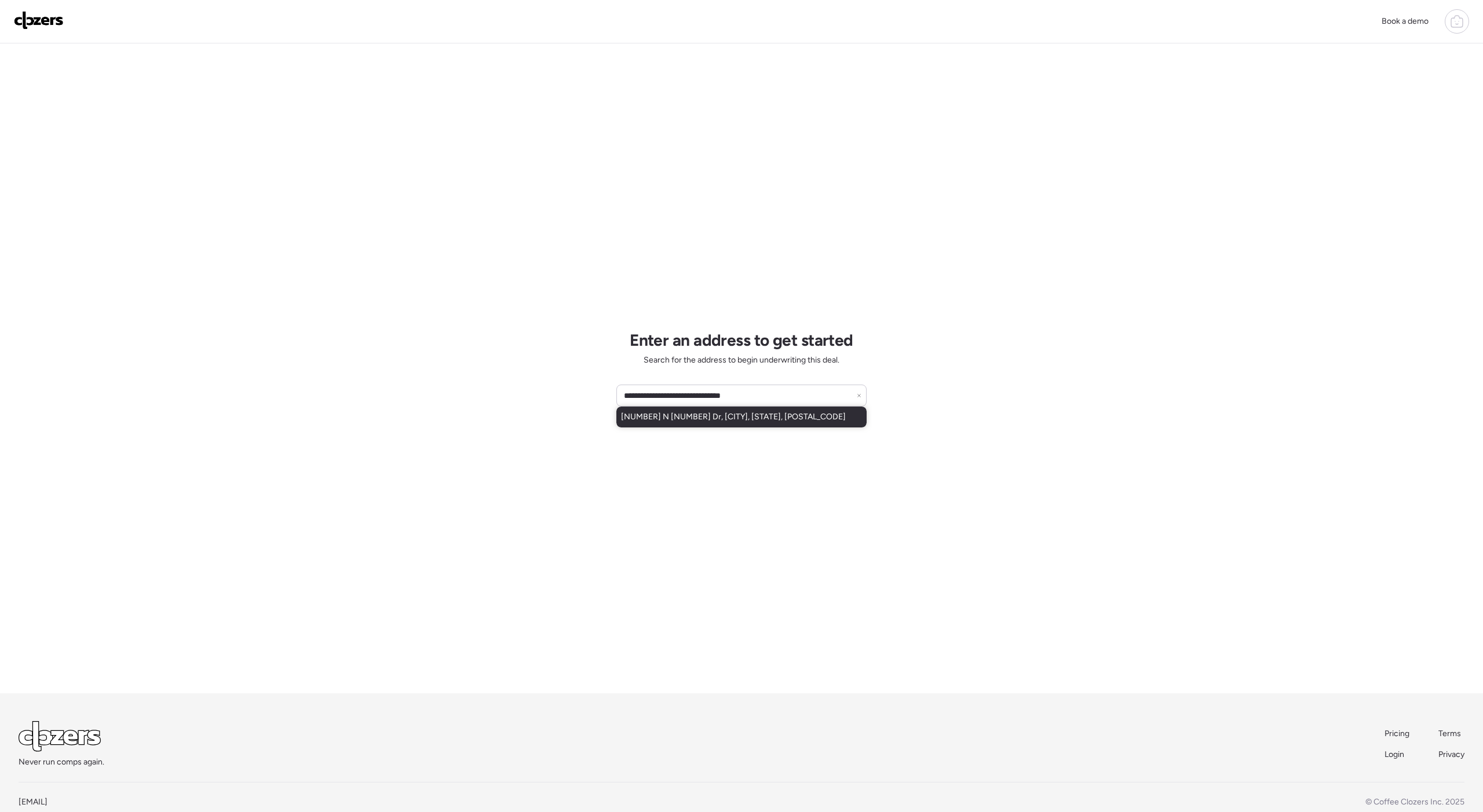click on "2511 N 48th Dr, Phoenix, AZ, 85035" at bounding box center [733, 417] 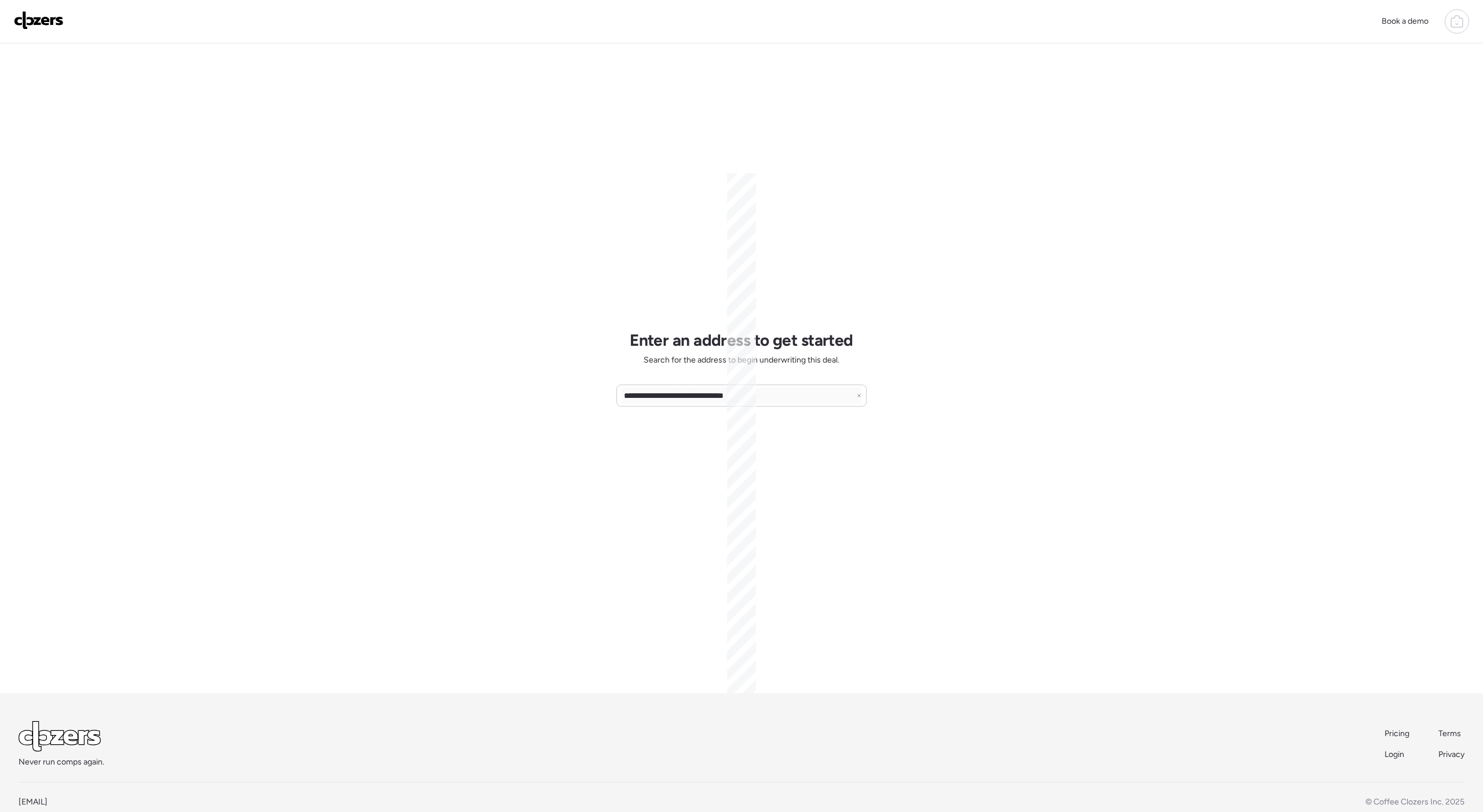 scroll, scrollTop: 2, scrollLeft: 0, axis: vertical 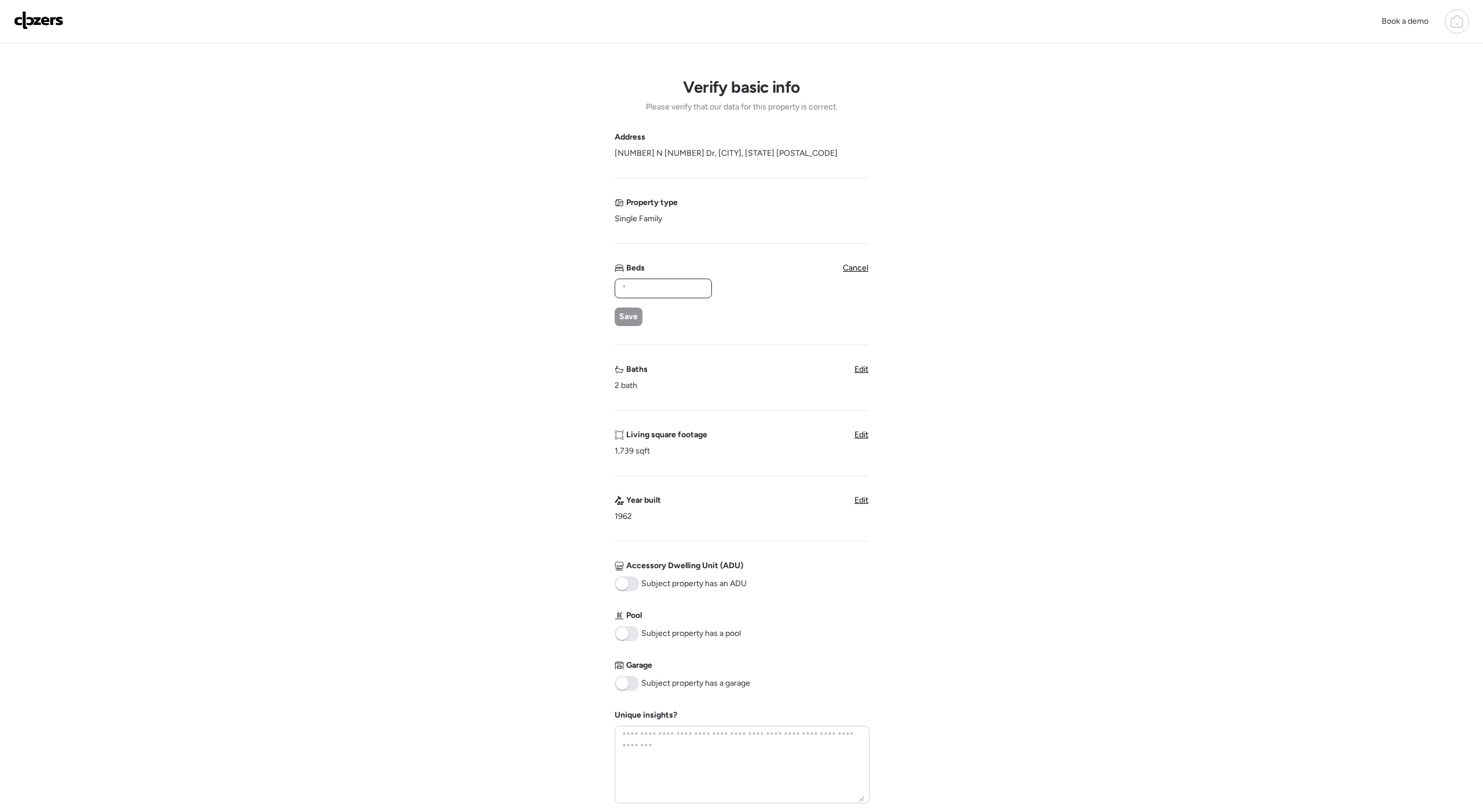 click at bounding box center (663, 288) 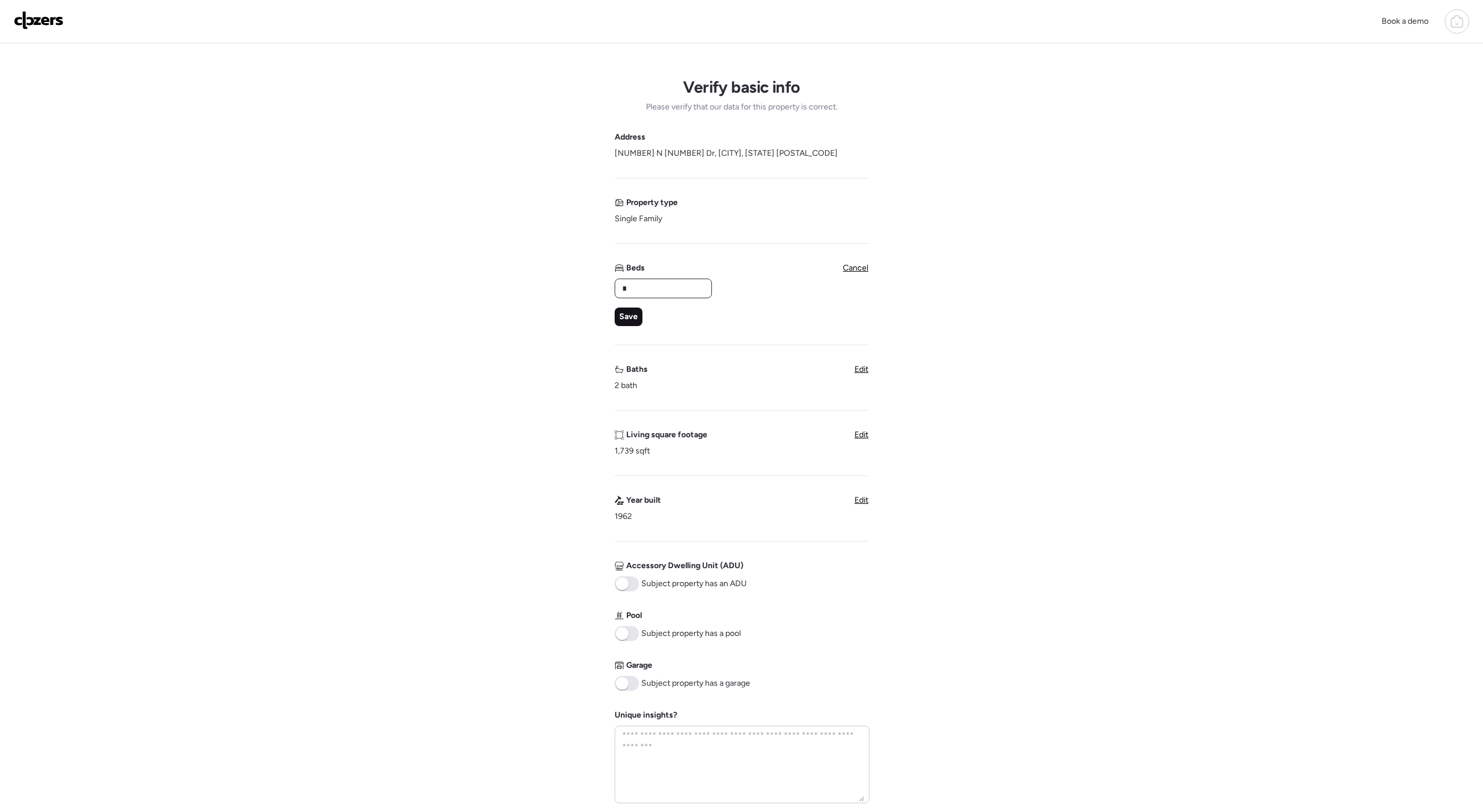type on "*" 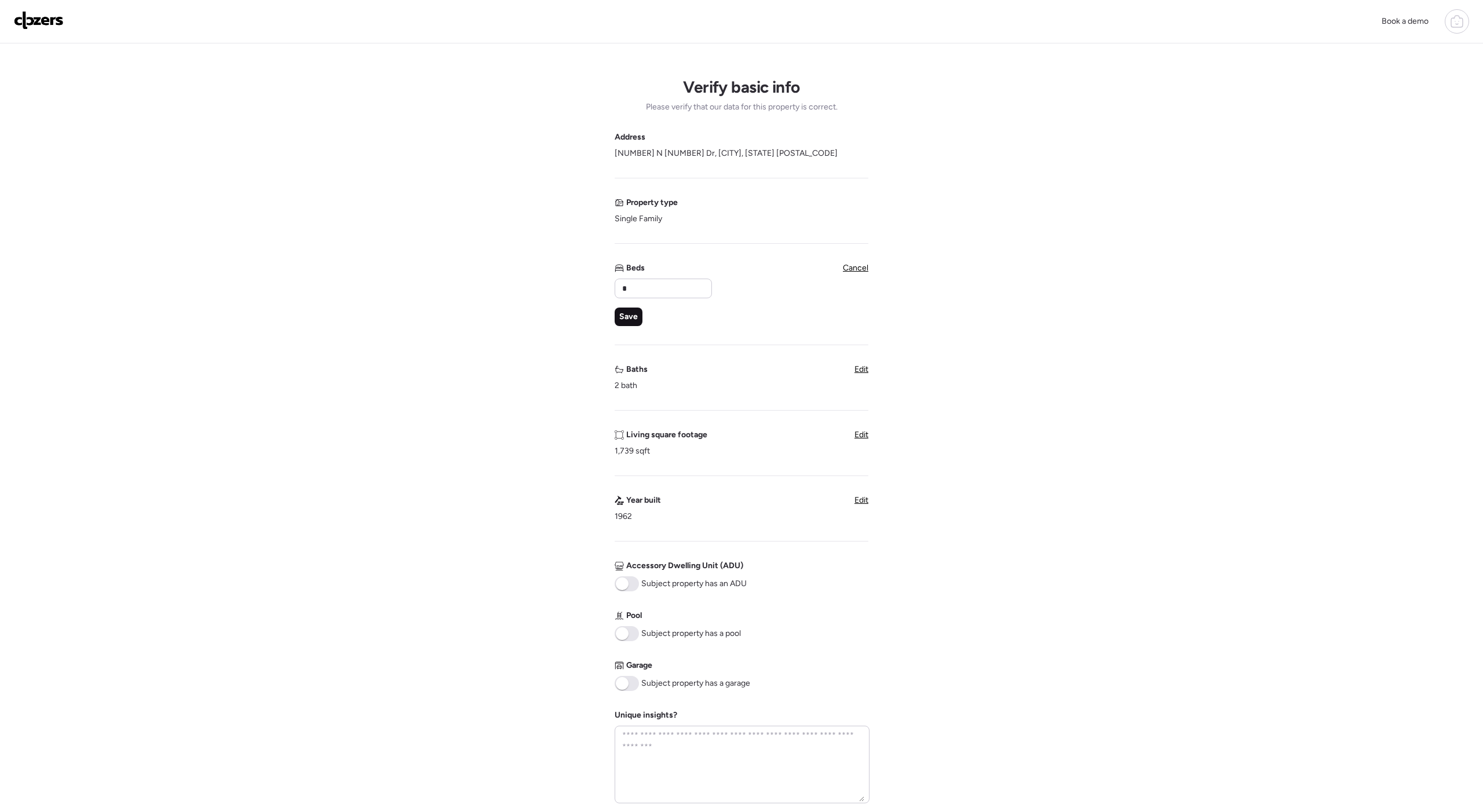 click on "Save" at bounding box center (629, 317) 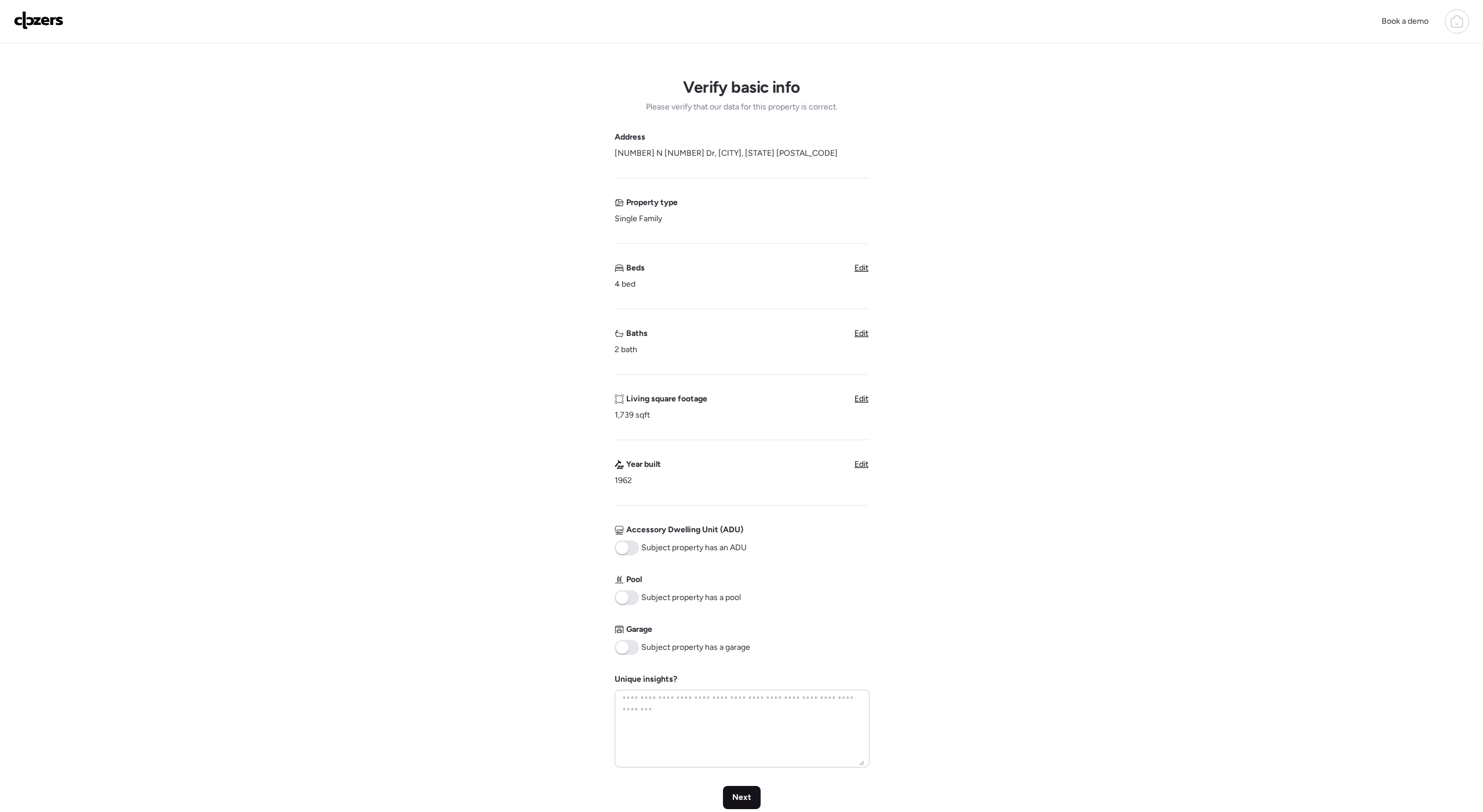 click on "Next" at bounding box center (742, 798) 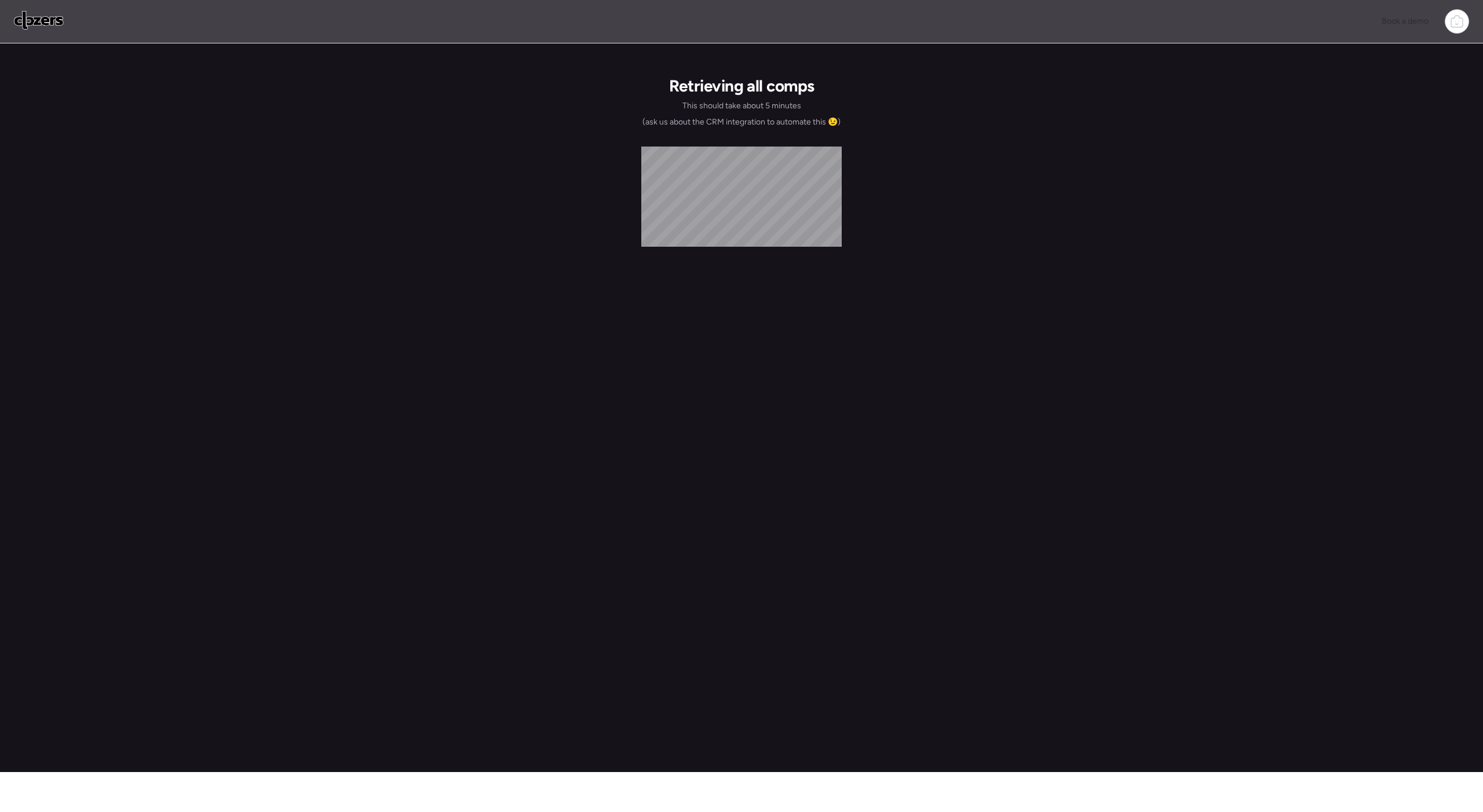 click on "Retrieving all comps This should take about 5 minutes (ask us about the CRM integration to automate this 😉)" at bounding box center [742, 408] 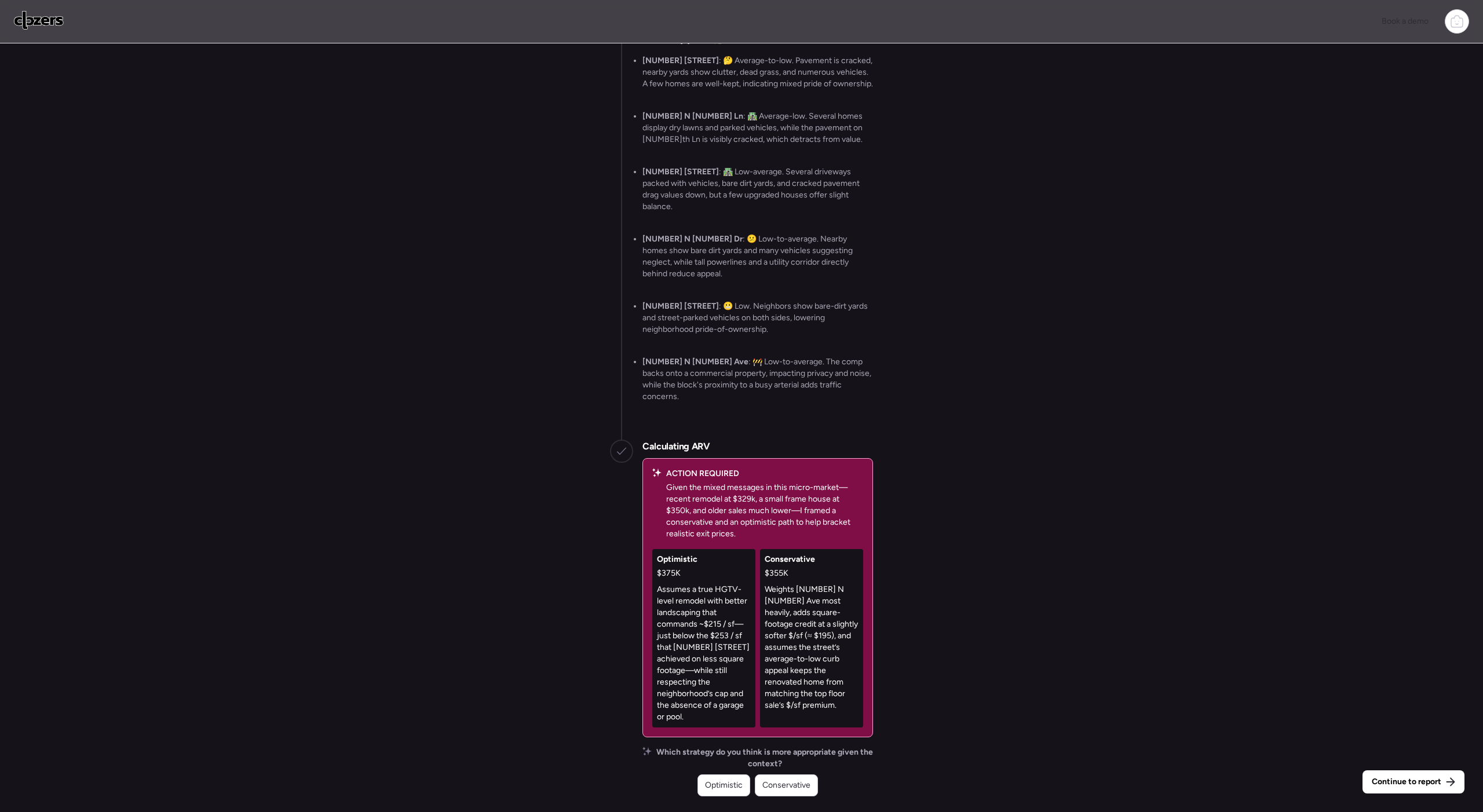 click on "Assumes a true HGTV-level remodel with better landscaping that commands ~$215 / sf—just below the $253 / sf that 2323 N 49th Dr achieved on less square footage—while still respecting the neighborhood’s cap and the absence of a garage or pool." at bounding box center (704, 653) 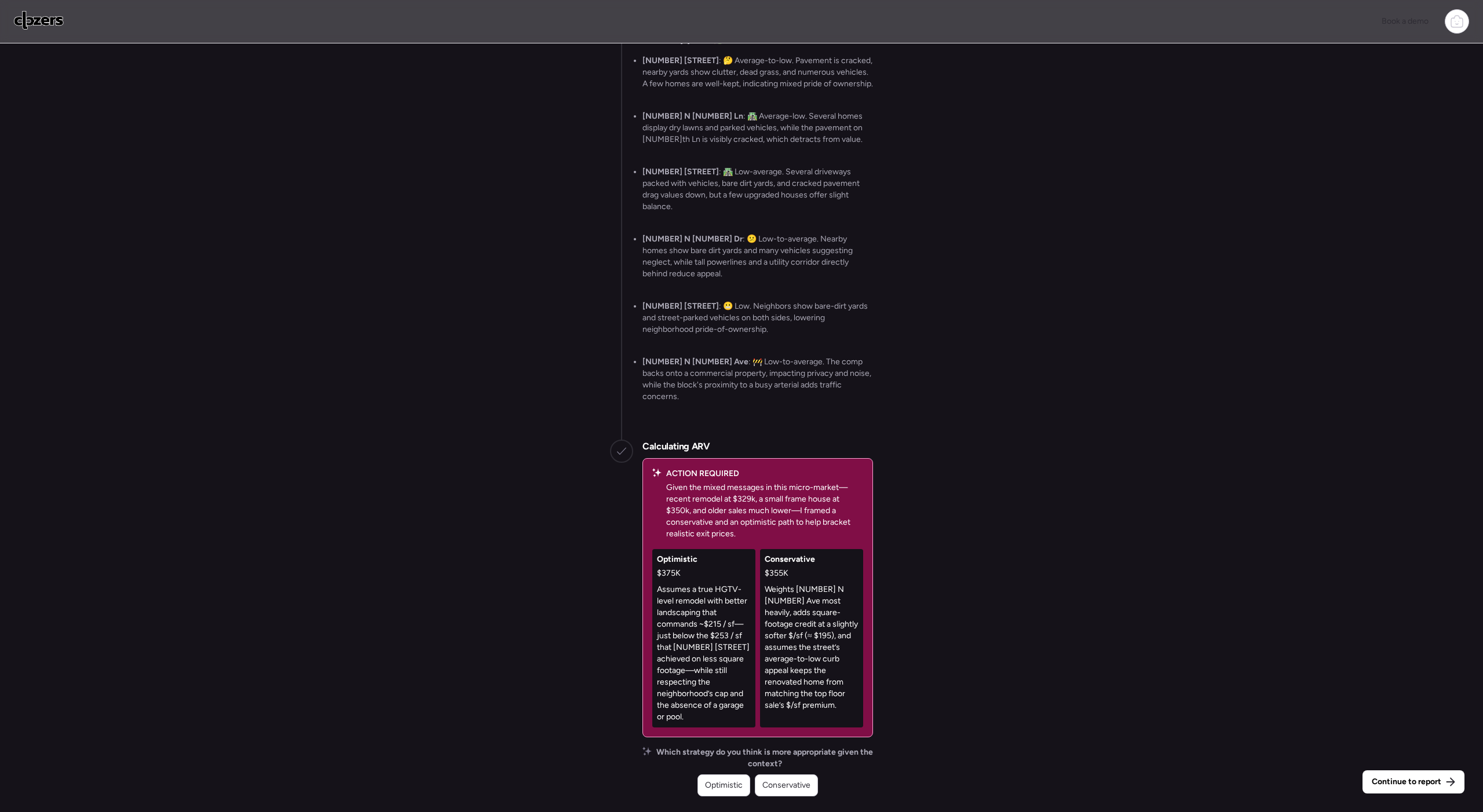 click on "Optimistic" at bounding box center [724, 785] 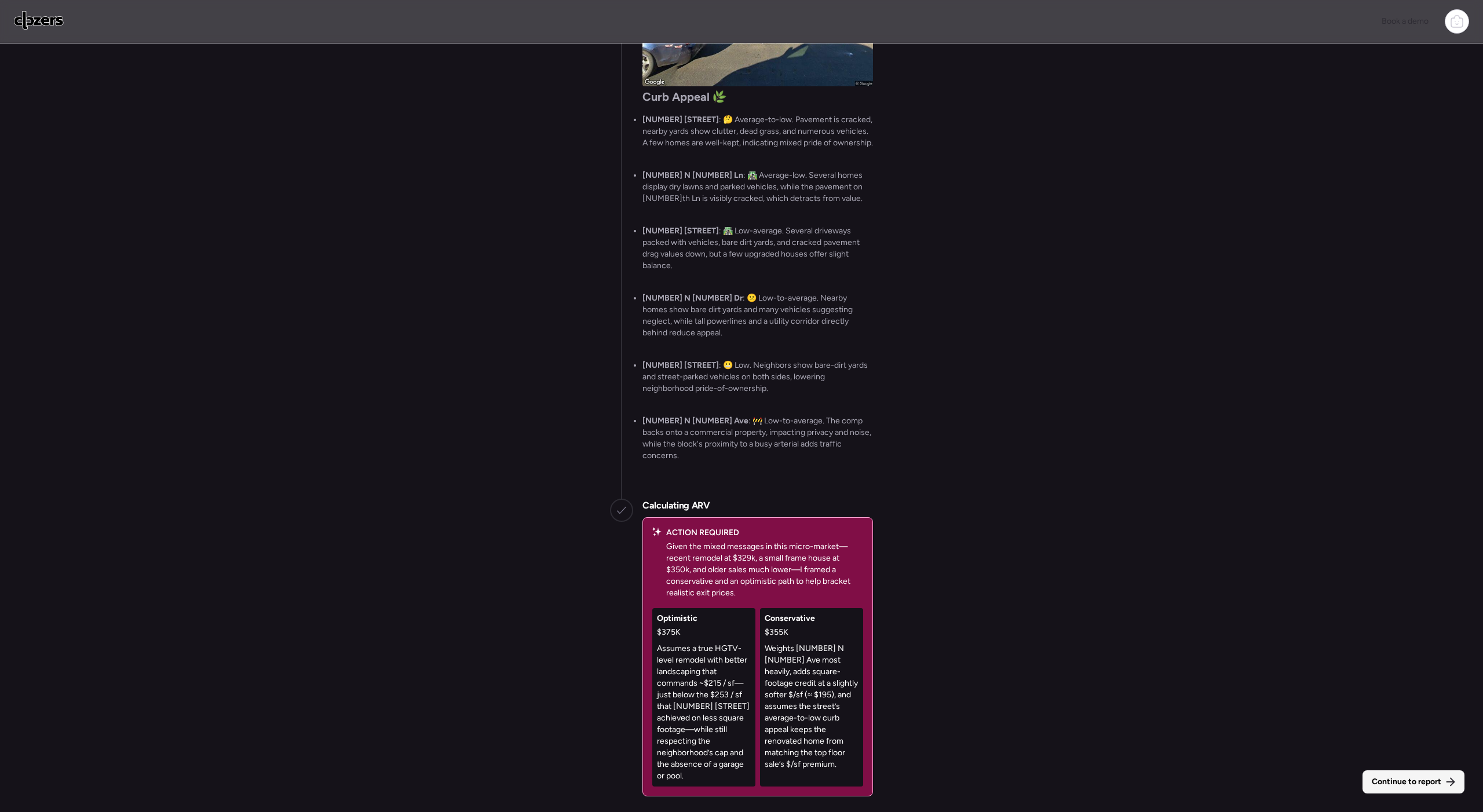 click on "Continue to report" at bounding box center (1407, 782) 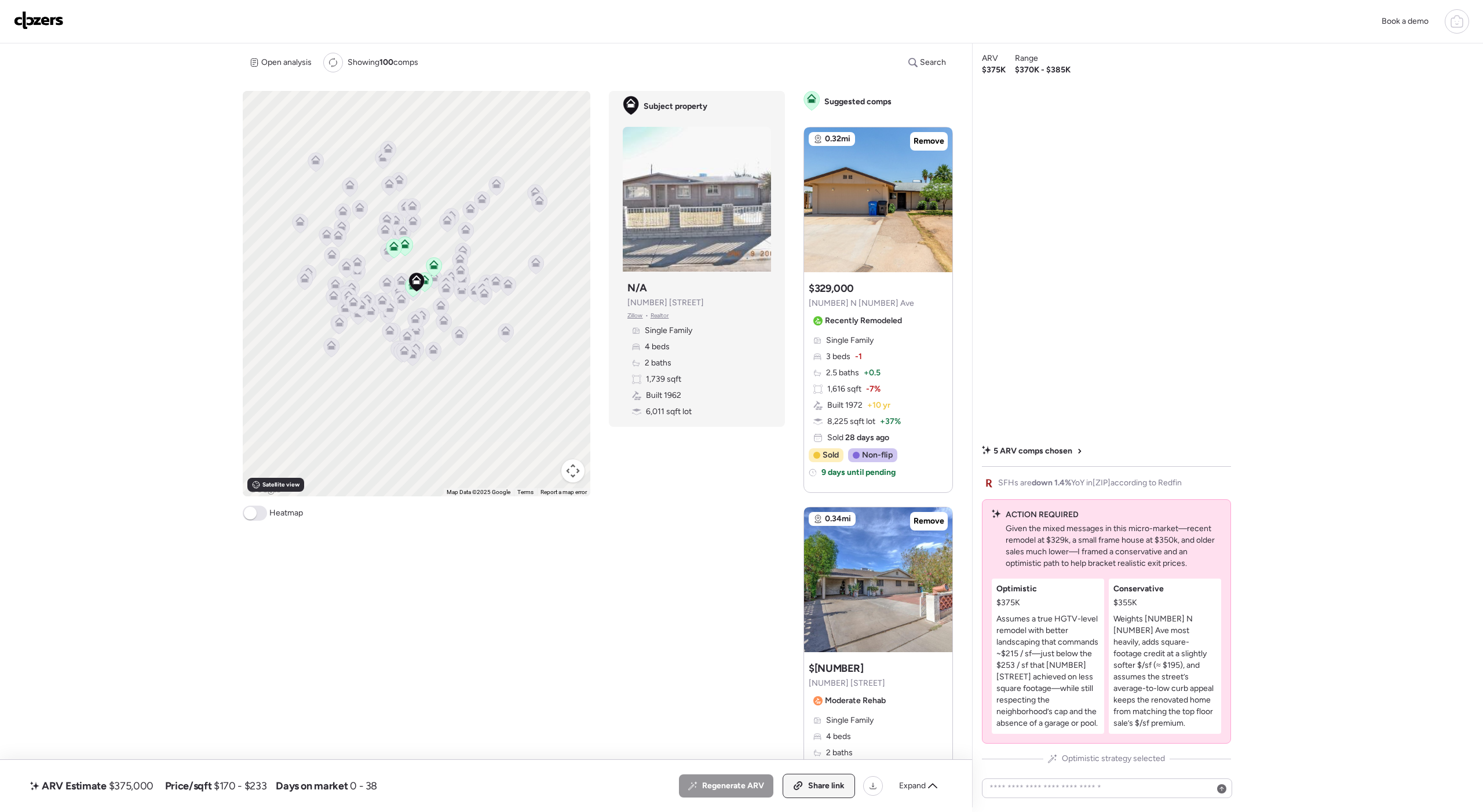 click on "Share link" at bounding box center (819, 786) 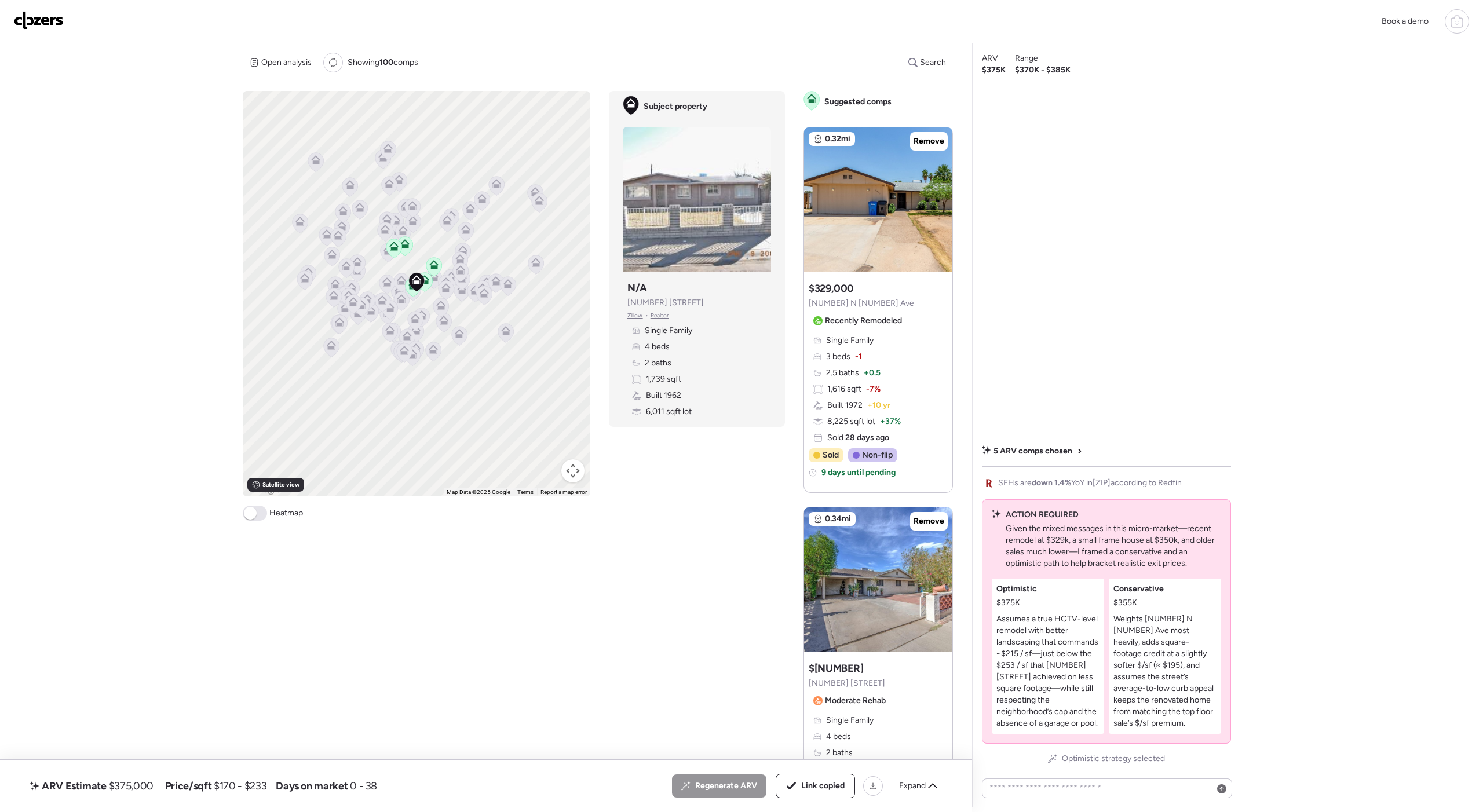 click at bounding box center [39, 20] 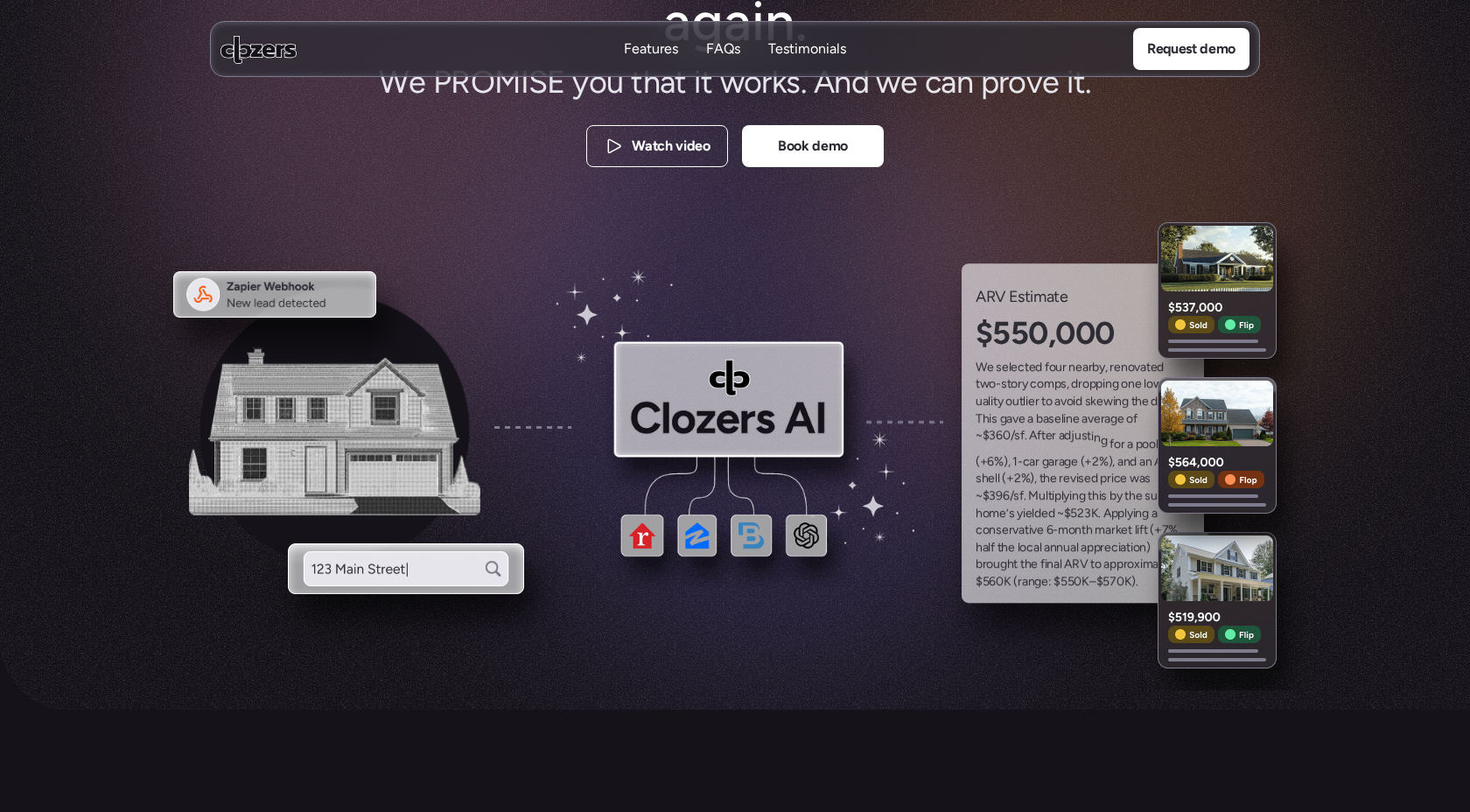 scroll, scrollTop: 0, scrollLeft: 0, axis: both 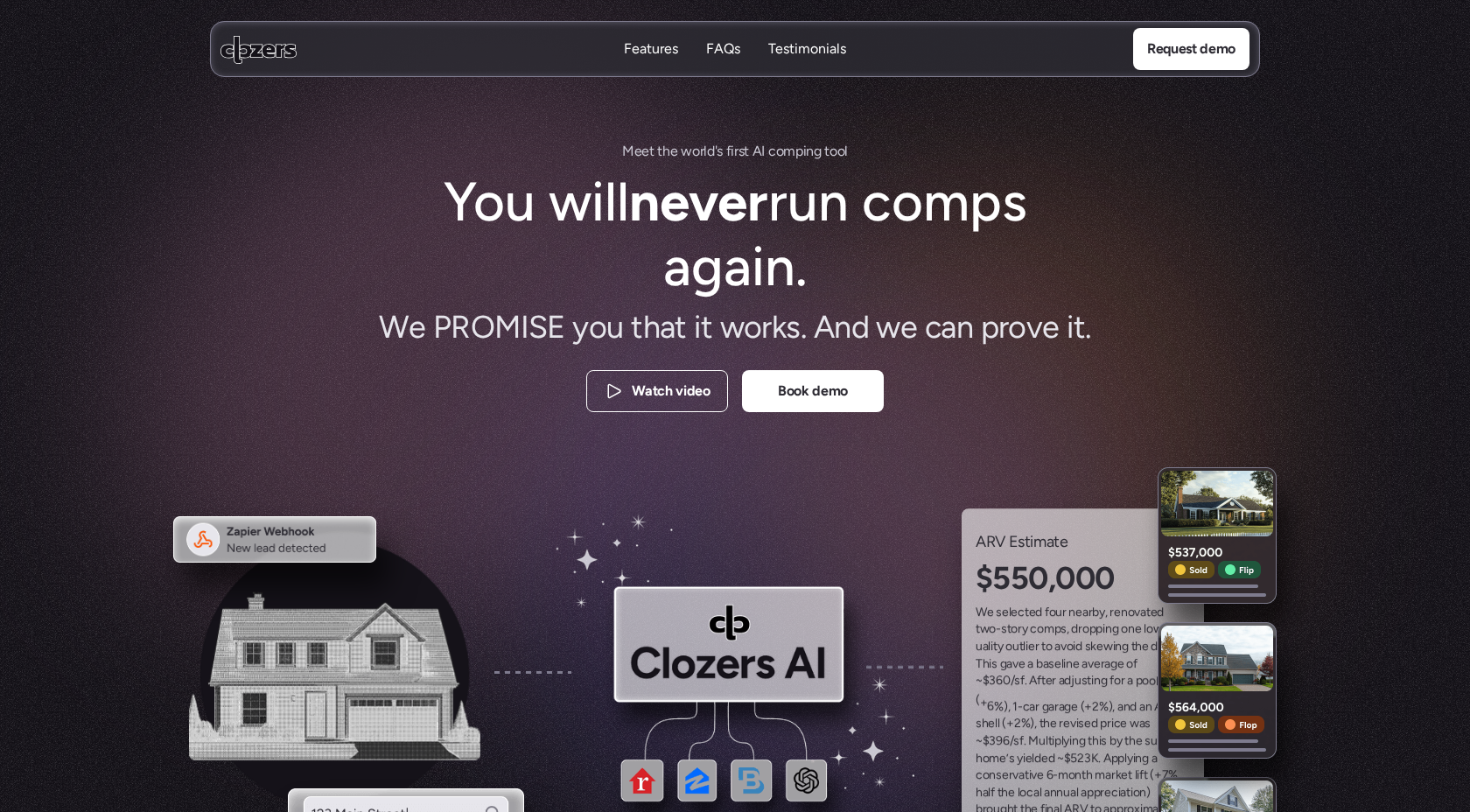 click at bounding box center (415, 49) 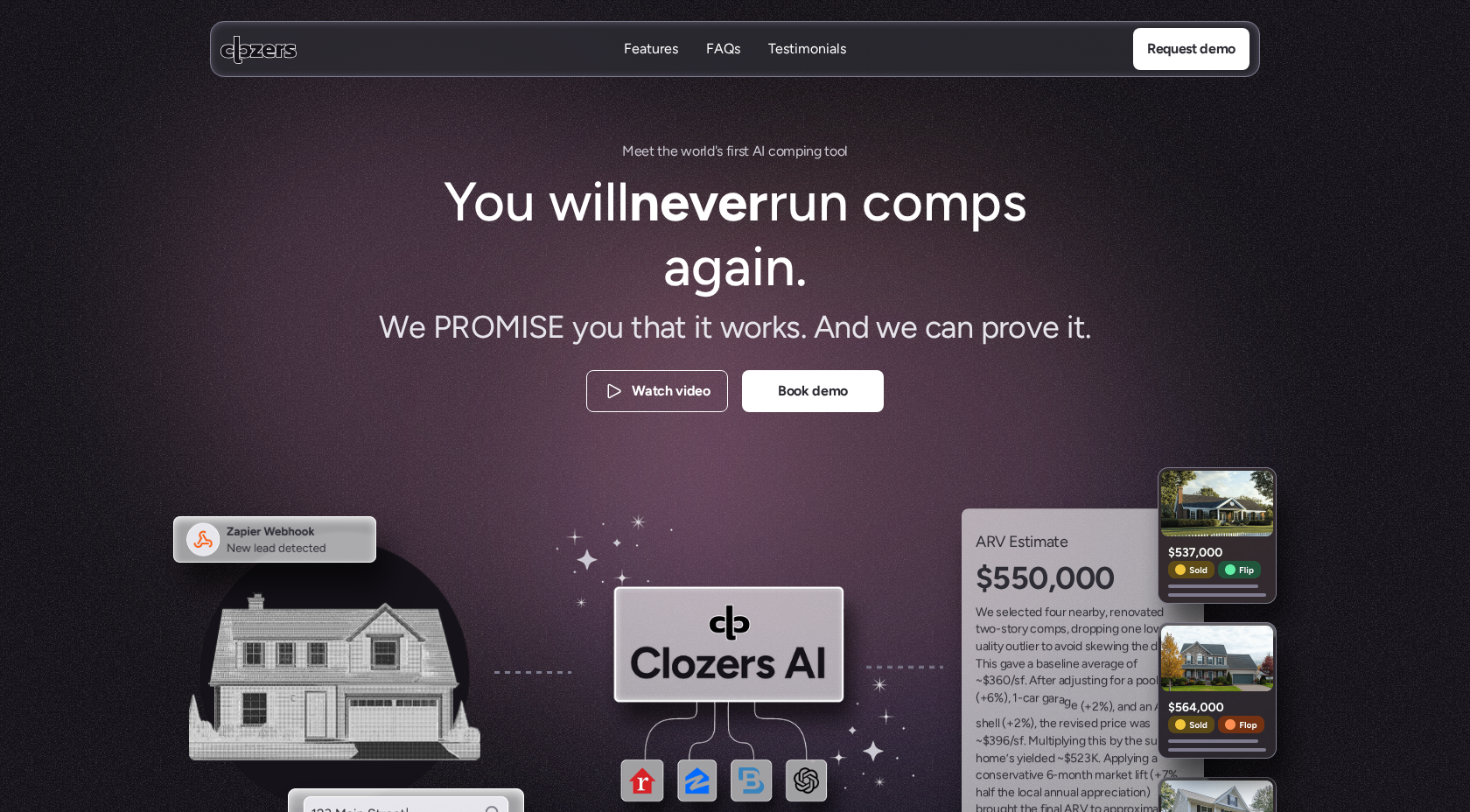 click 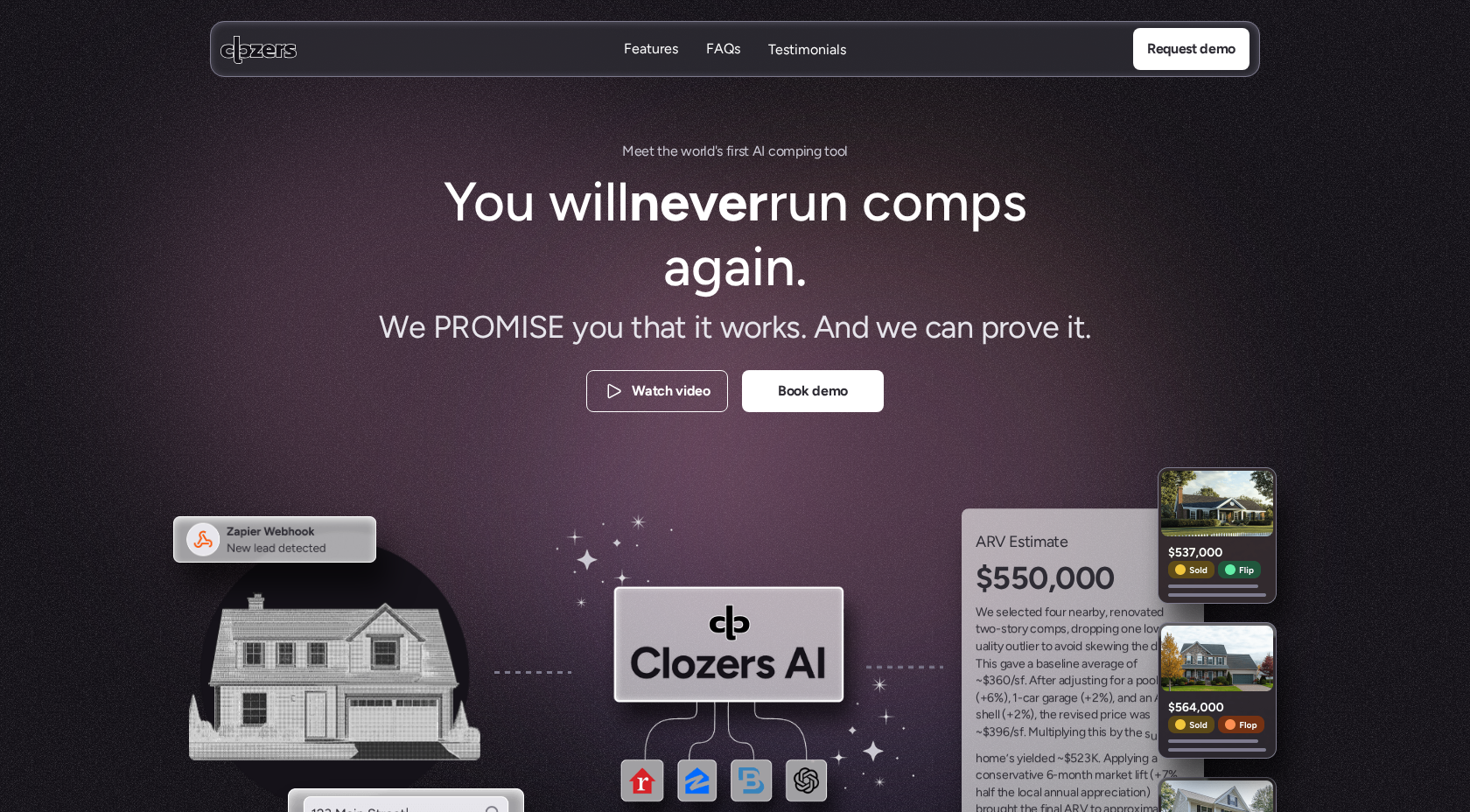 click on "Testimonials" at bounding box center [807, 50] 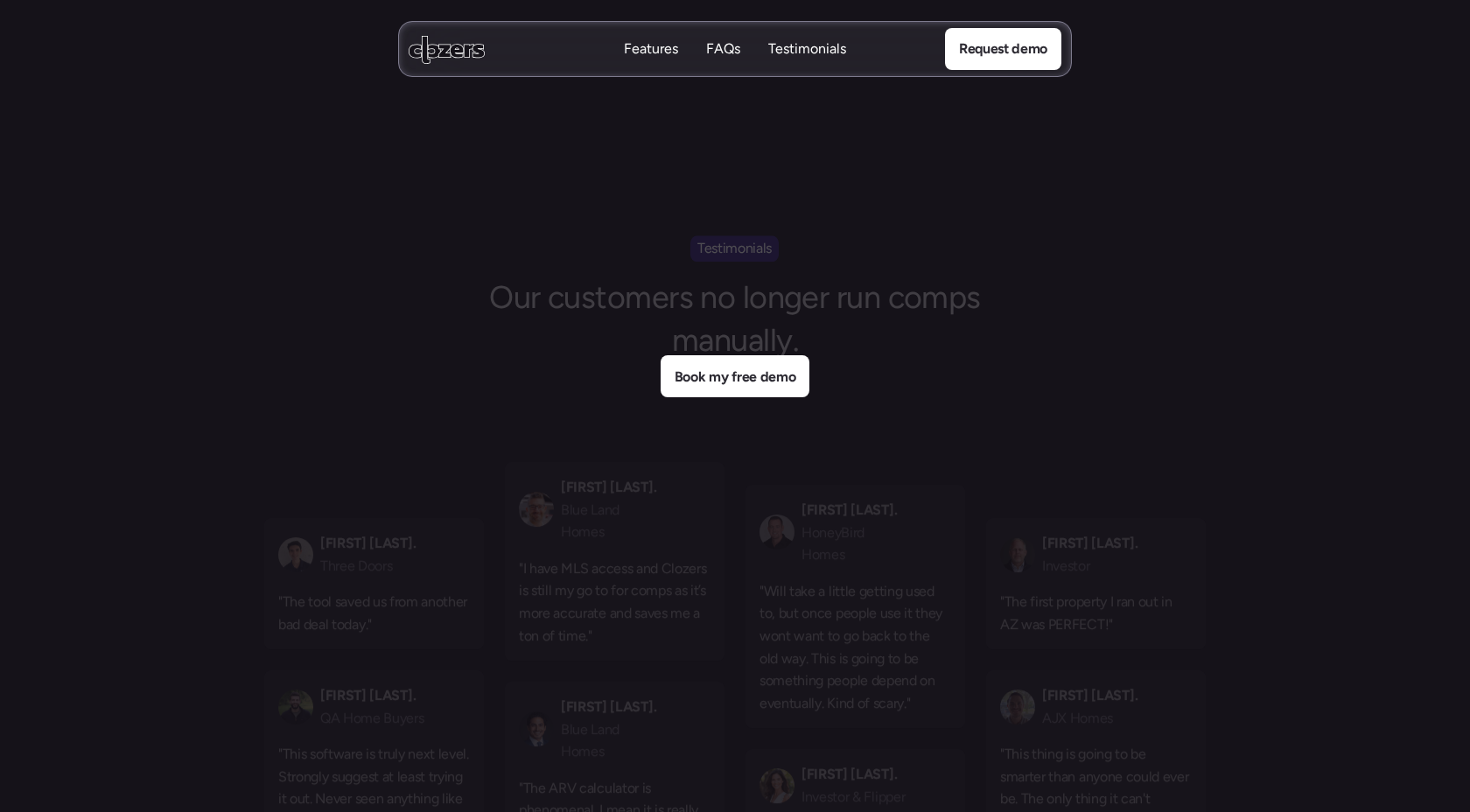 scroll, scrollTop: 5381, scrollLeft: 0, axis: vertical 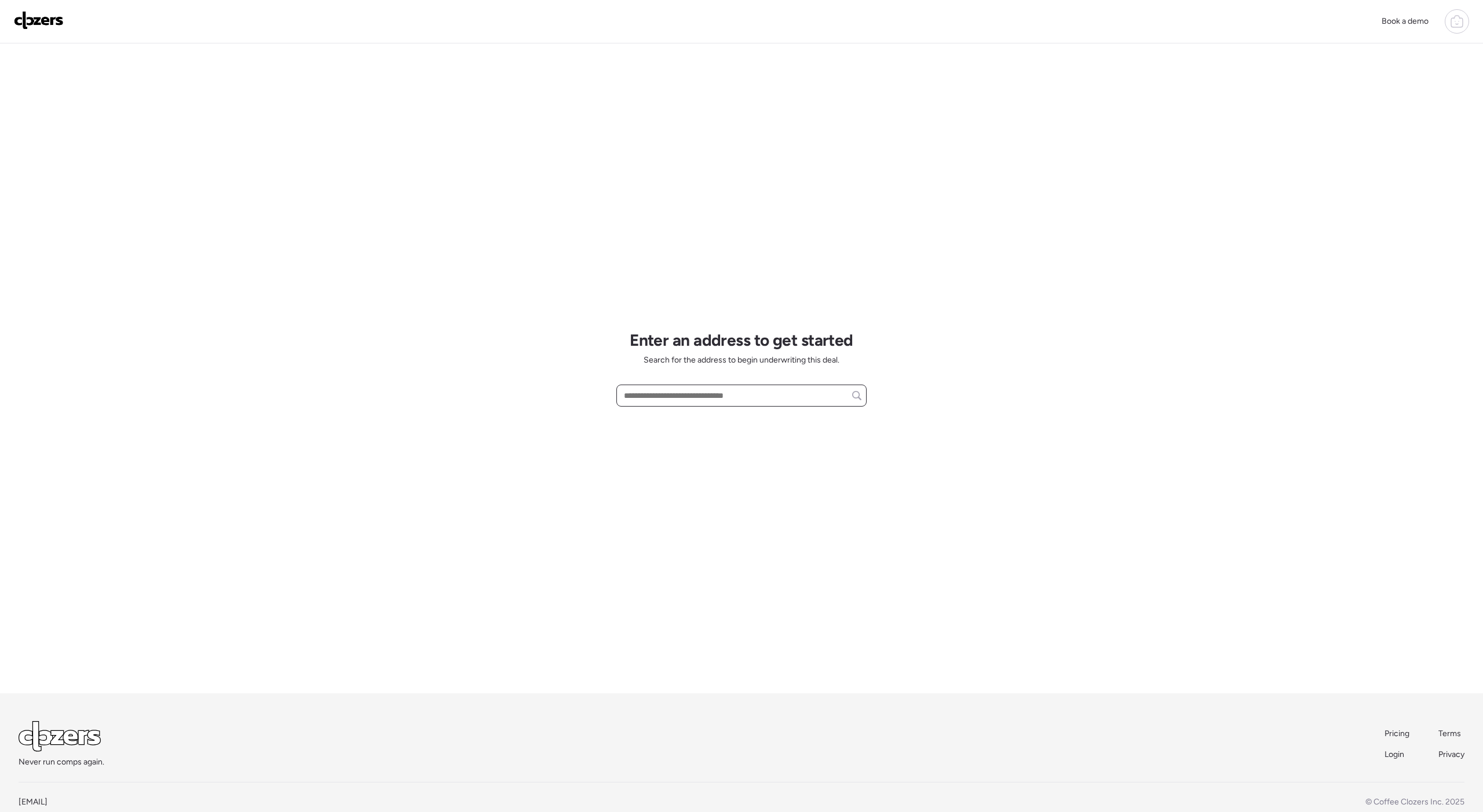 click at bounding box center [742, 396] 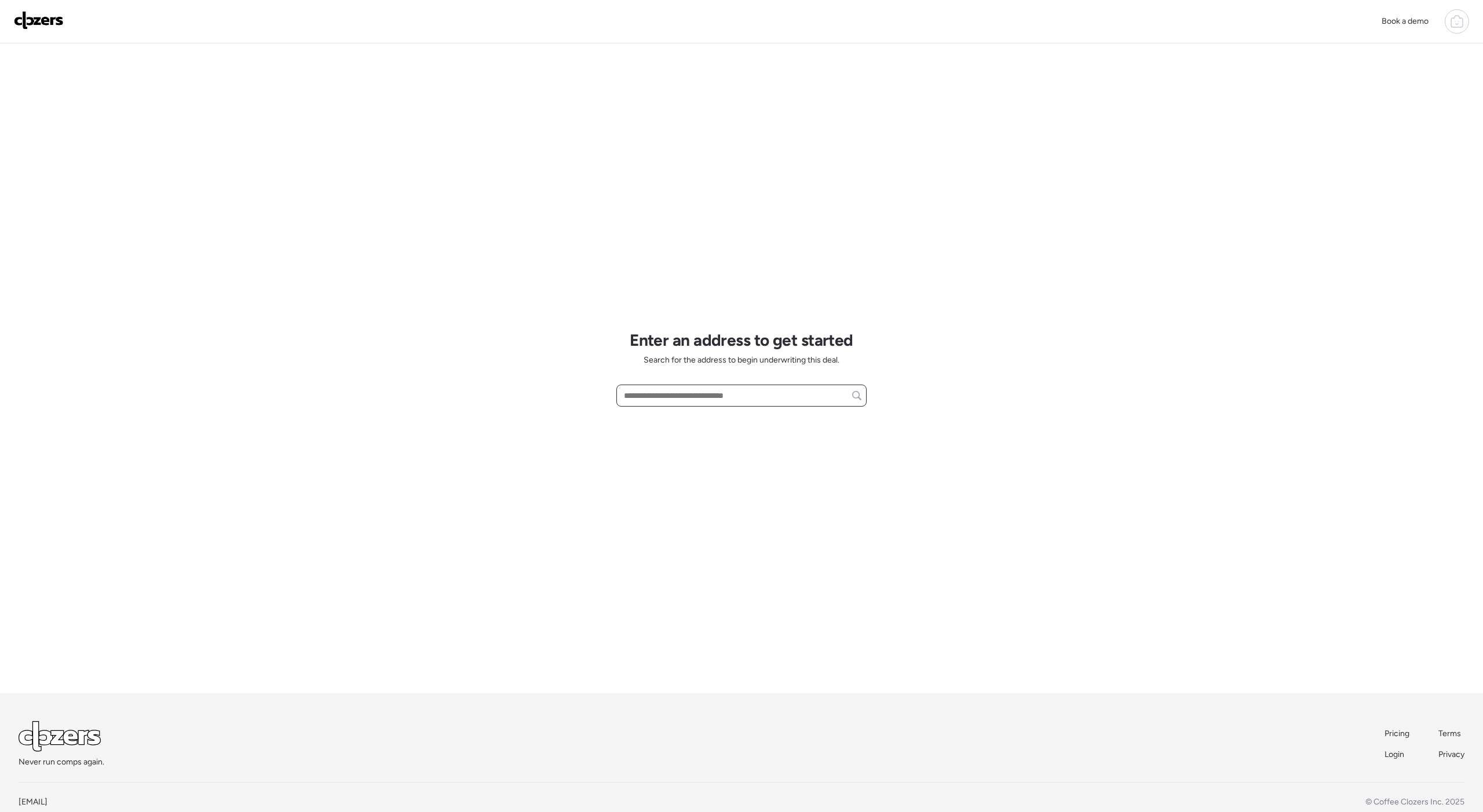 paste on "**********" 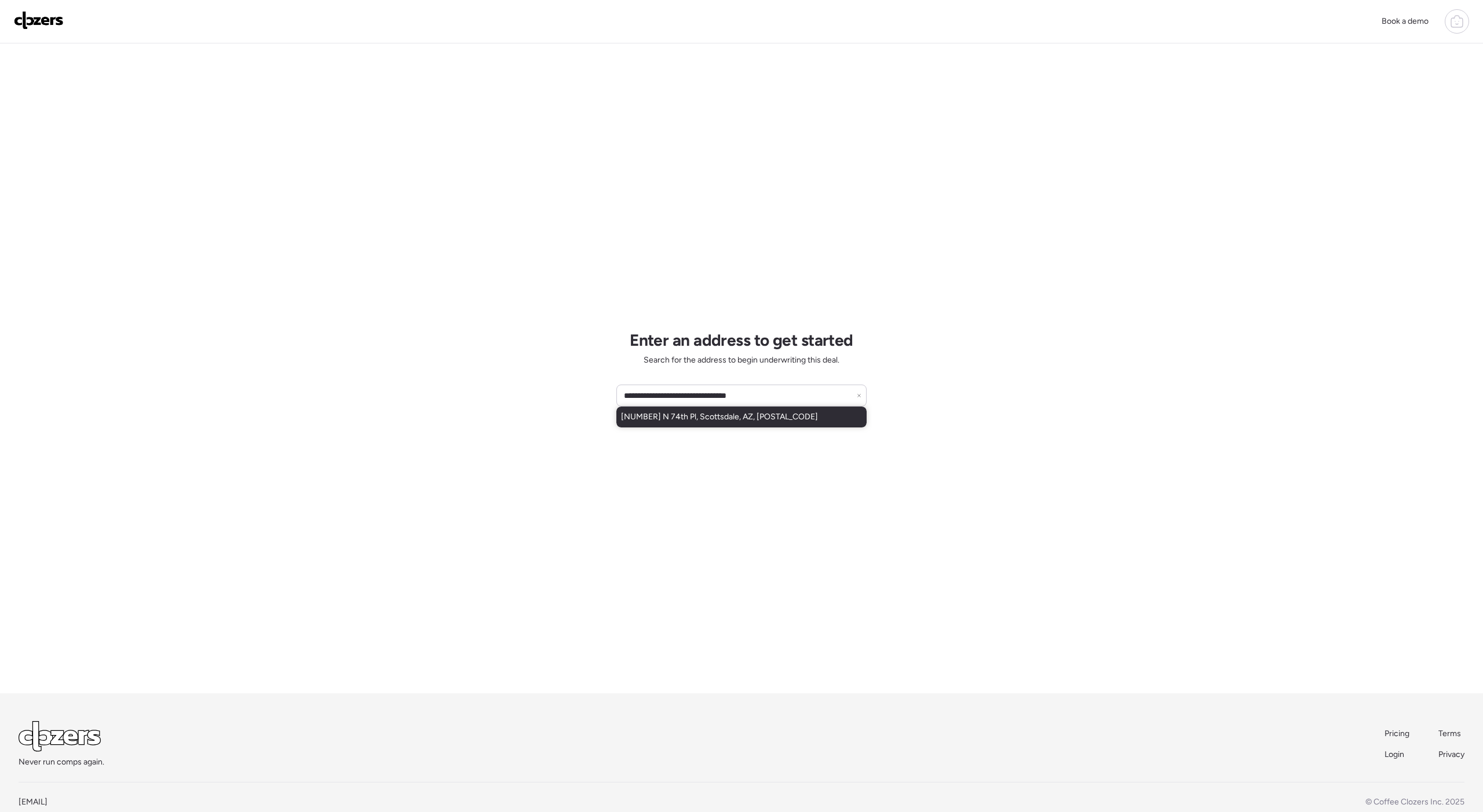 click on "[NUMBER] N 74th Pl, Scottsdale, AZ, [POSTAL_CODE]" at bounding box center [719, 417] 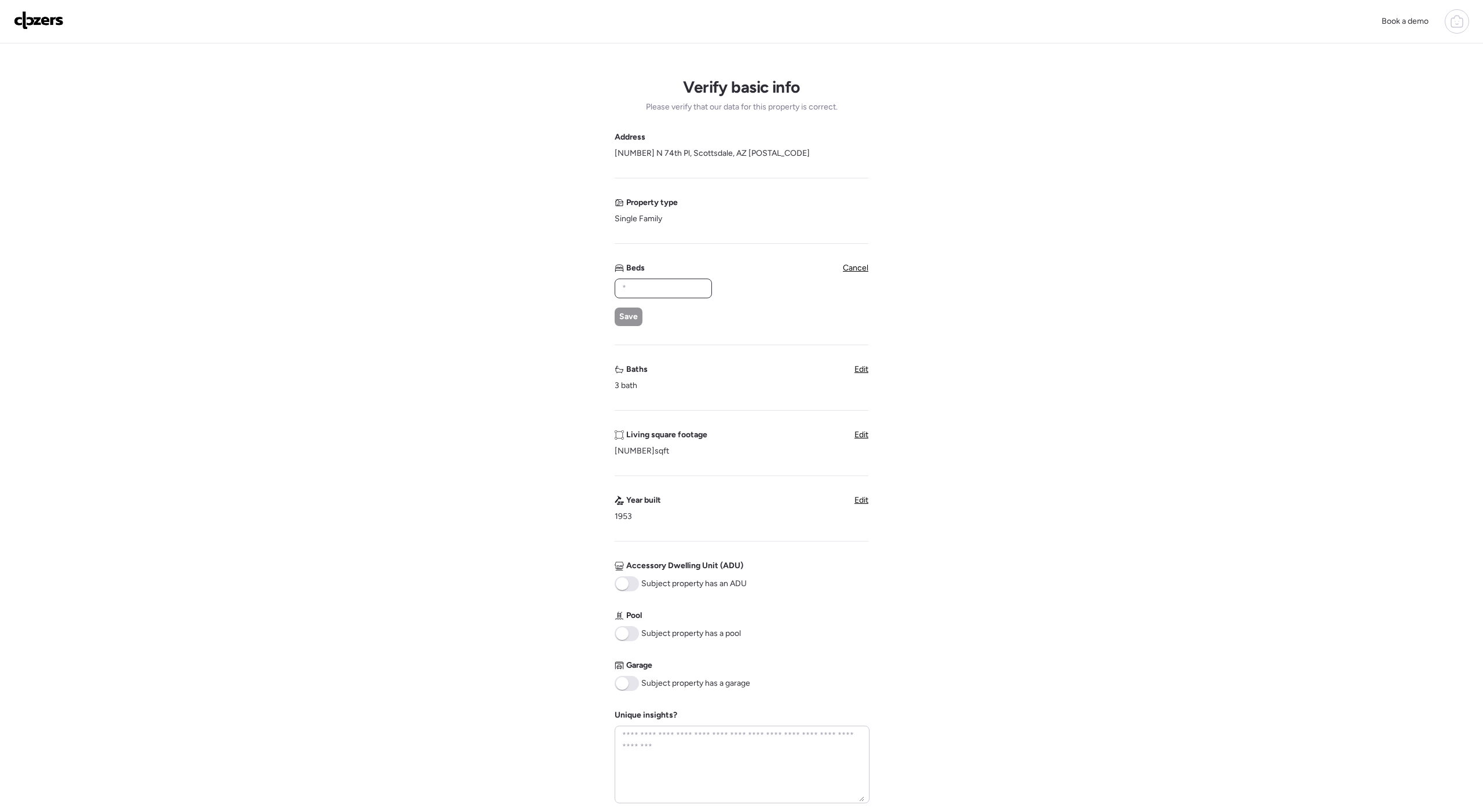 click at bounding box center (663, 288) 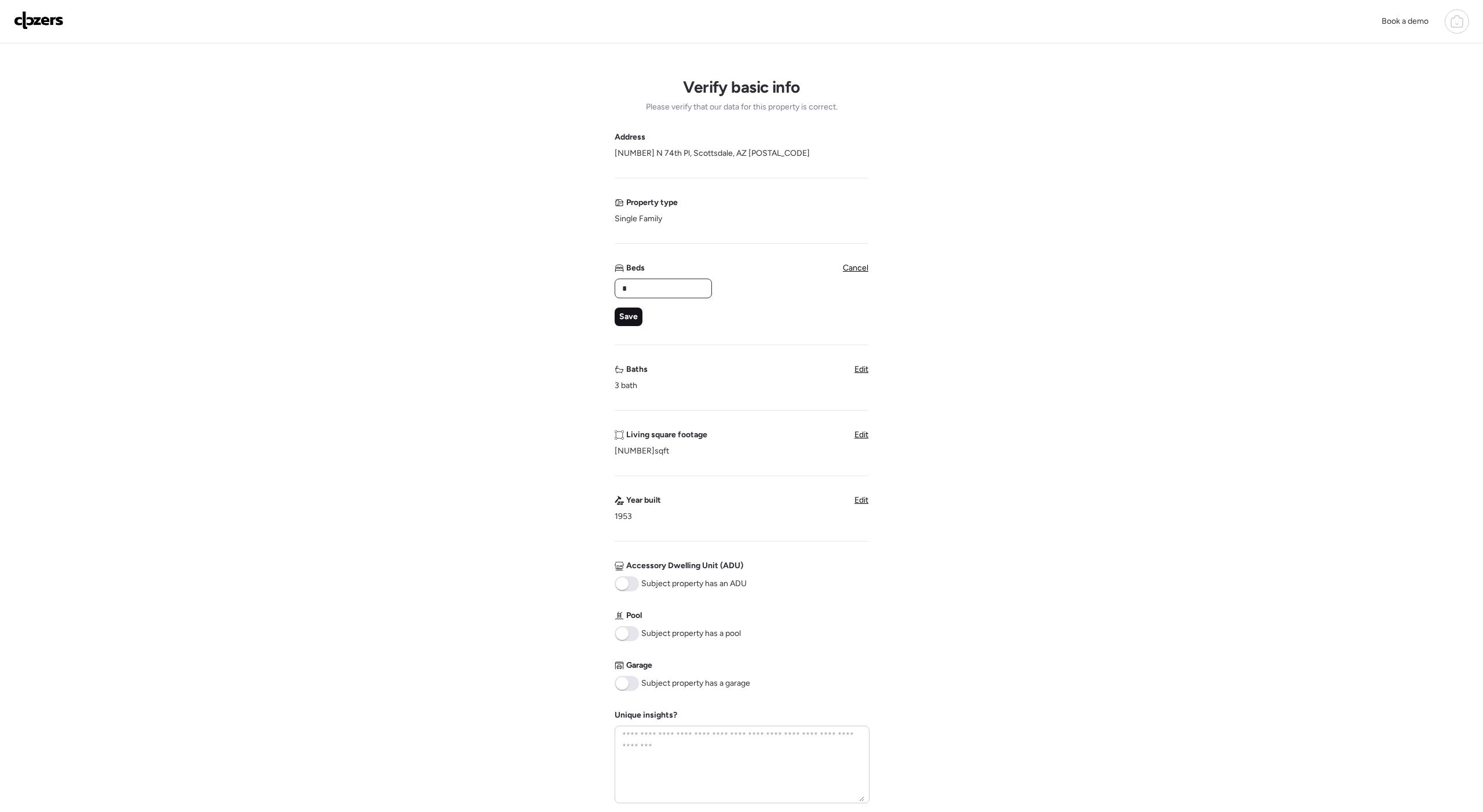 type on "*" 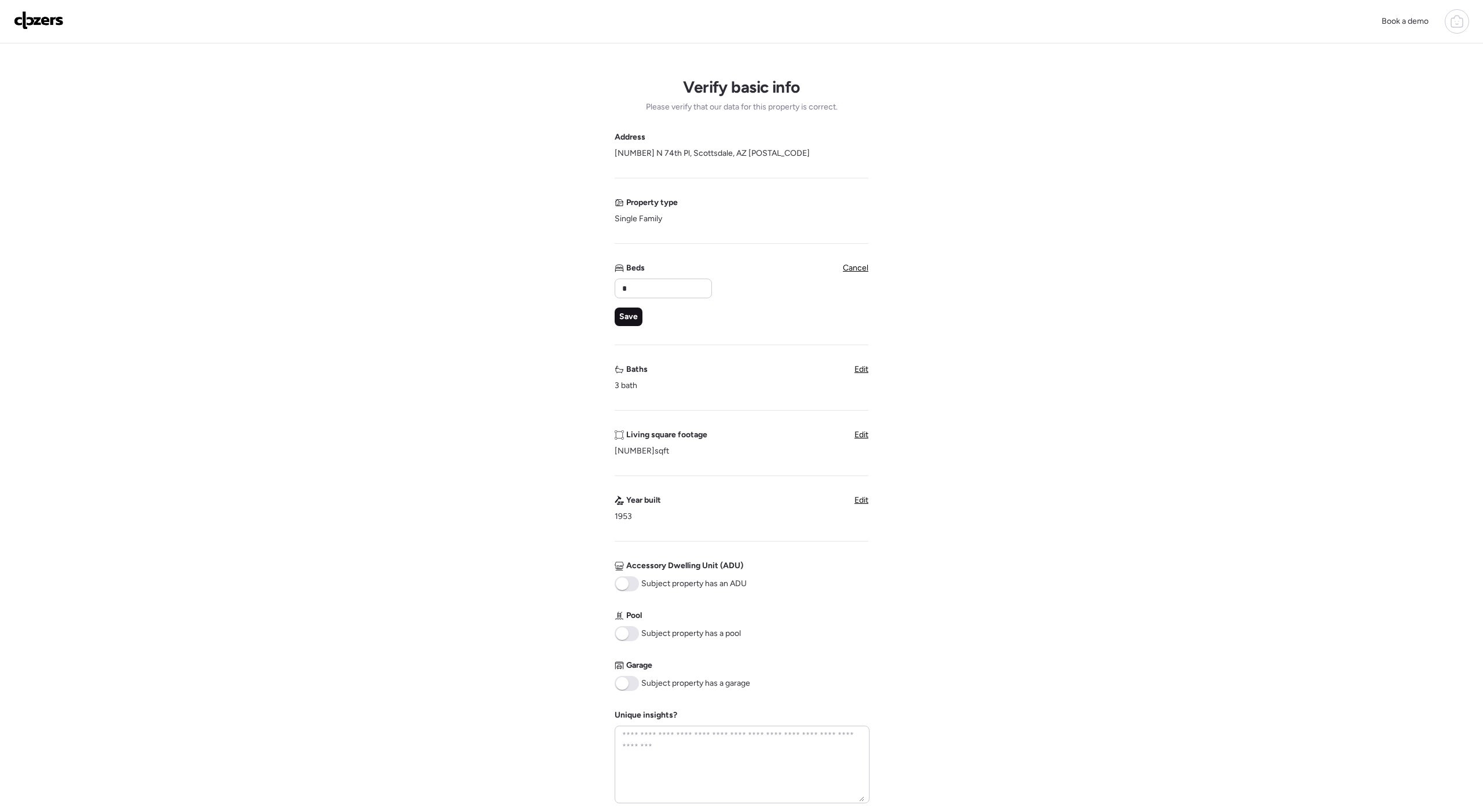 click on "Save" at bounding box center [629, 317] 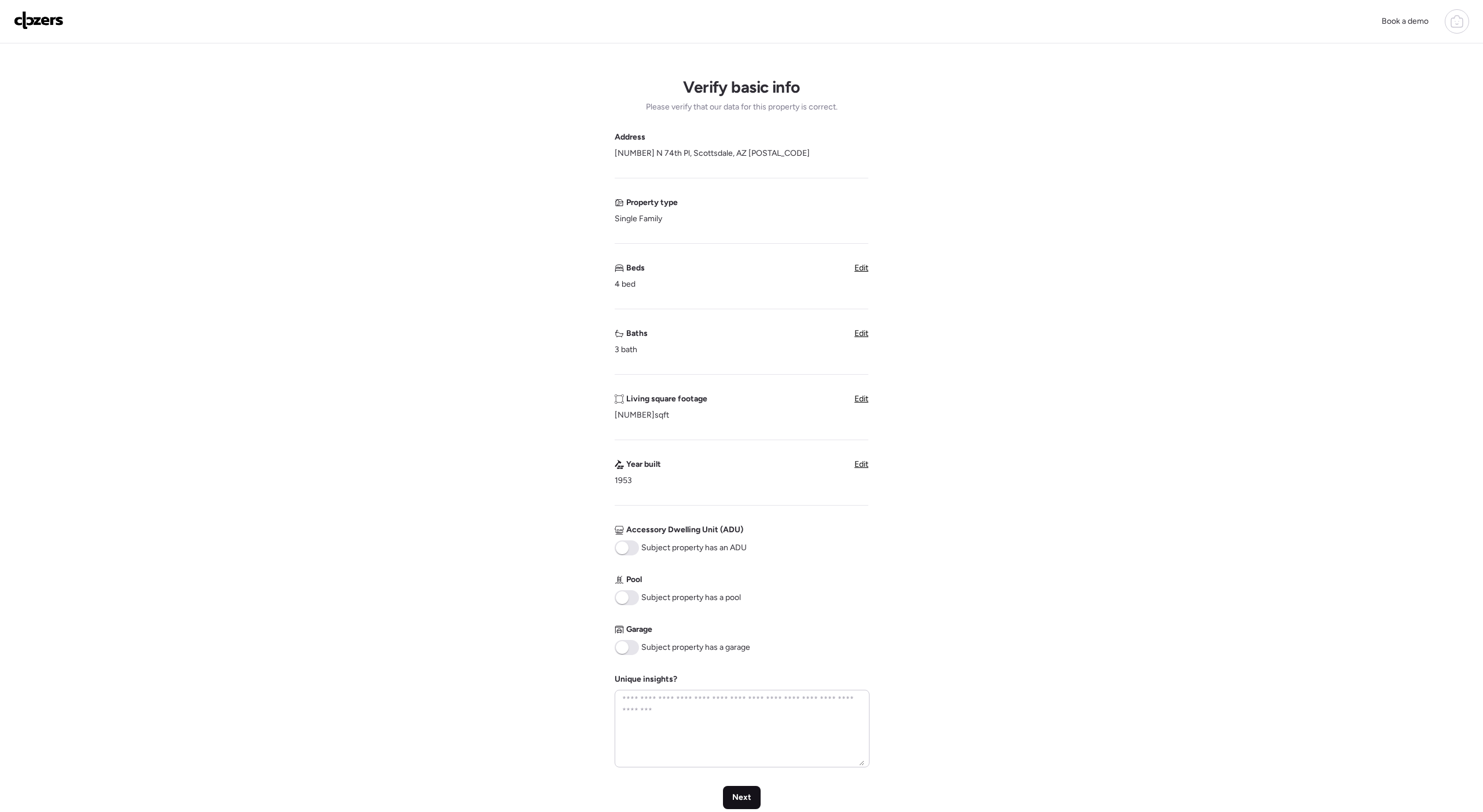 click on "Next" at bounding box center [742, 798] 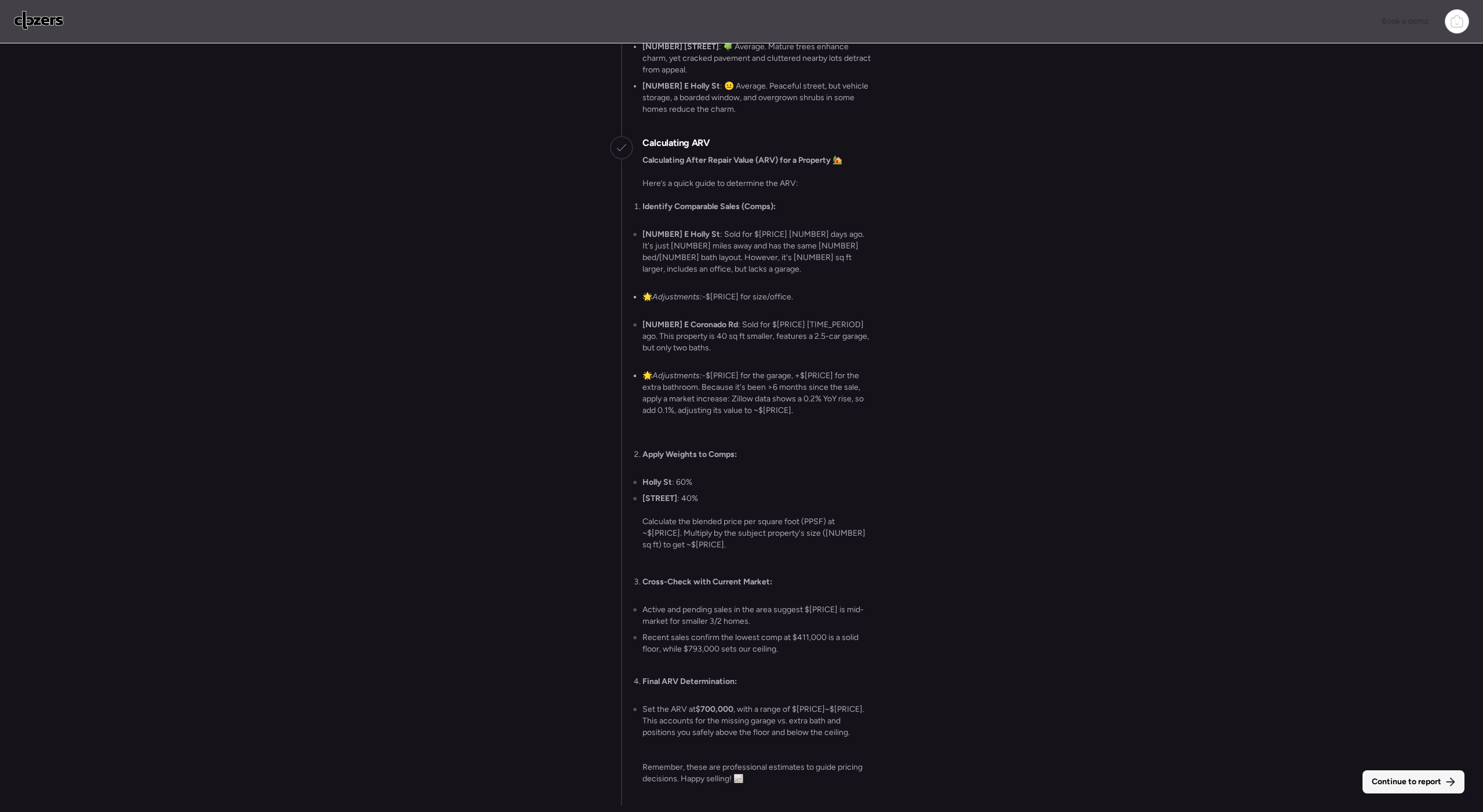click on "Continue to report" at bounding box center [1407, 782] 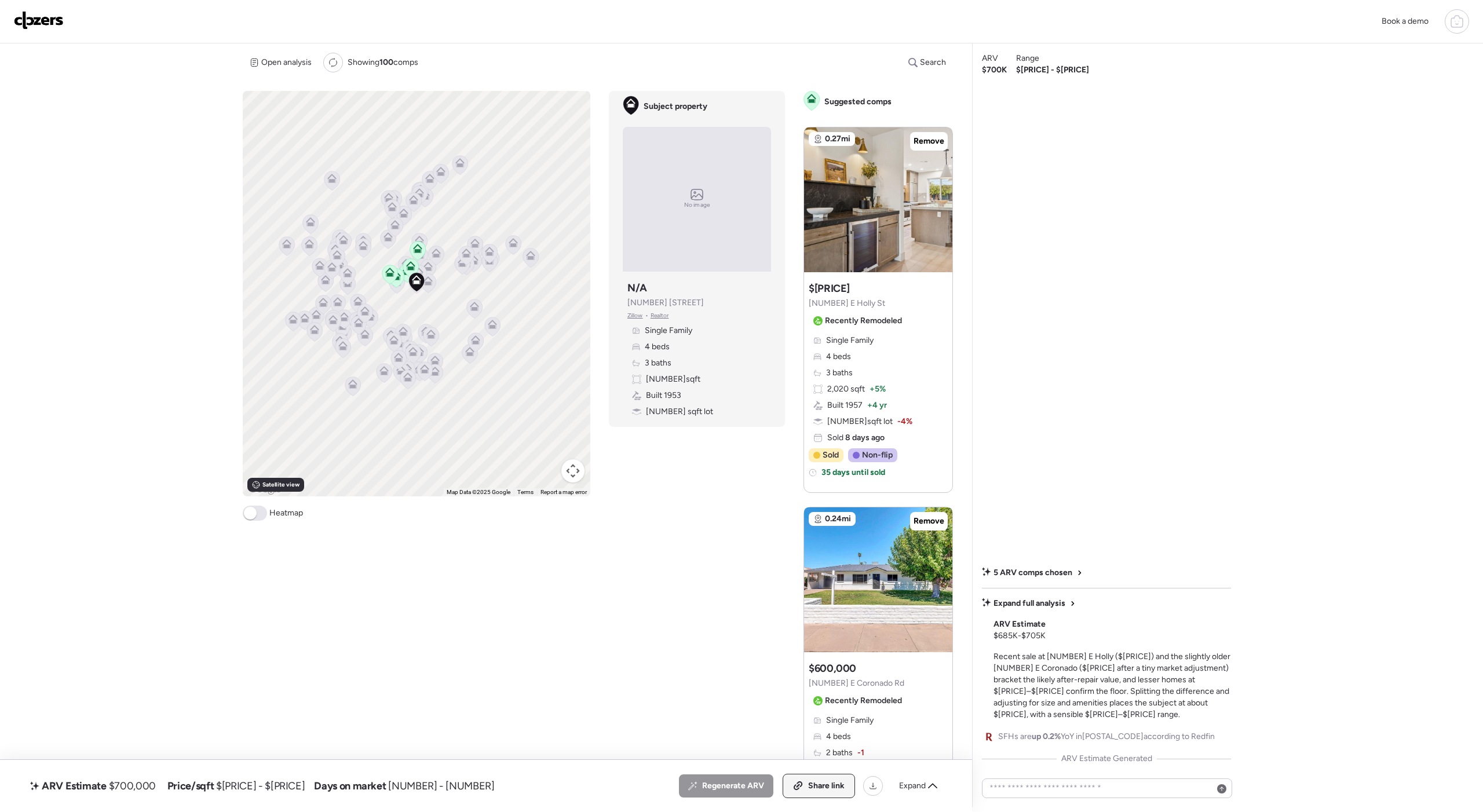 click on "Share link" at bounding box center [819, 786] 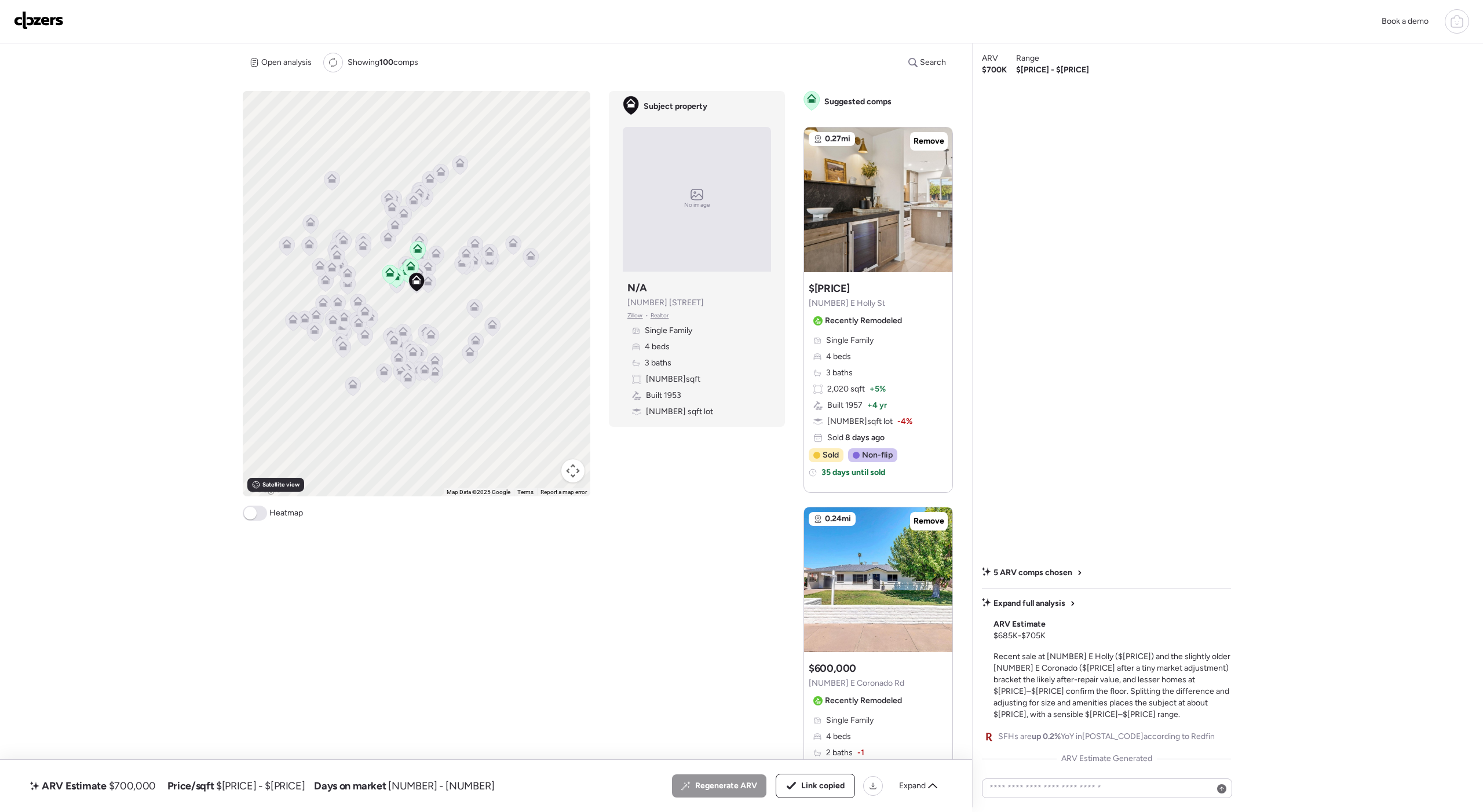 click at bounding box center [39, 20] 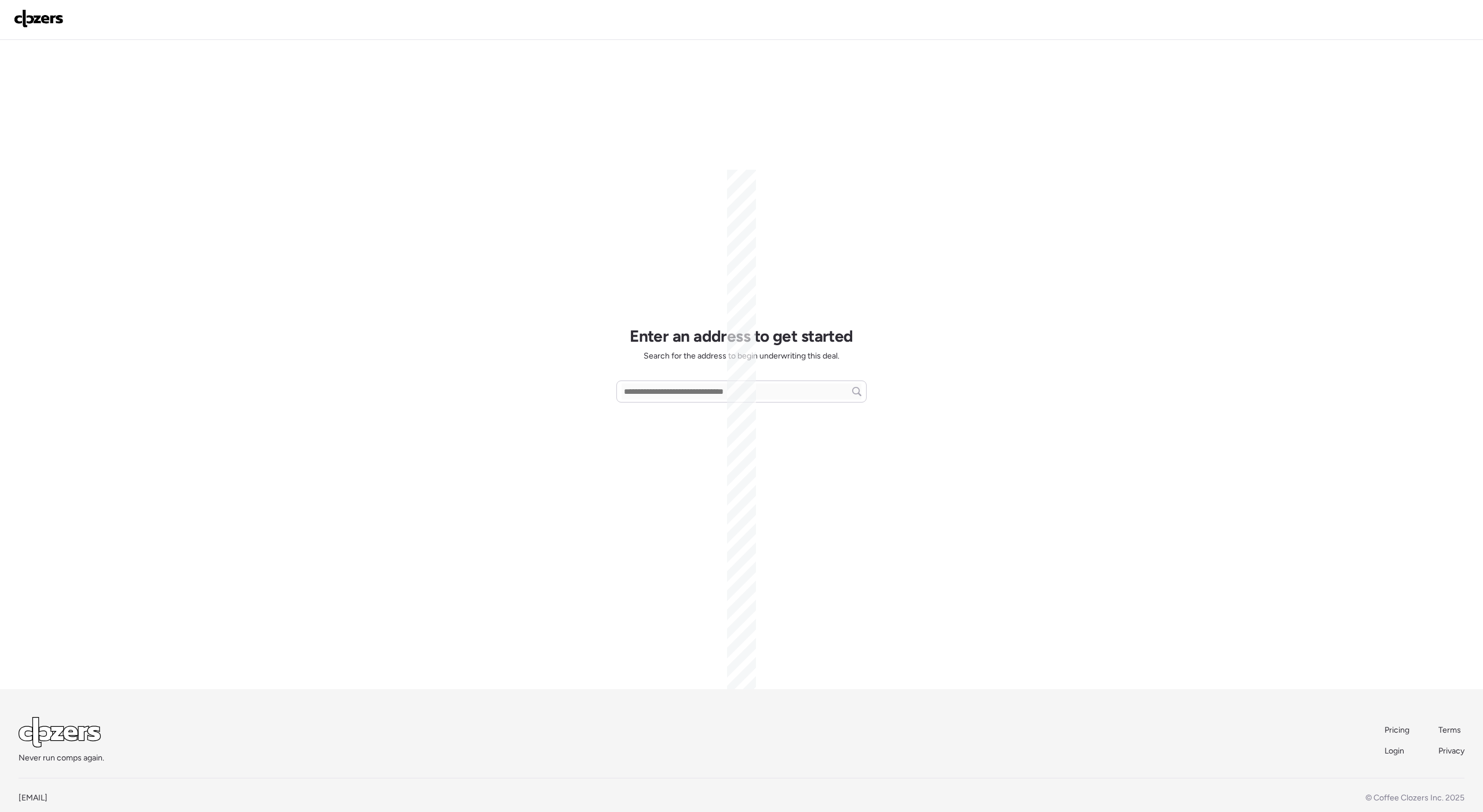 scroll, scrollTop: 0, scrollLeft: 0, axis: both 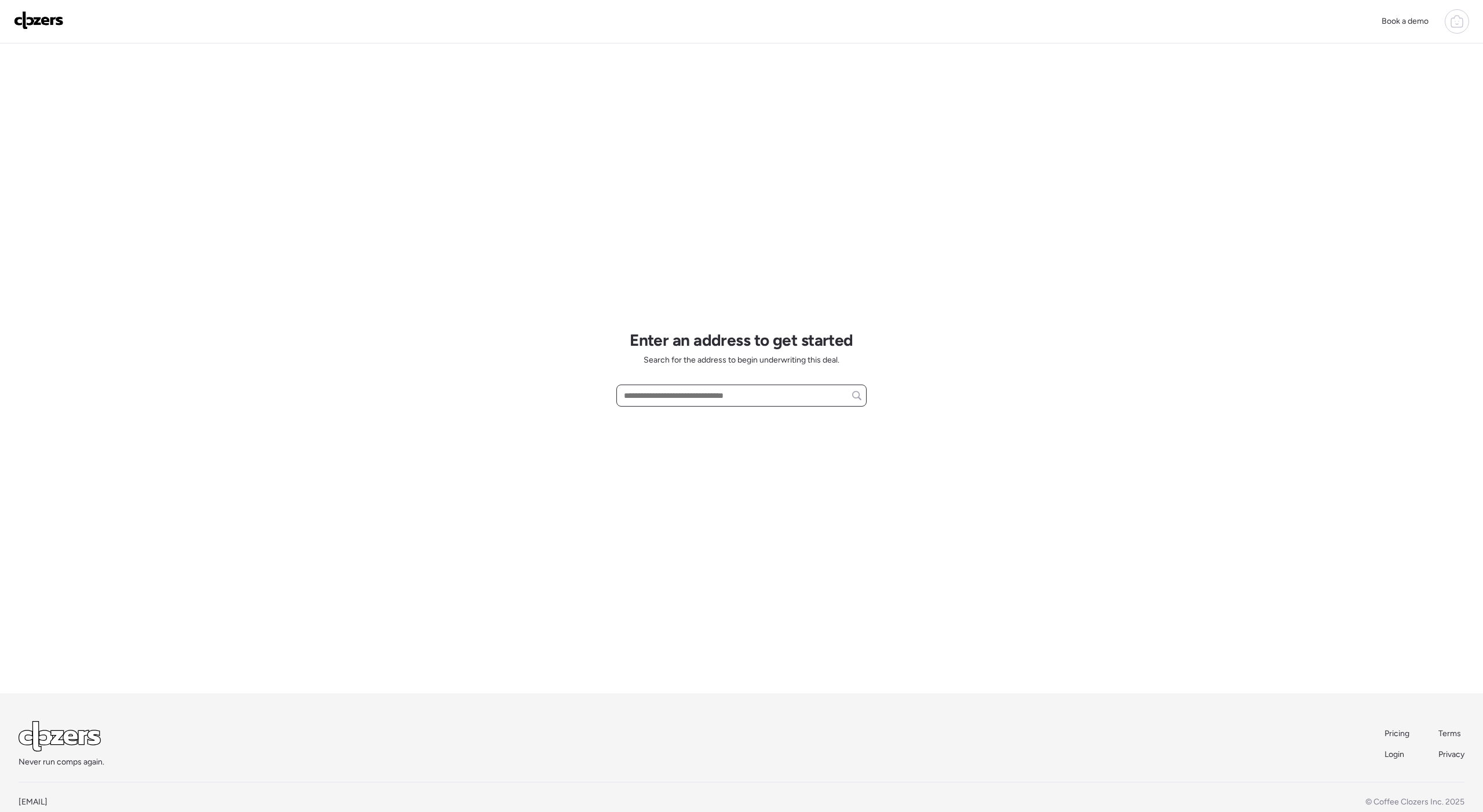 click at bounding box center (742, 396) 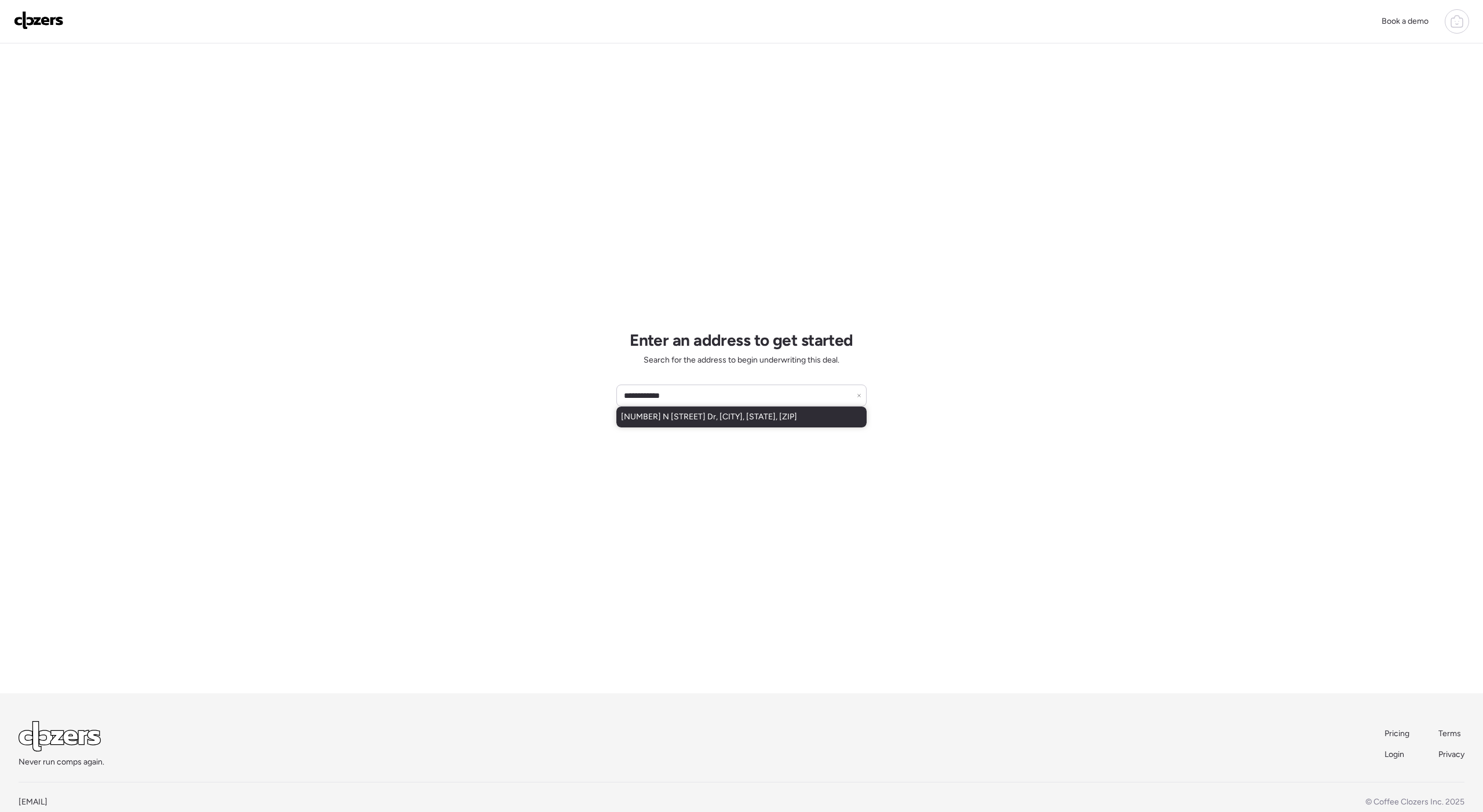click on "17458 N 64th Dr, Glendale, AZ, 85308" at bounding box center (709, 417) 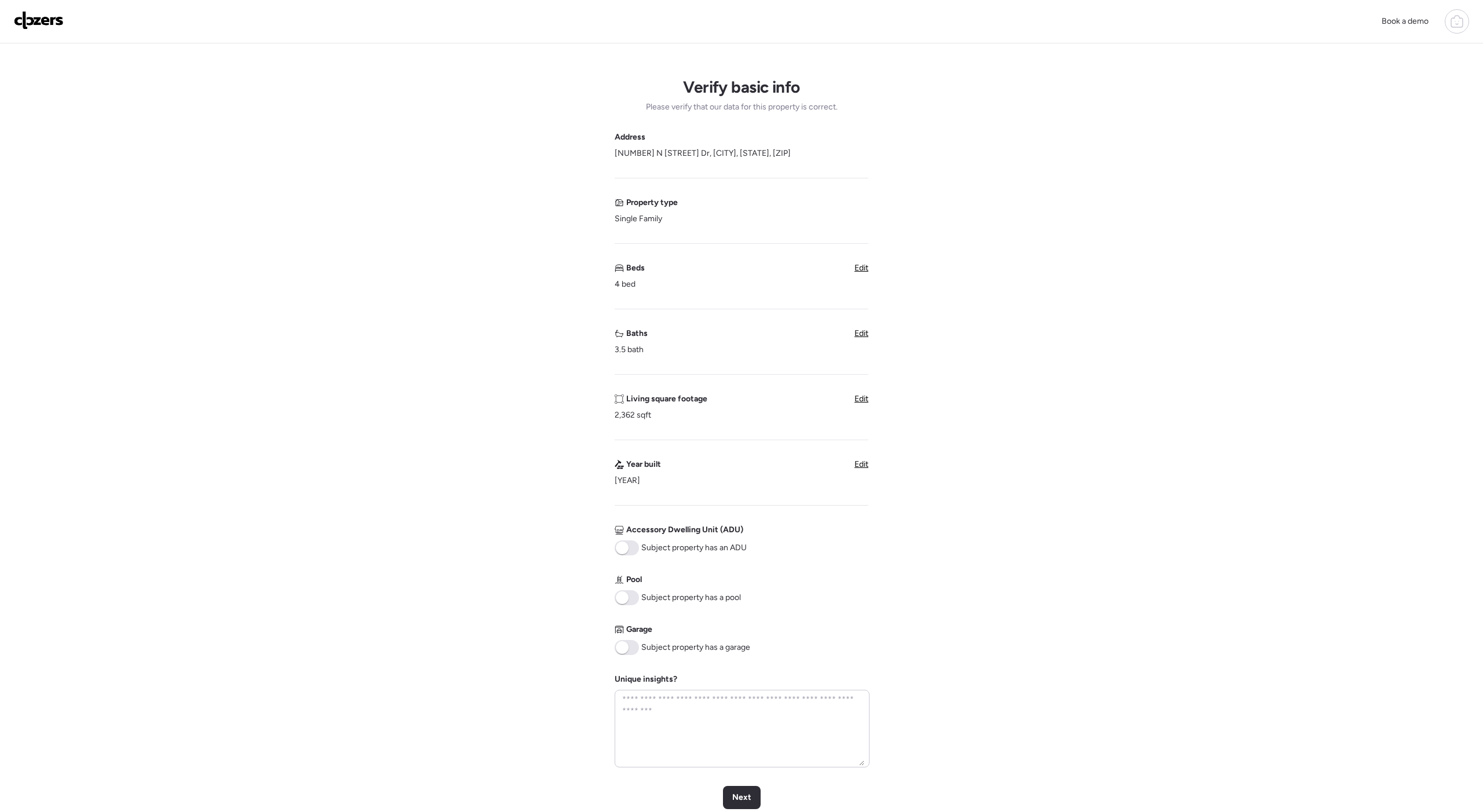 click at bounding box center (627, 648) 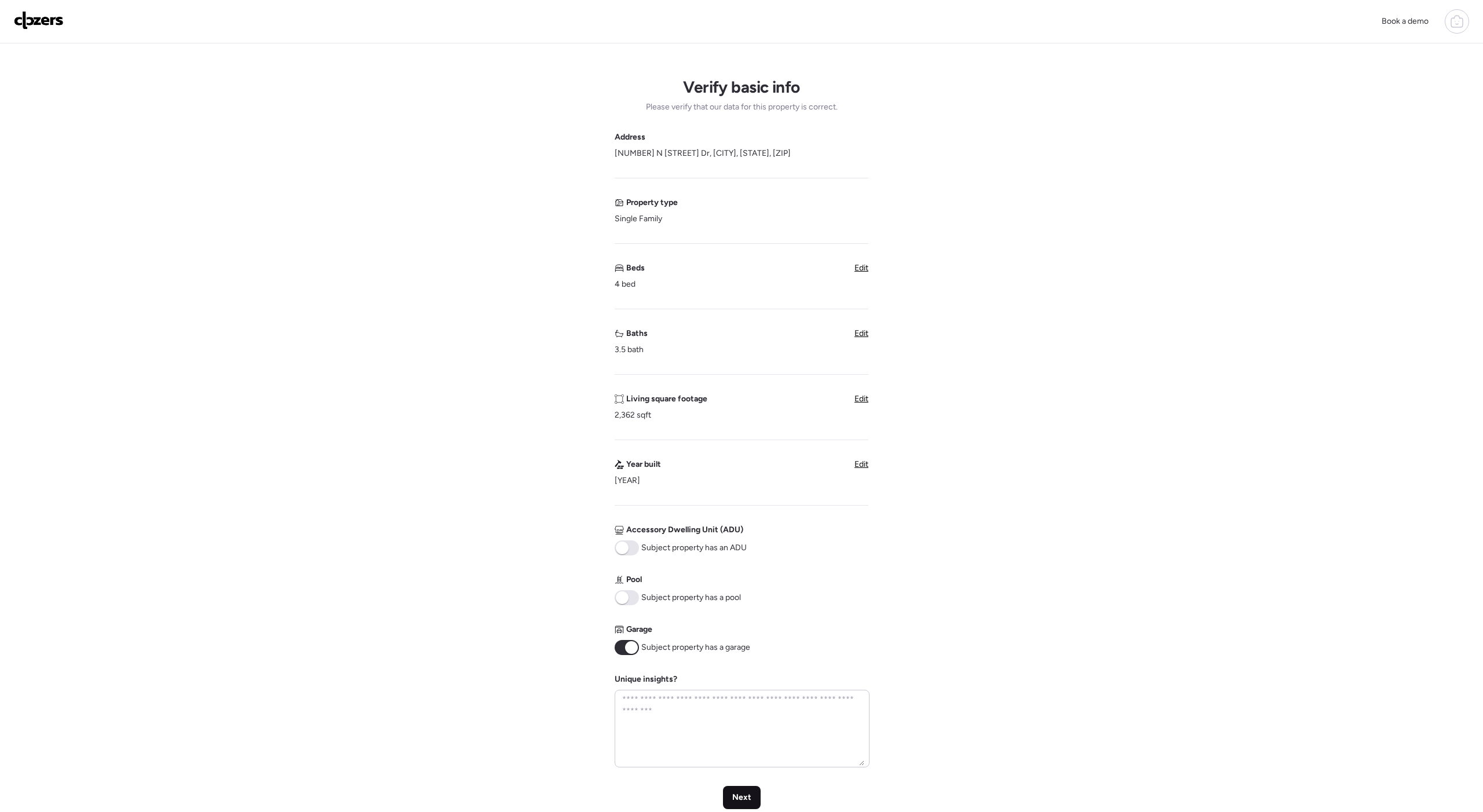 click on "Next" at bounding box center [742, 798] 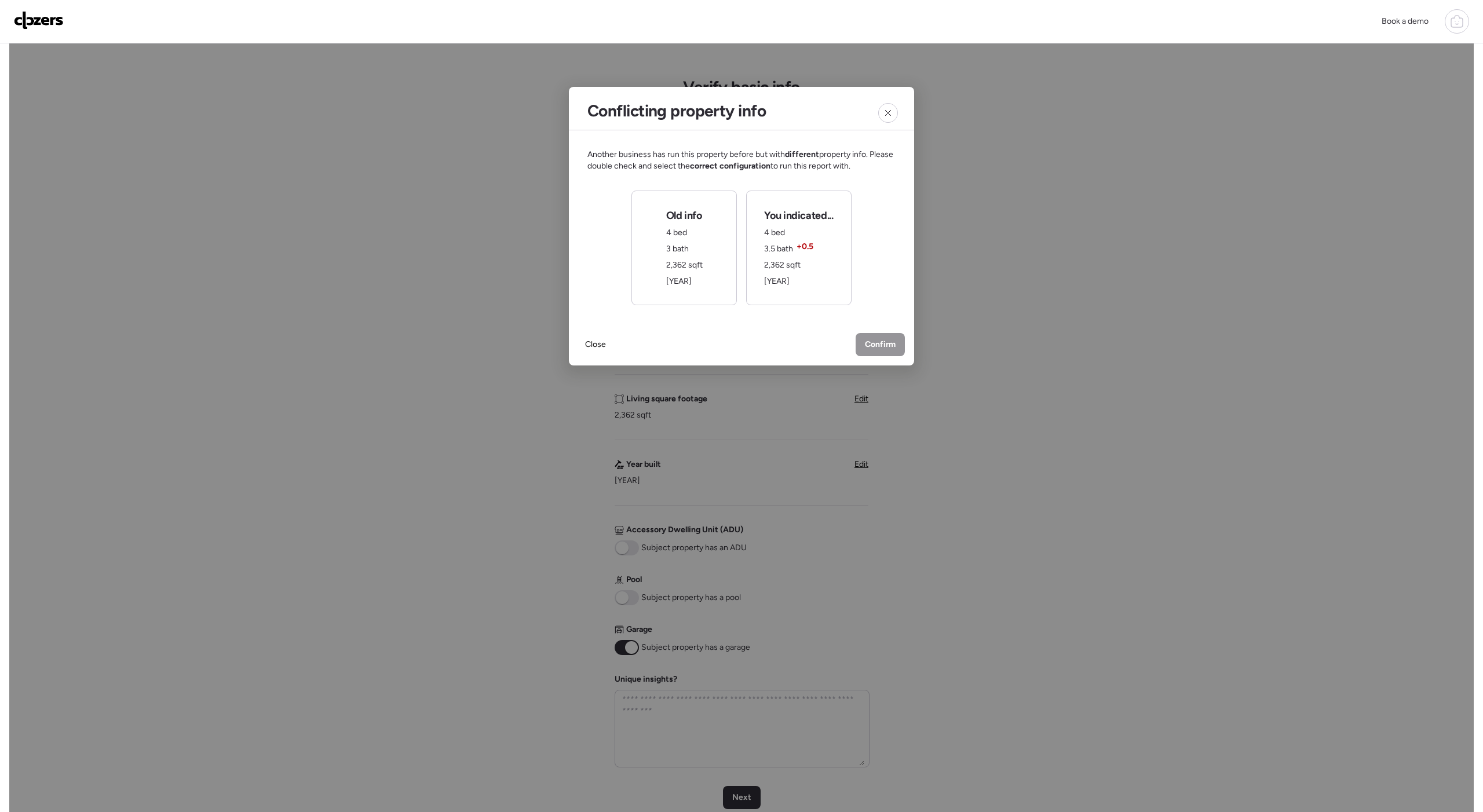 click on "Old info 4 bed 3 bath 2,362 sqft 1991" at bounding box center [684, 248] 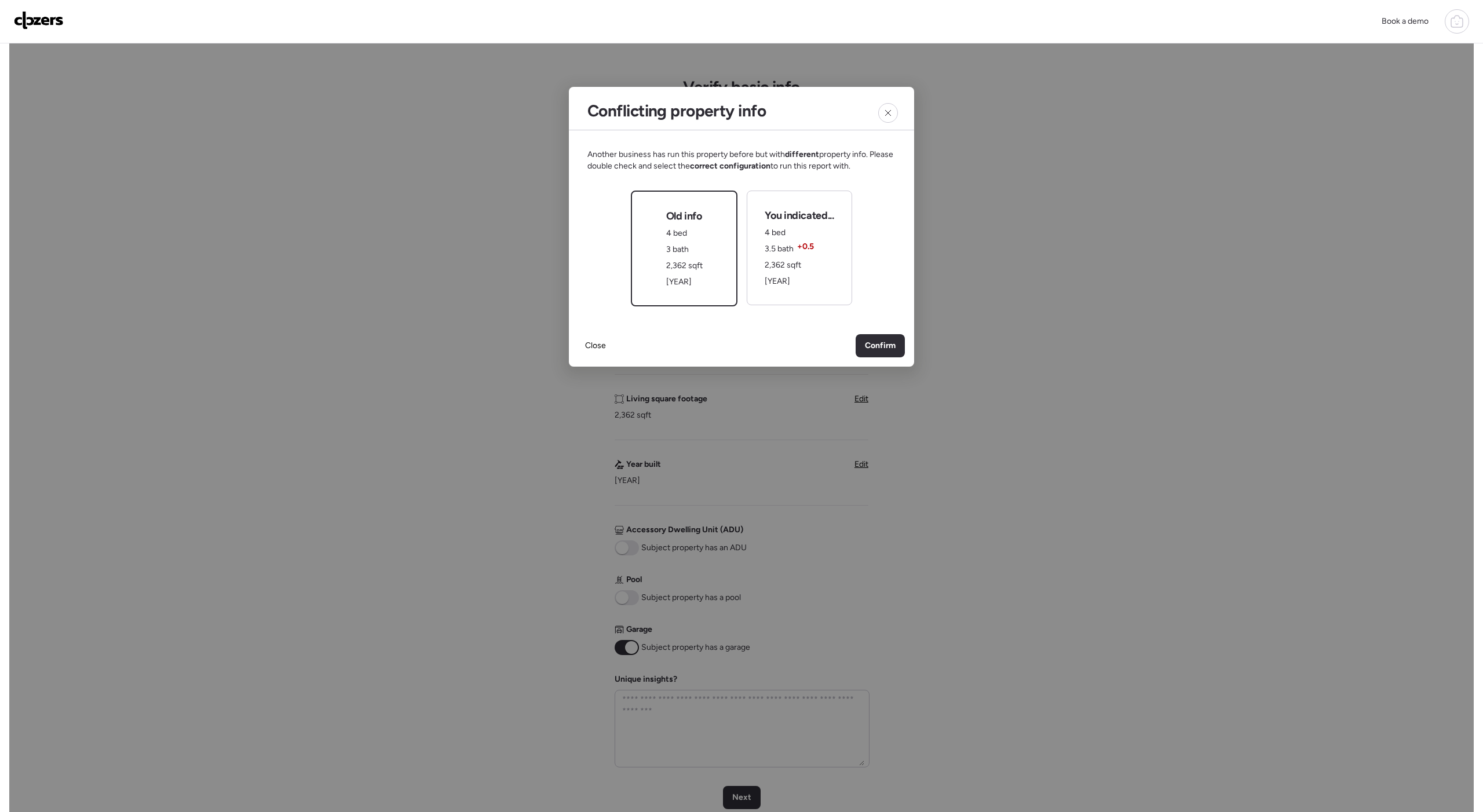 drag, startPoint x: 867, startPoint y: 345, endPoint x: 850, endPoint y: 344, distance: 17.029386 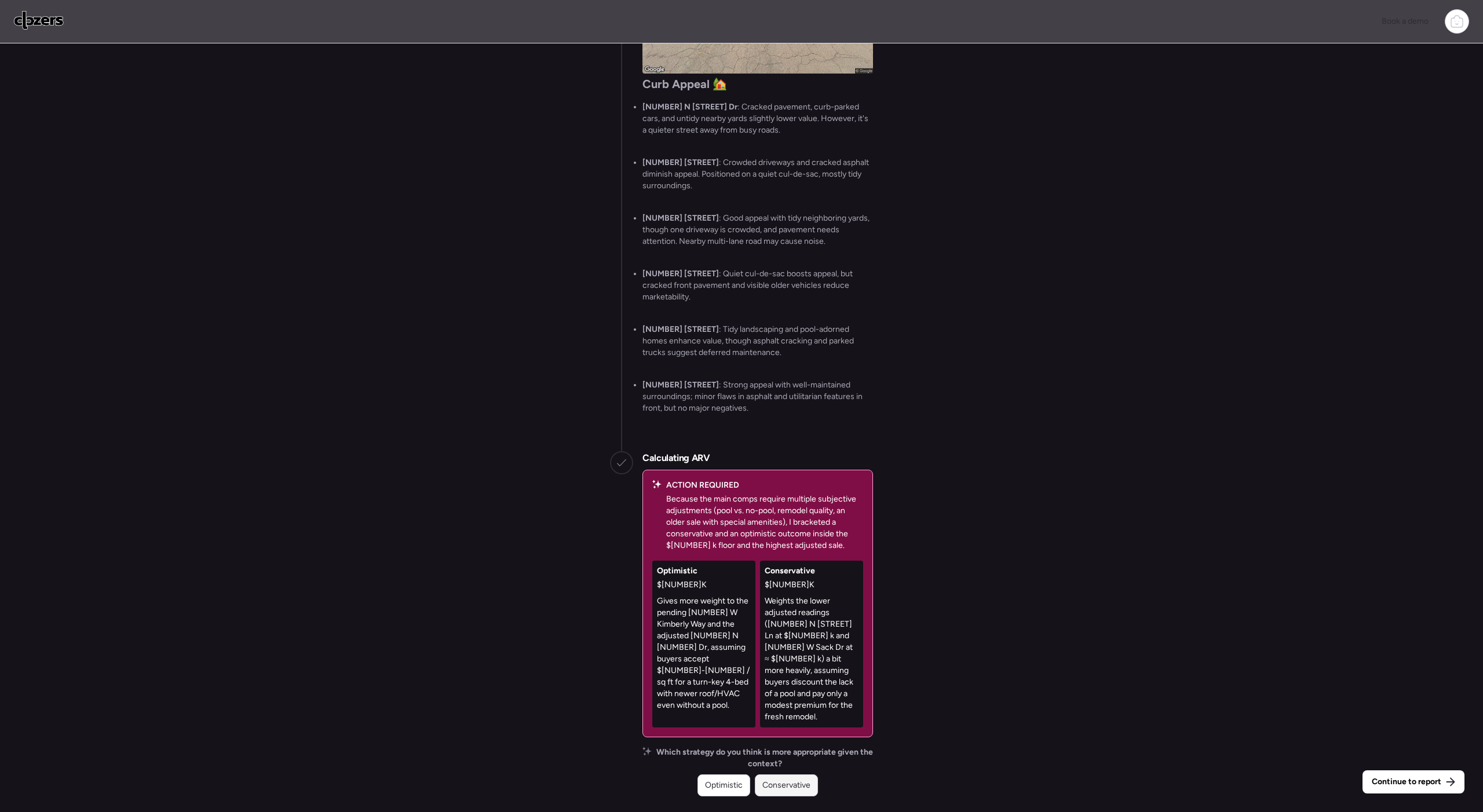 click on "Conservative" at bounding box center (786, 785) 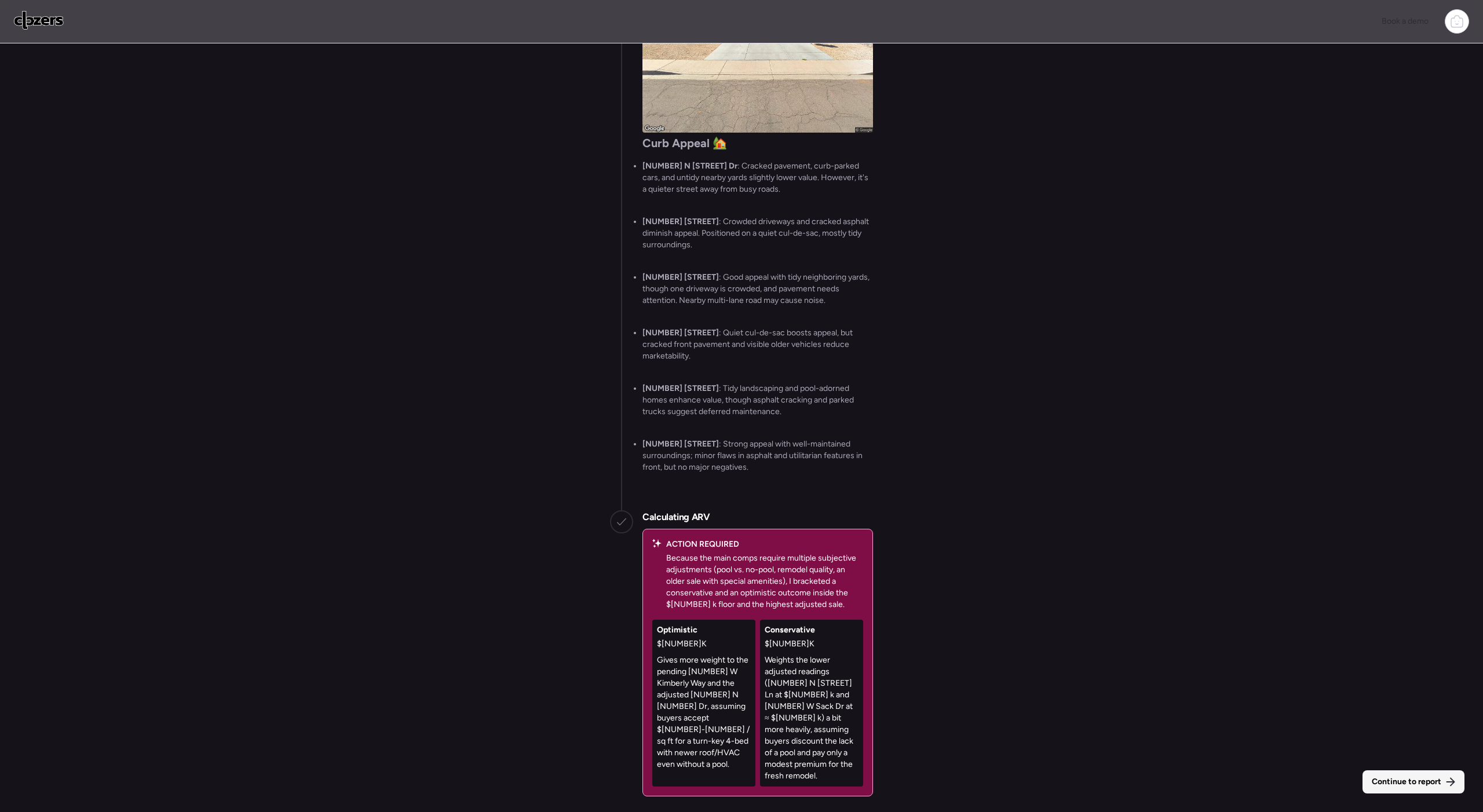 click on "Continue to report" at bounding box center (1407, 782) 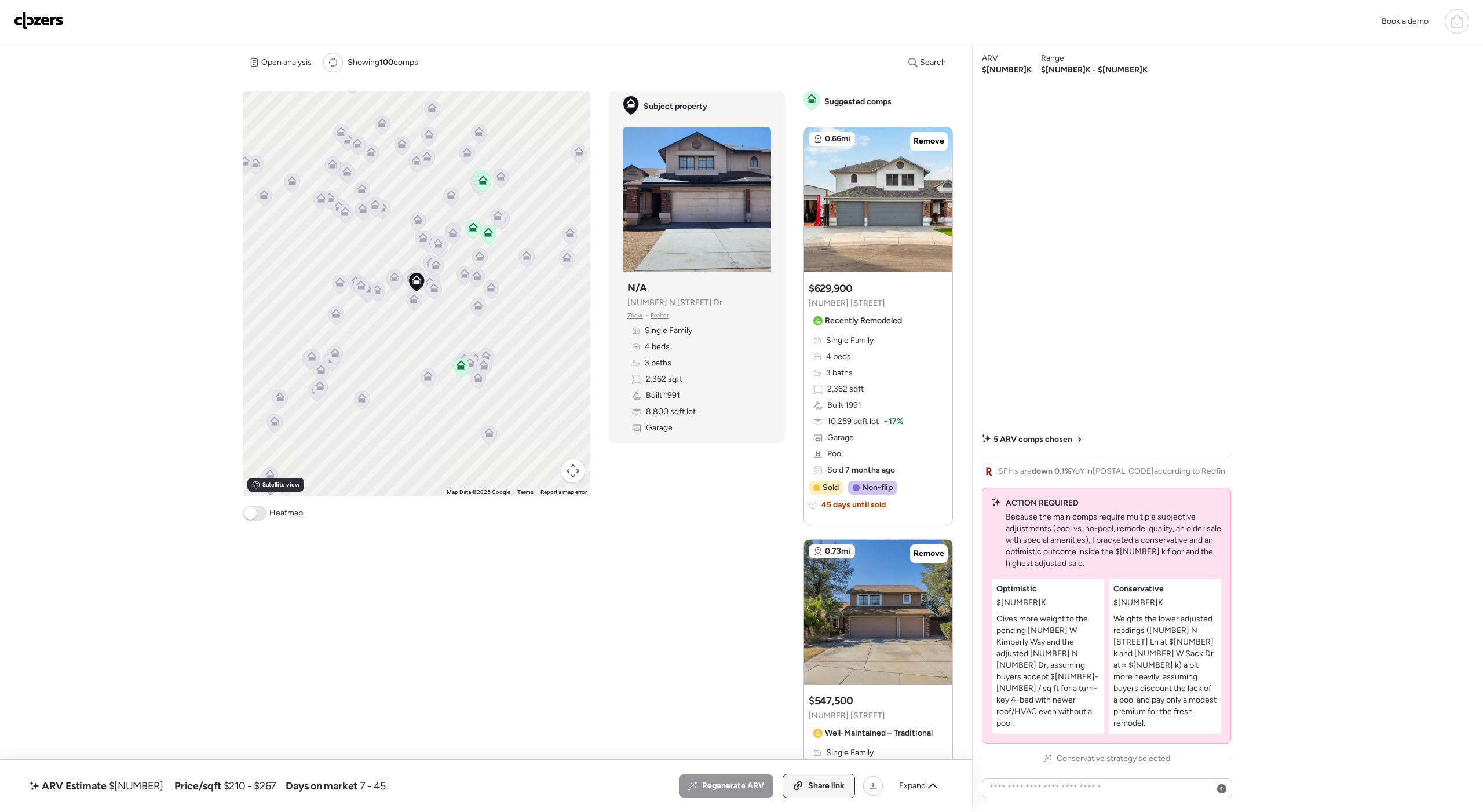 click on "Share link" at bounding box center [826, 786] 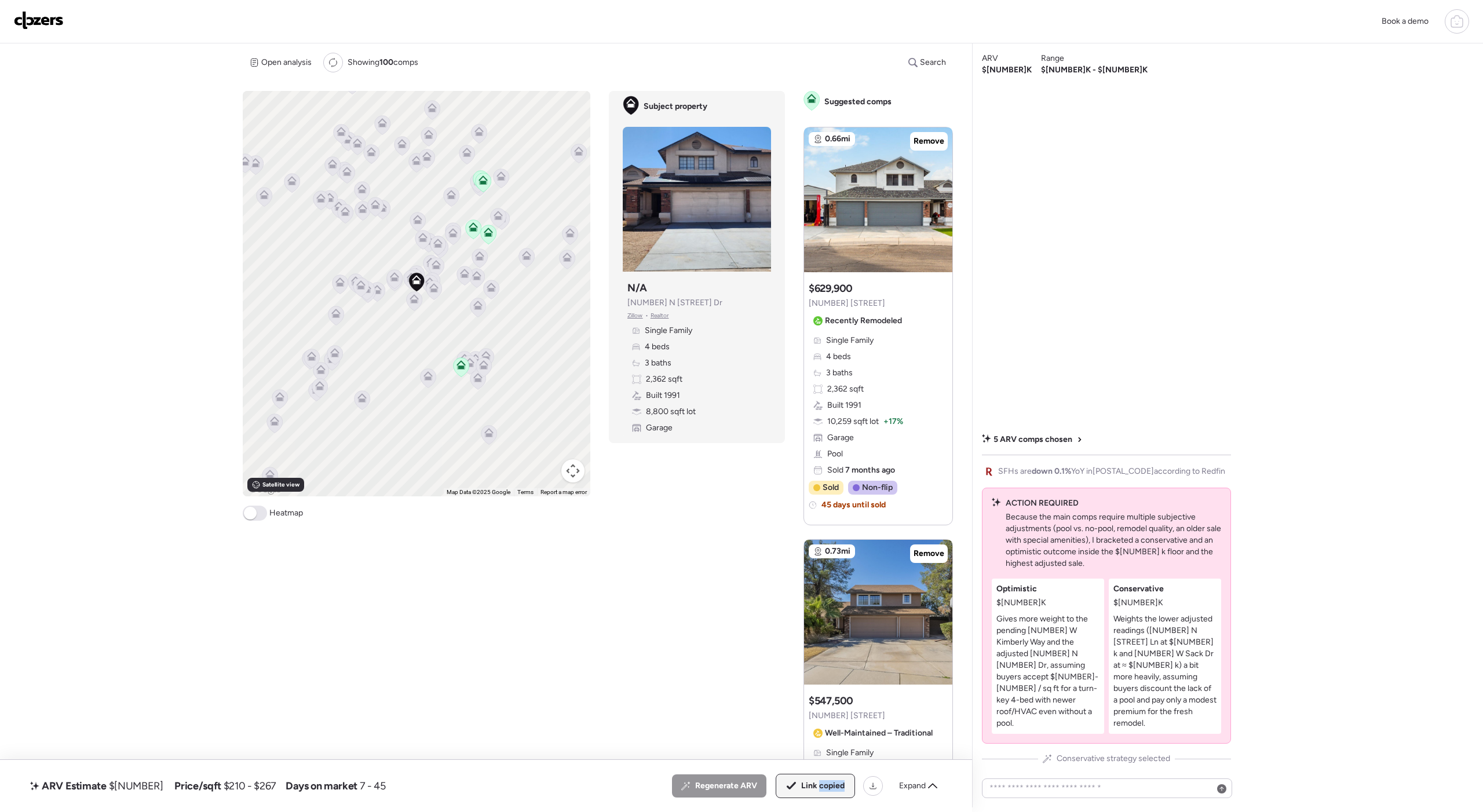 click on "Link copied" at bounding box center (823, 786) 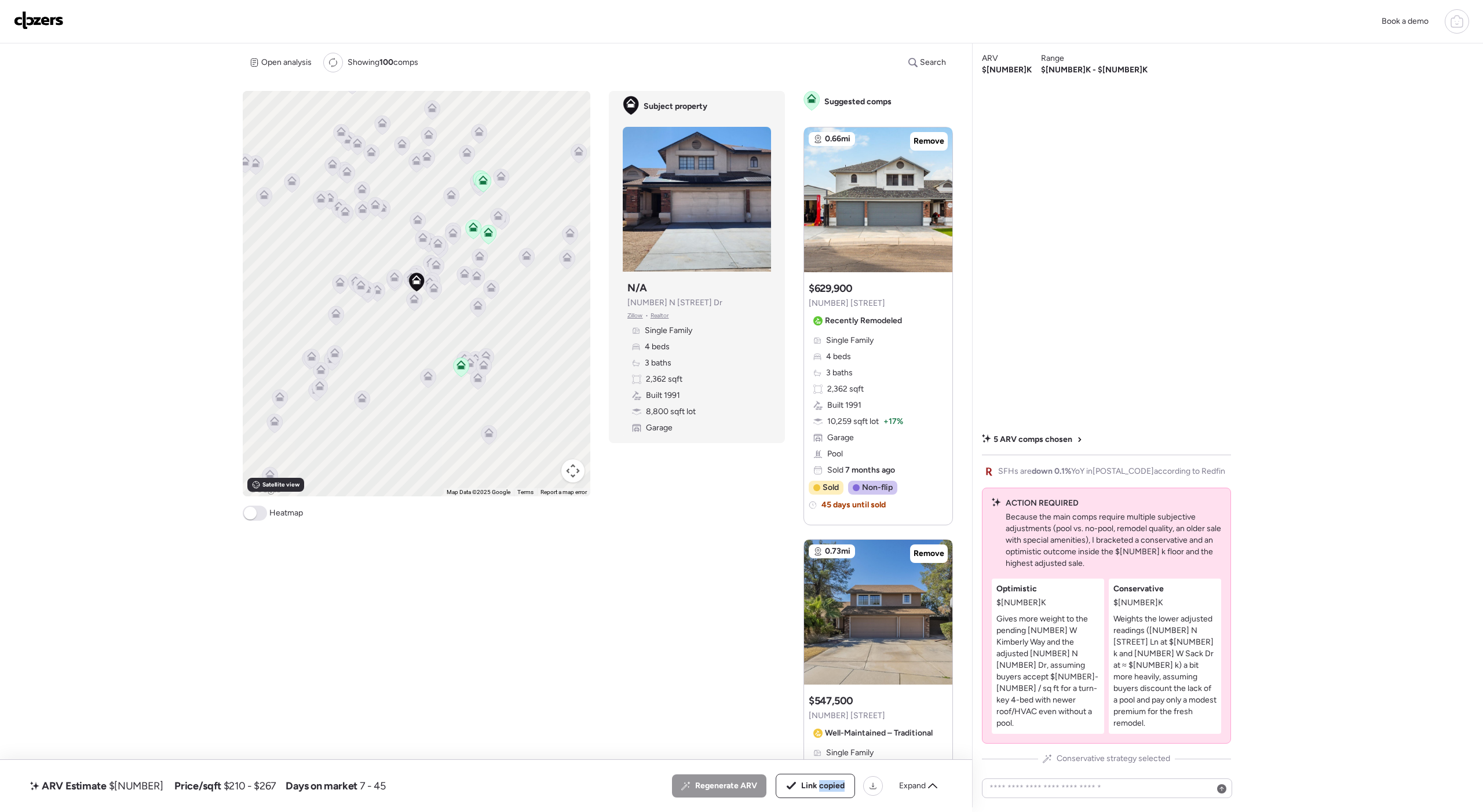 click at bounding box center (39, 20) 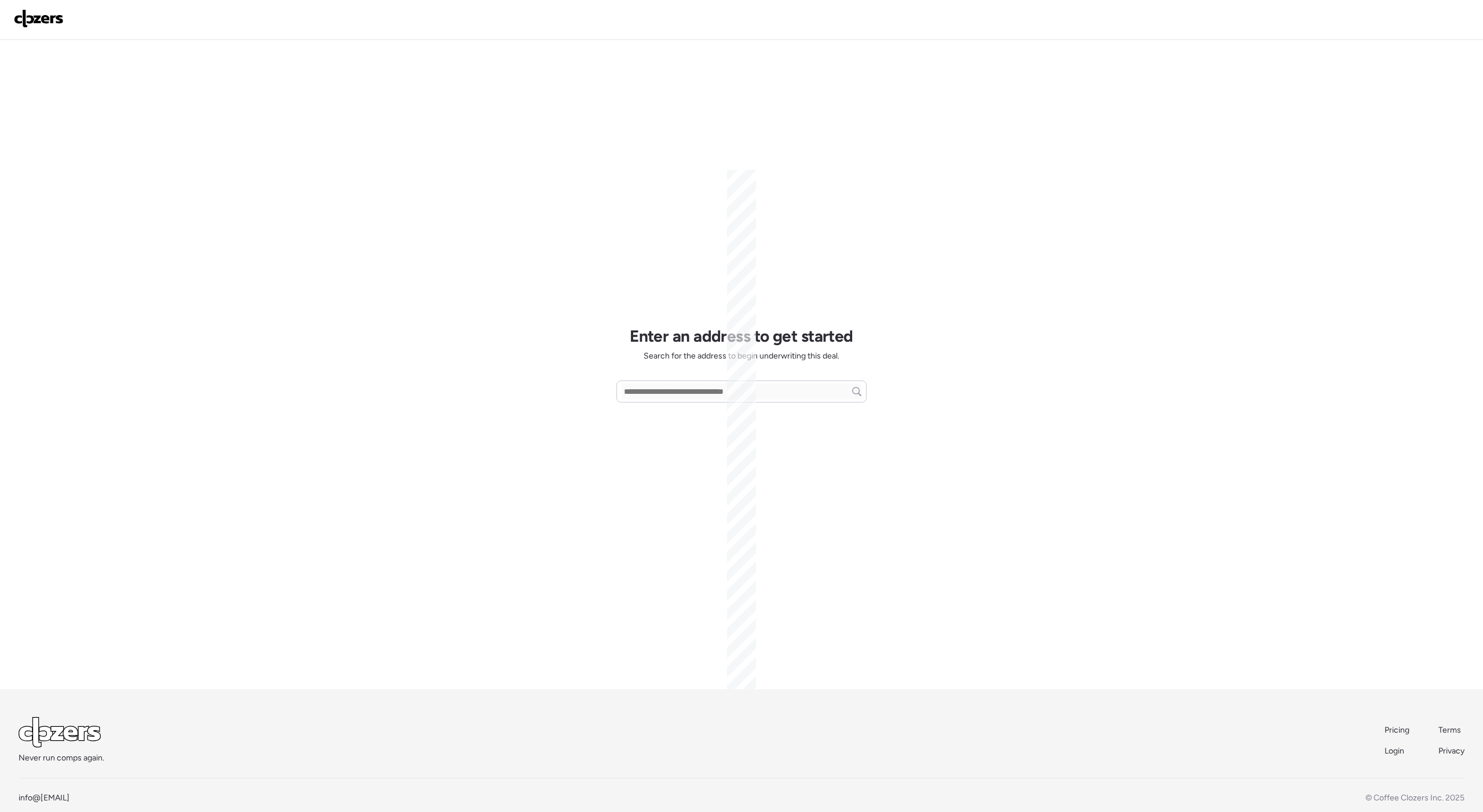 scroll, scrollTop: 0, scrollLeft: 0, axis: both 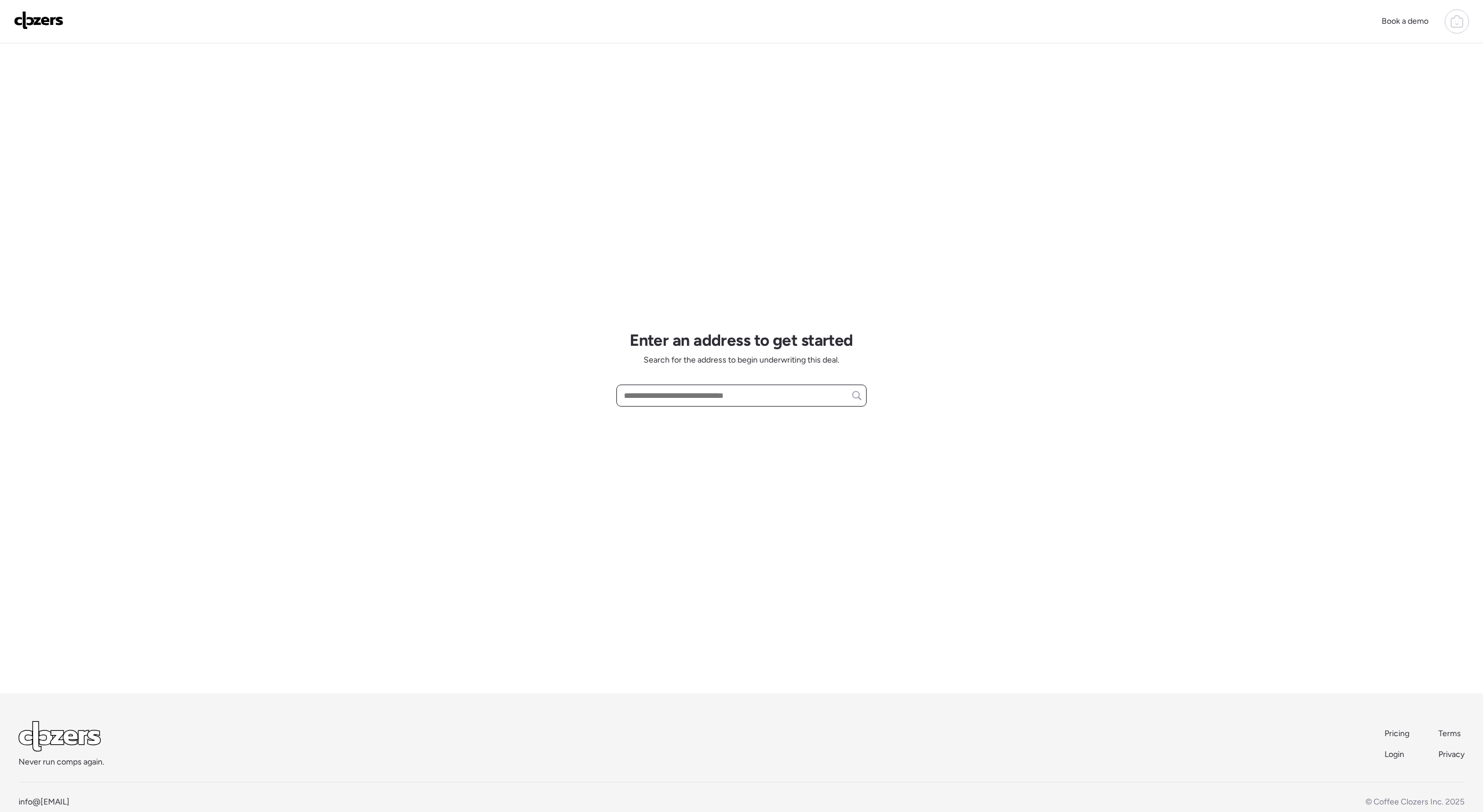 click at bounding box center (742, 396) 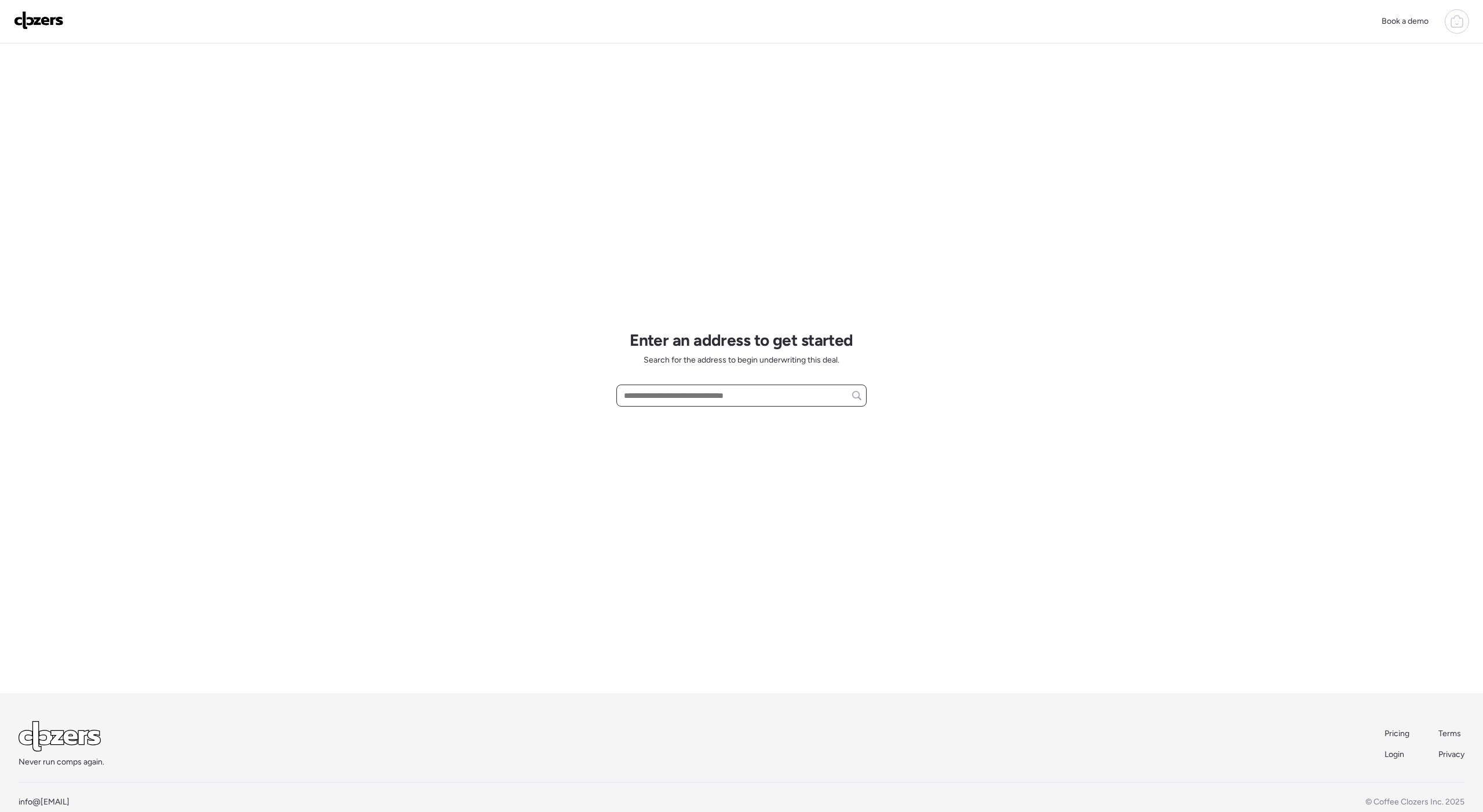 paste on "**********" 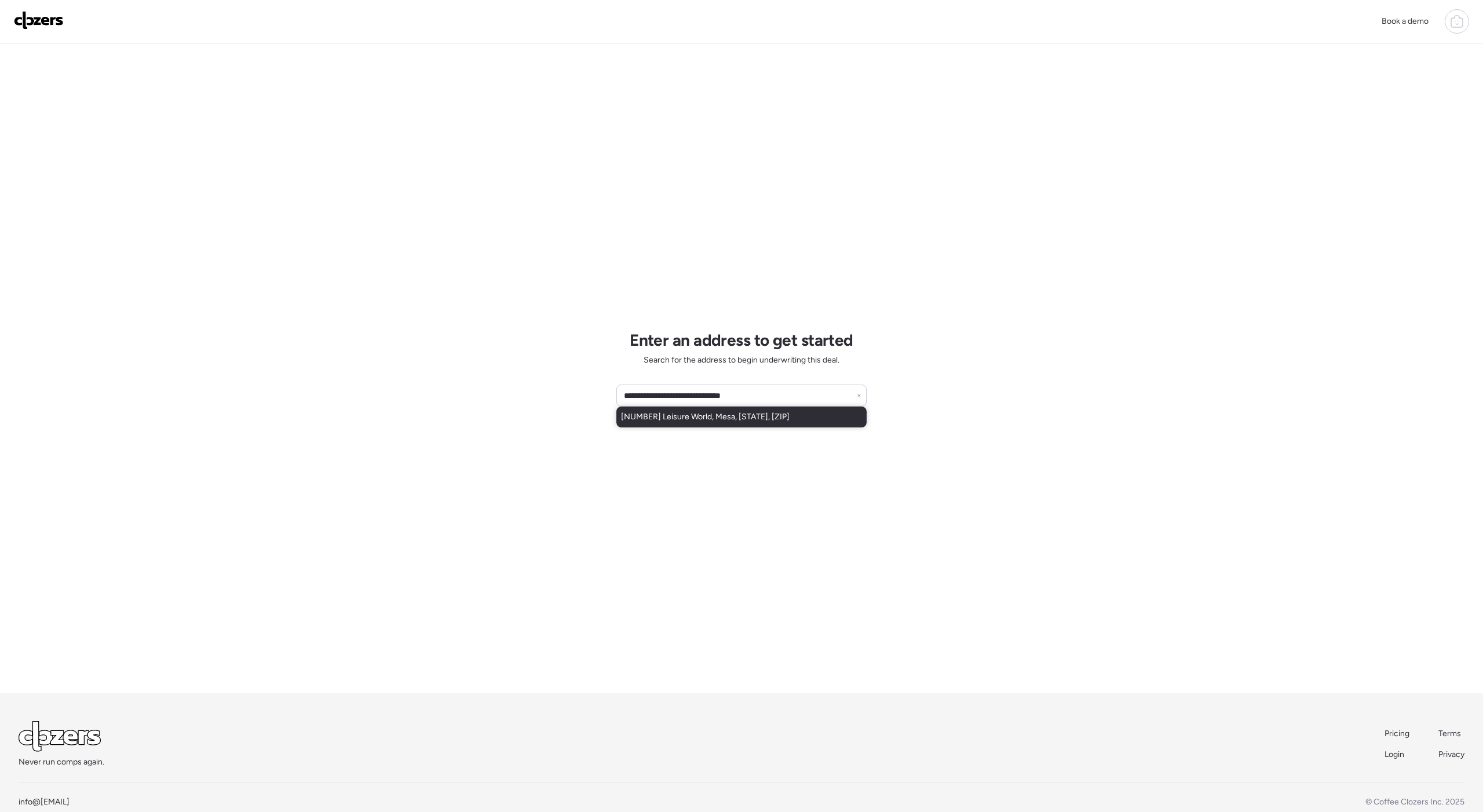 click on "[NUMBER] Leisure World, Mesa, [STATE], [ZIP]" at bounding box center [742, 417] 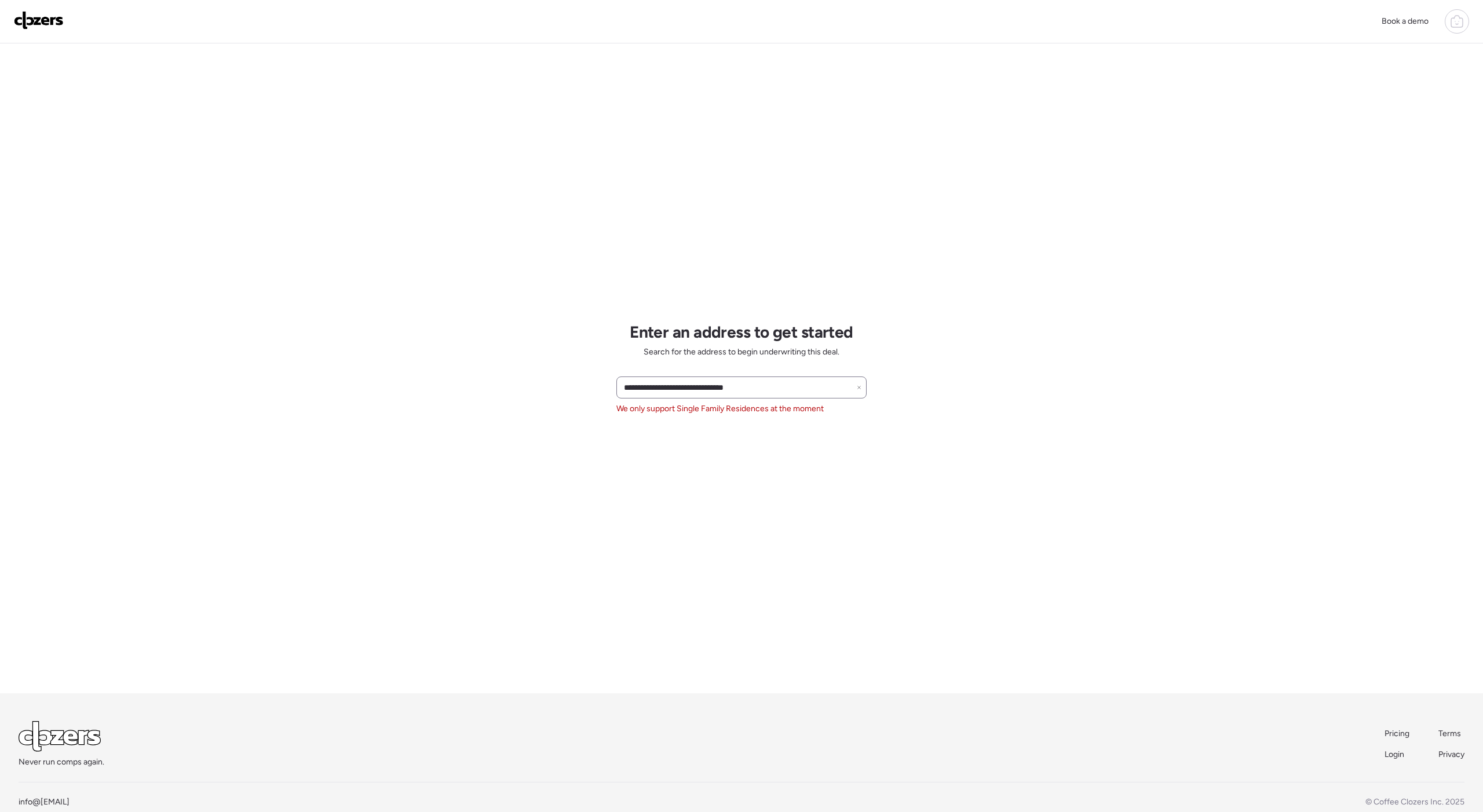 click 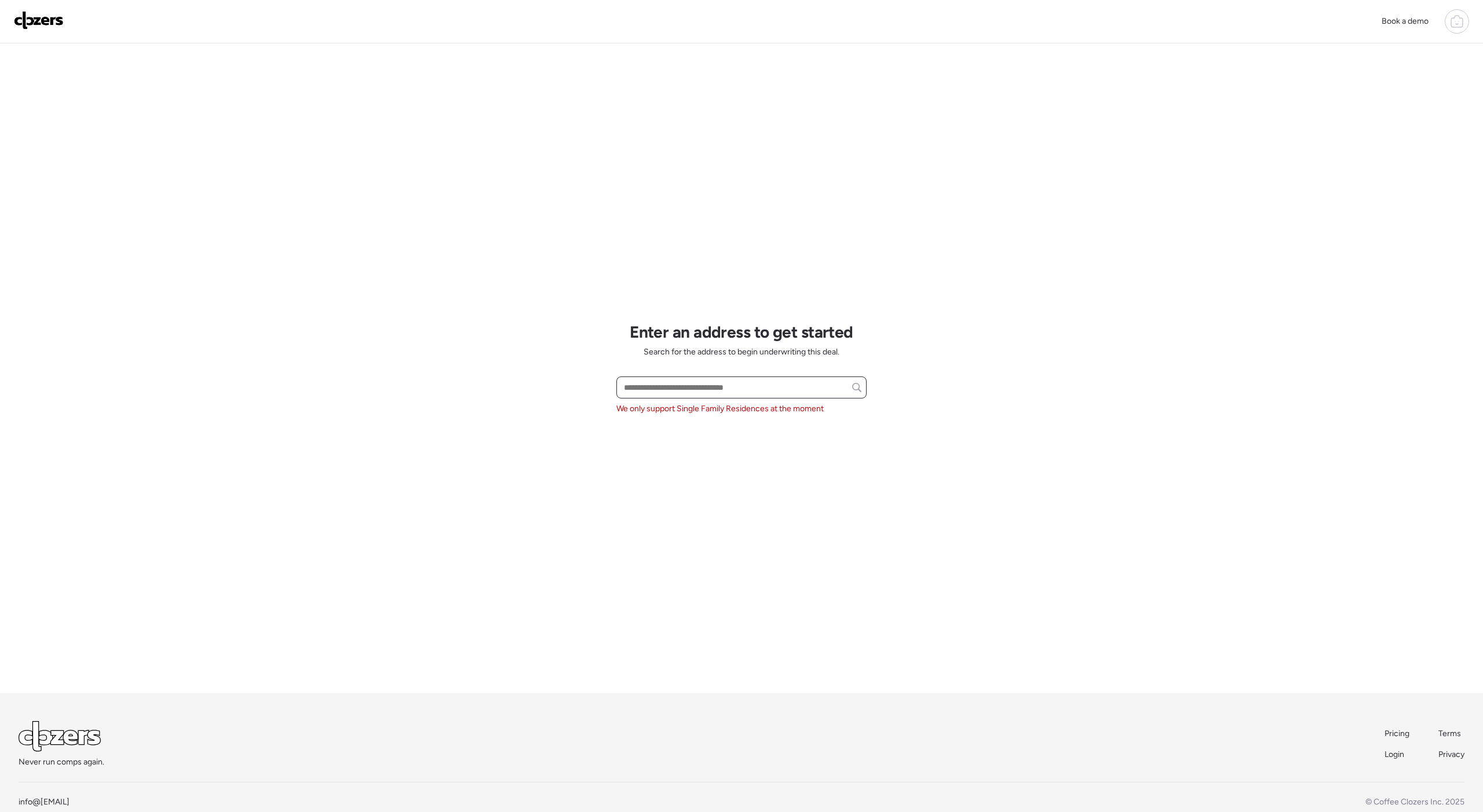 paste on "**********" 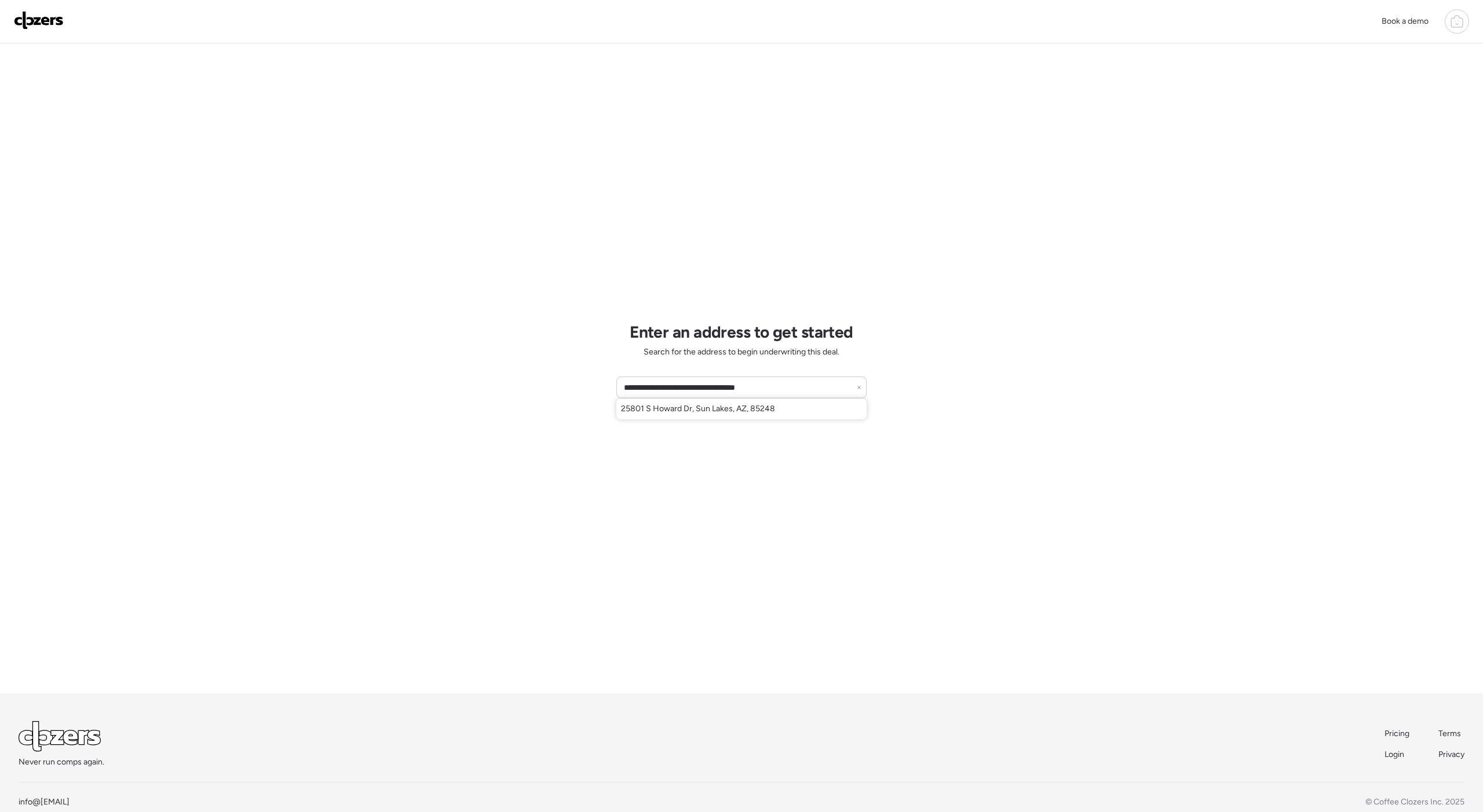 click on "25801 S Howard Dr, Sun Lakes, AZ, 85248" at bounding box center (698, 409) 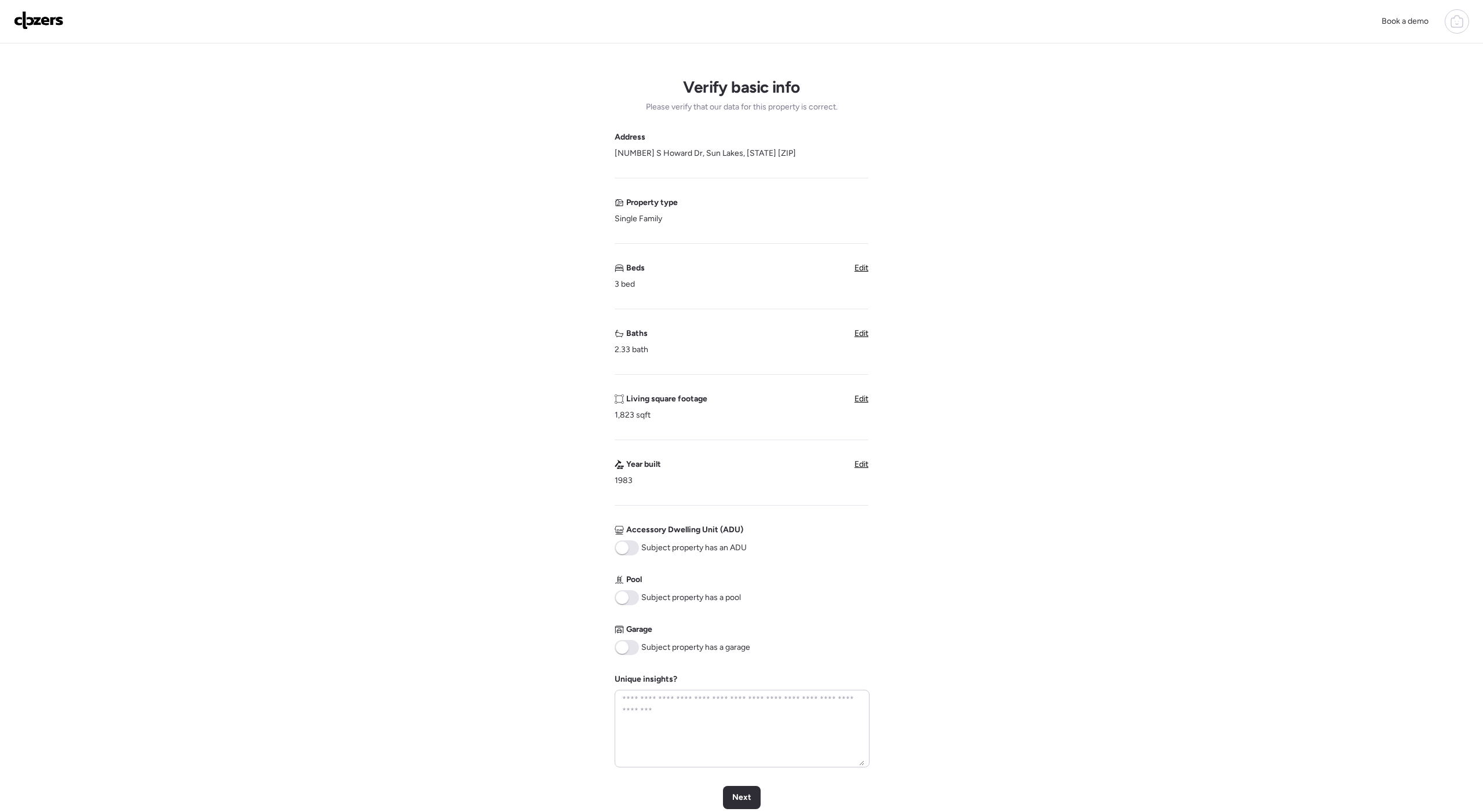 click at bounding box center [622, 648] 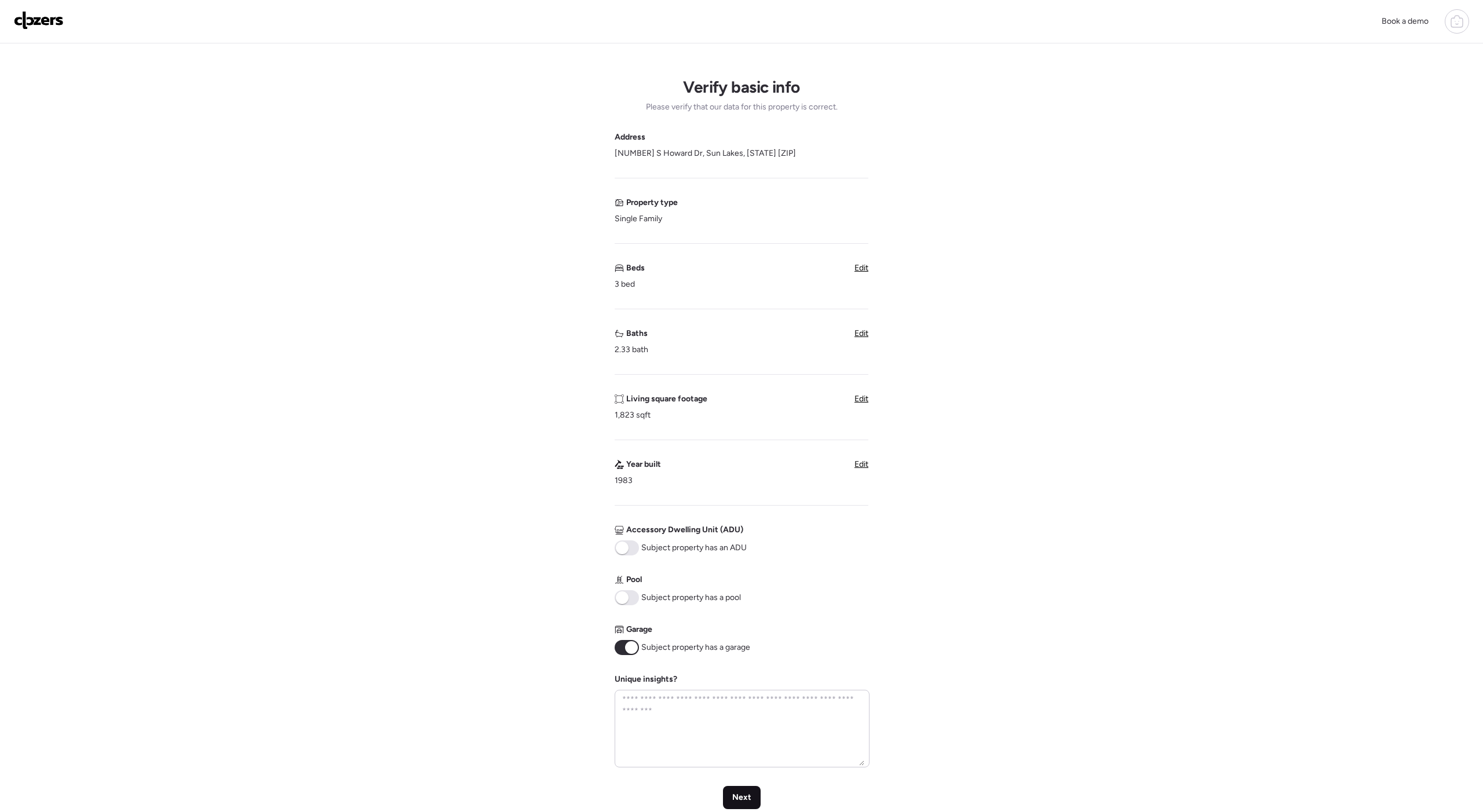 click on "Next" at bounding box center [742, 798] 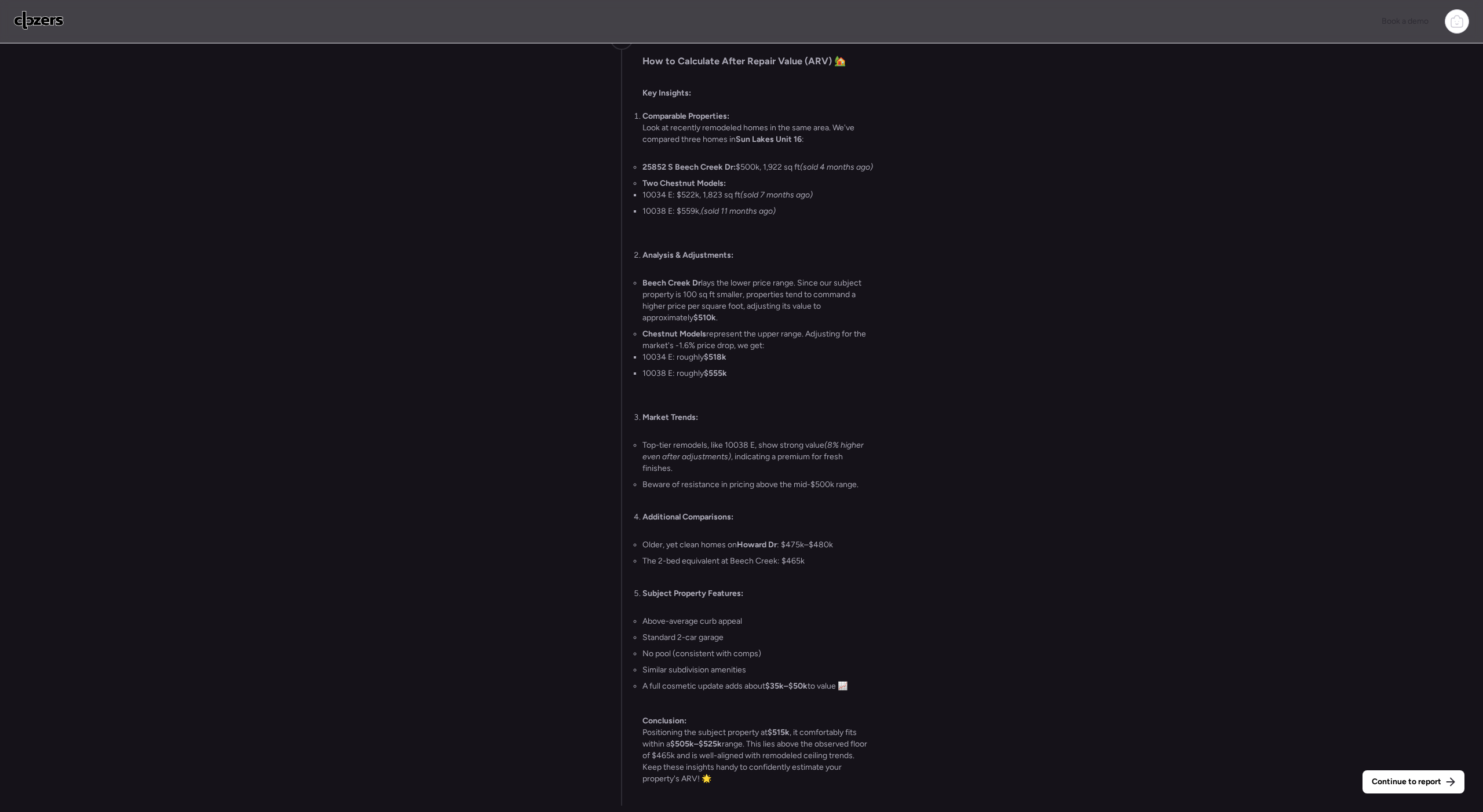 scroll, scrollTop: -1, scrollLeft: 0, axis: vertical 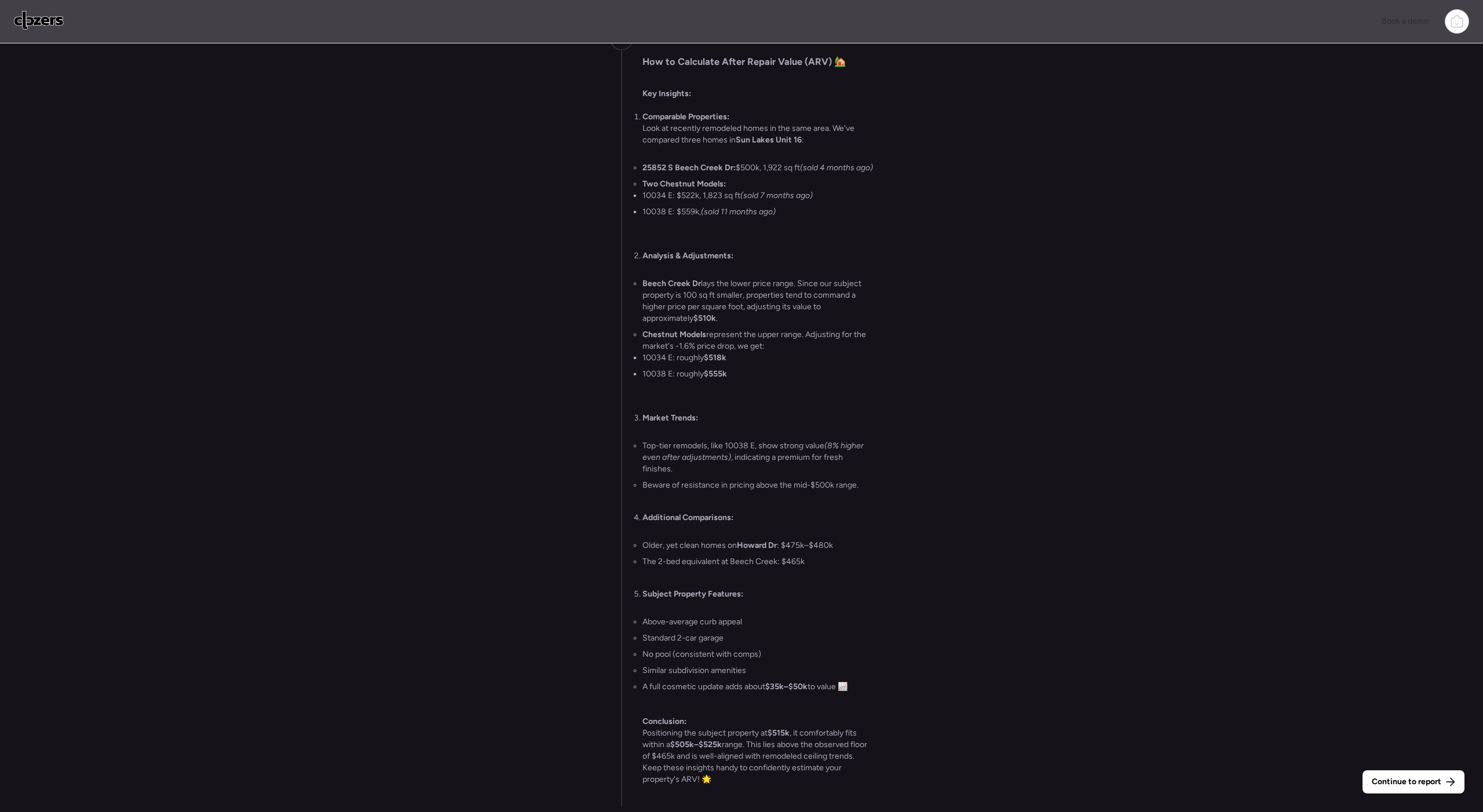 click on "Continue to report" at bounding box center (1407, 782) 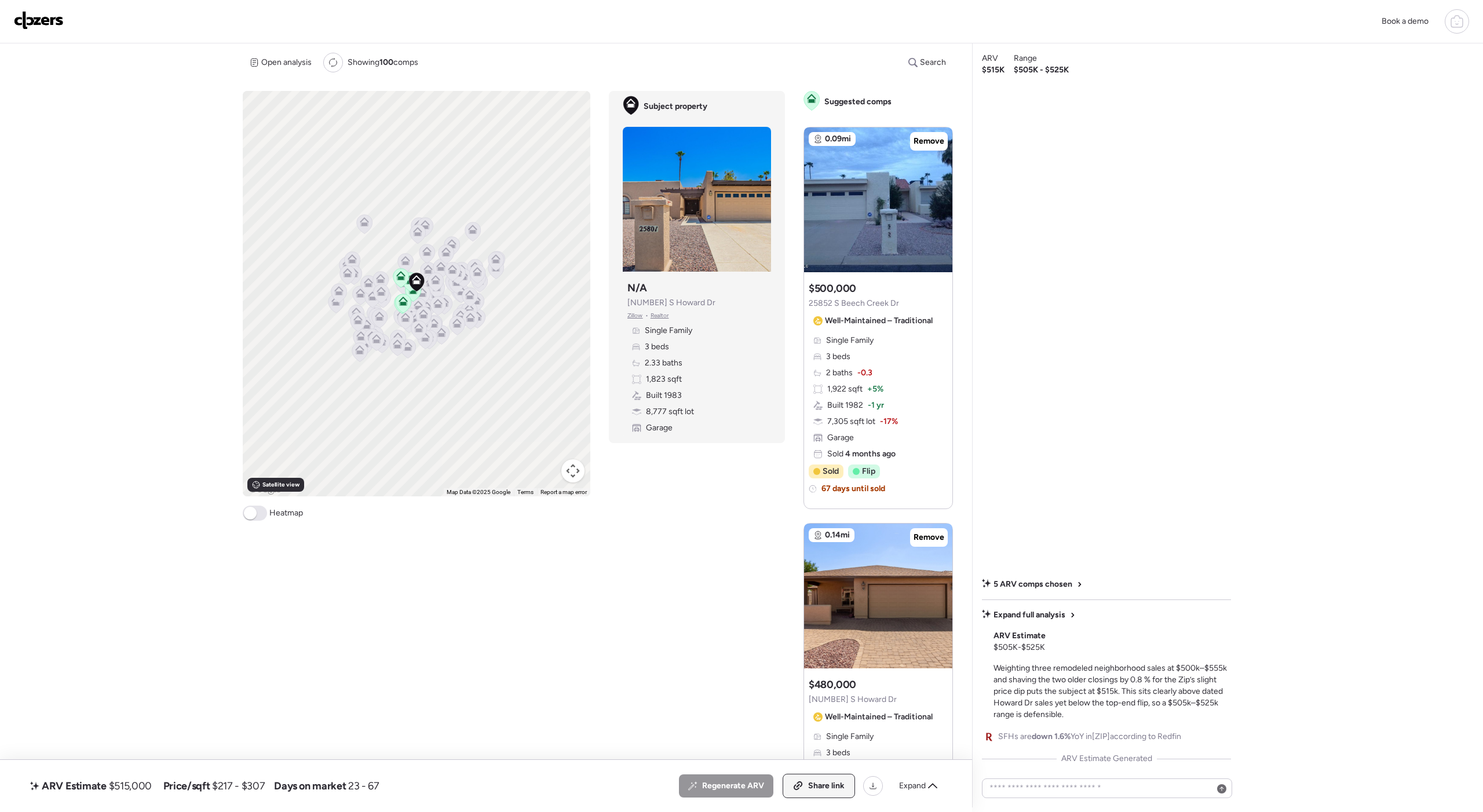 click on "Share link" at bounding box center (826, 786) 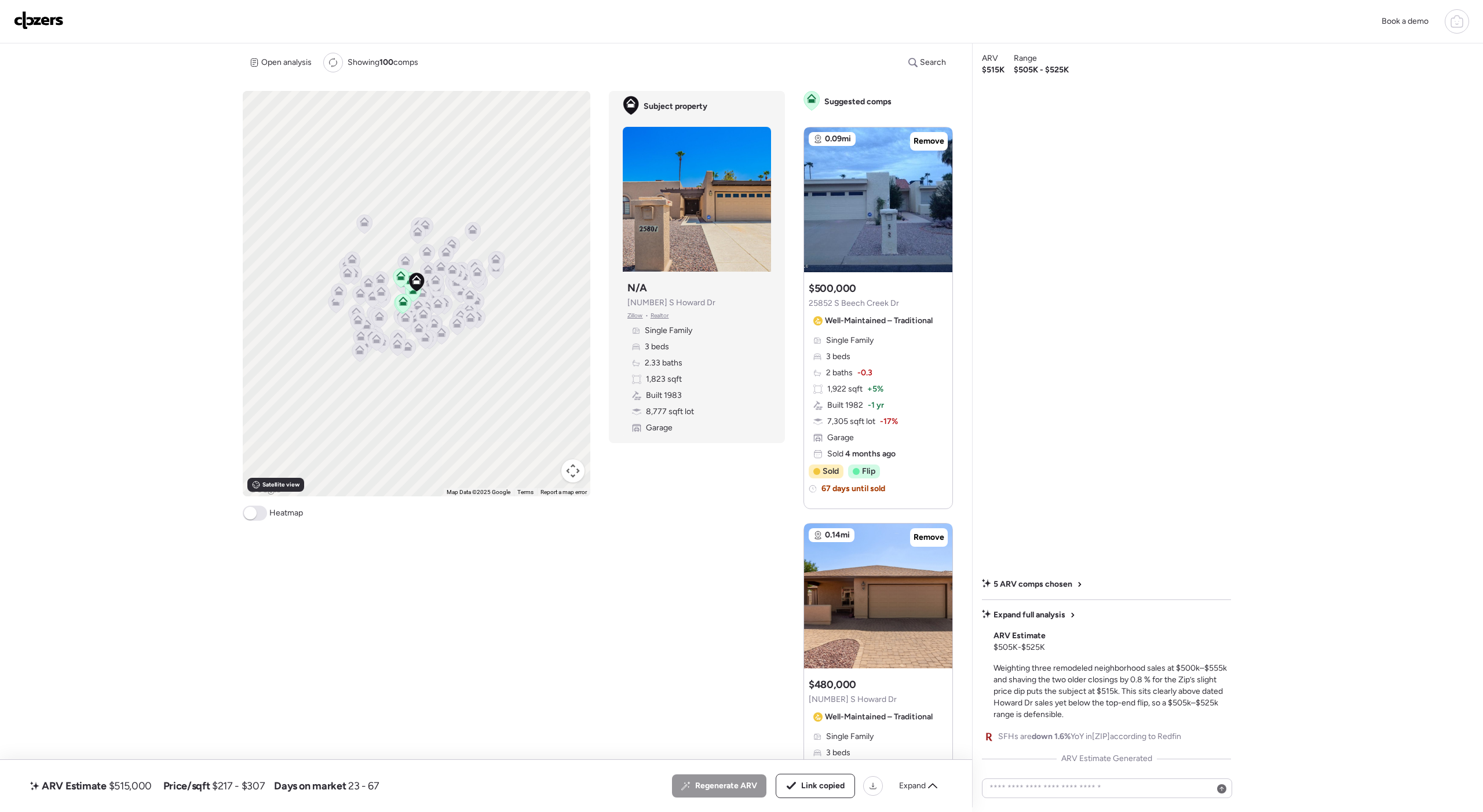 click at bounding box center (39, 20) 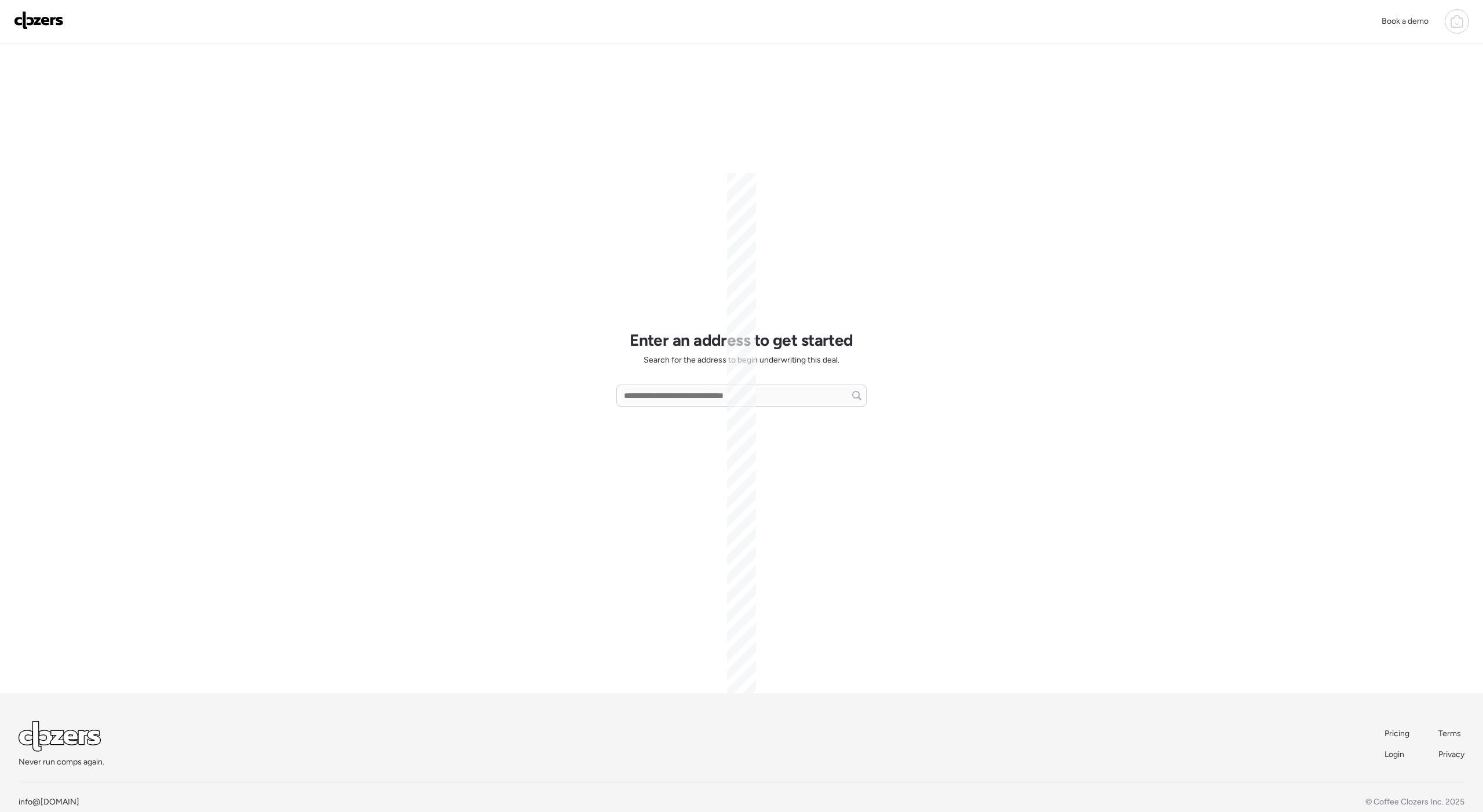 scroll, scrollTop: 0, scrollLeft: 0, axis: both 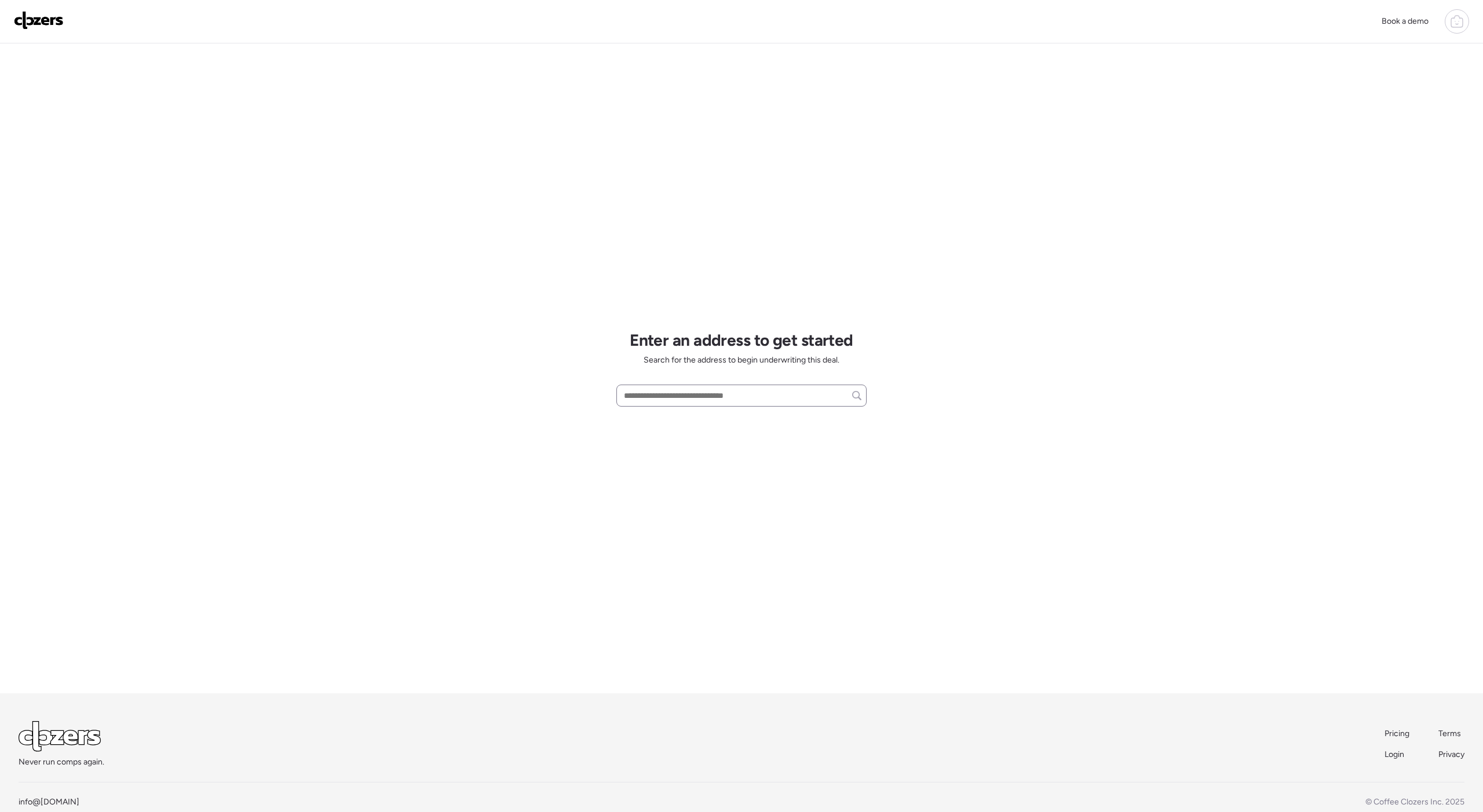 click at bounding box center [742, 396] 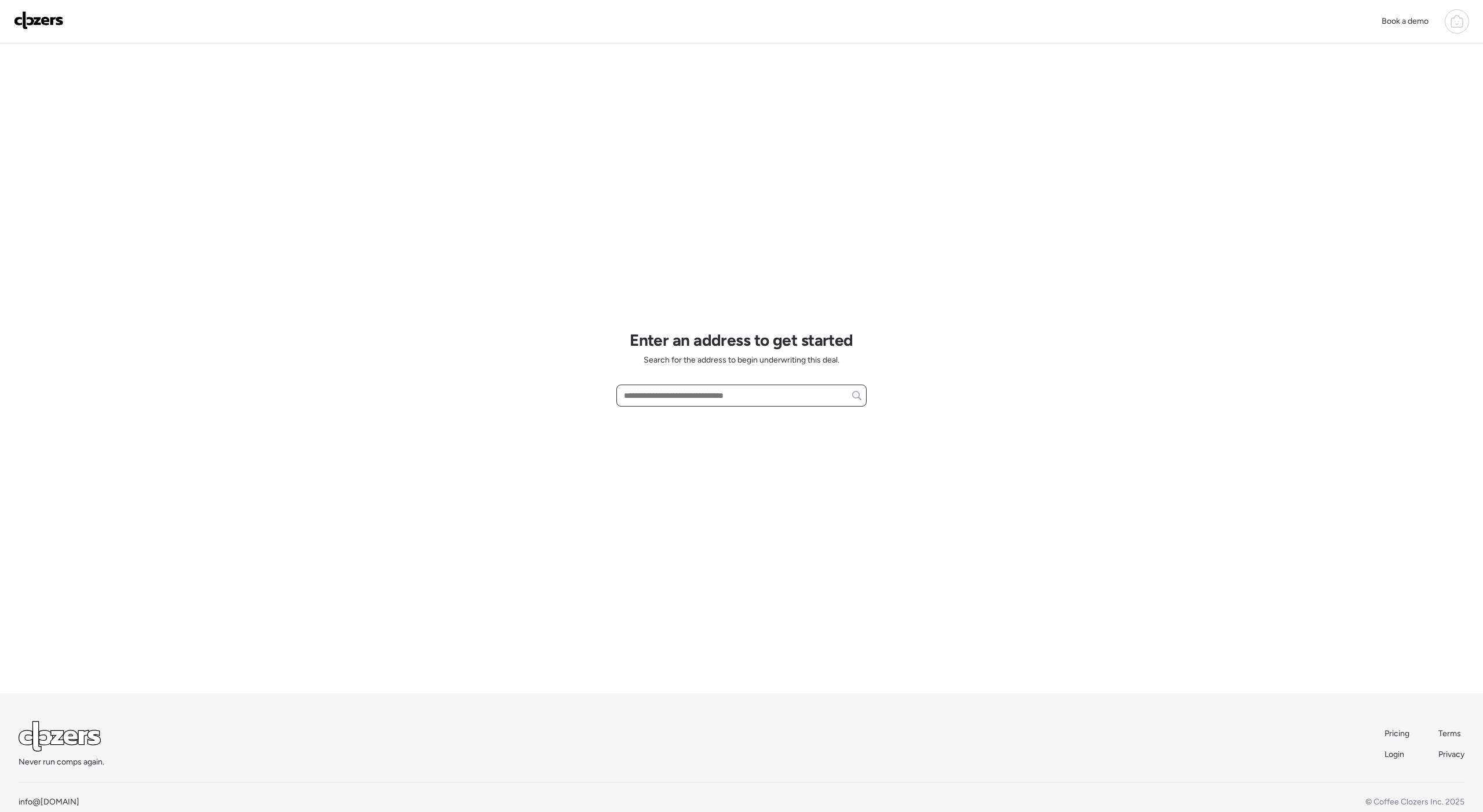 click at bounding box center (742, 396) 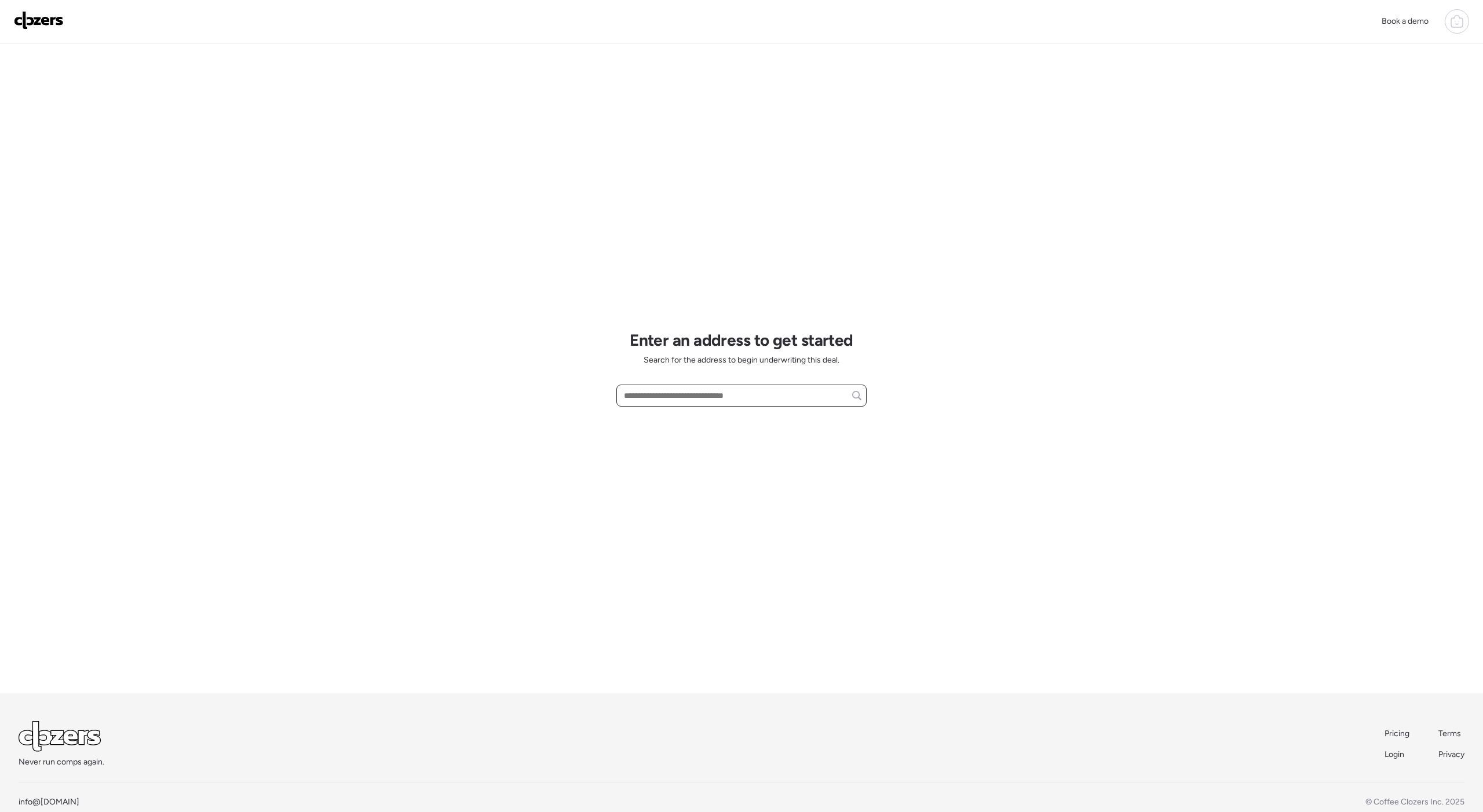 paste on "**********" 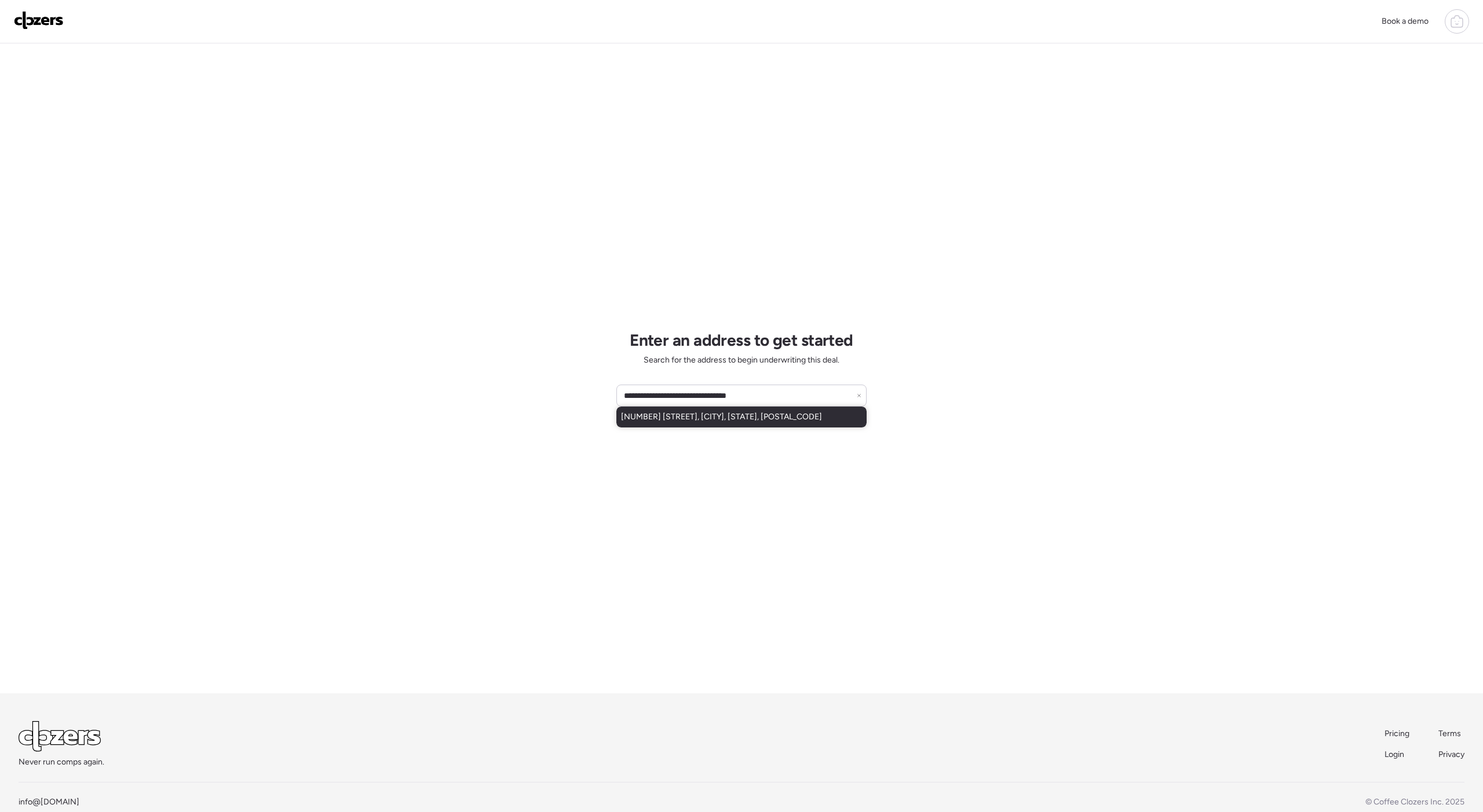 click on "[NUMBER] [STREET], [CITY], [STATE], [POSTAL_CODE]" at bounding box center (721, 417) 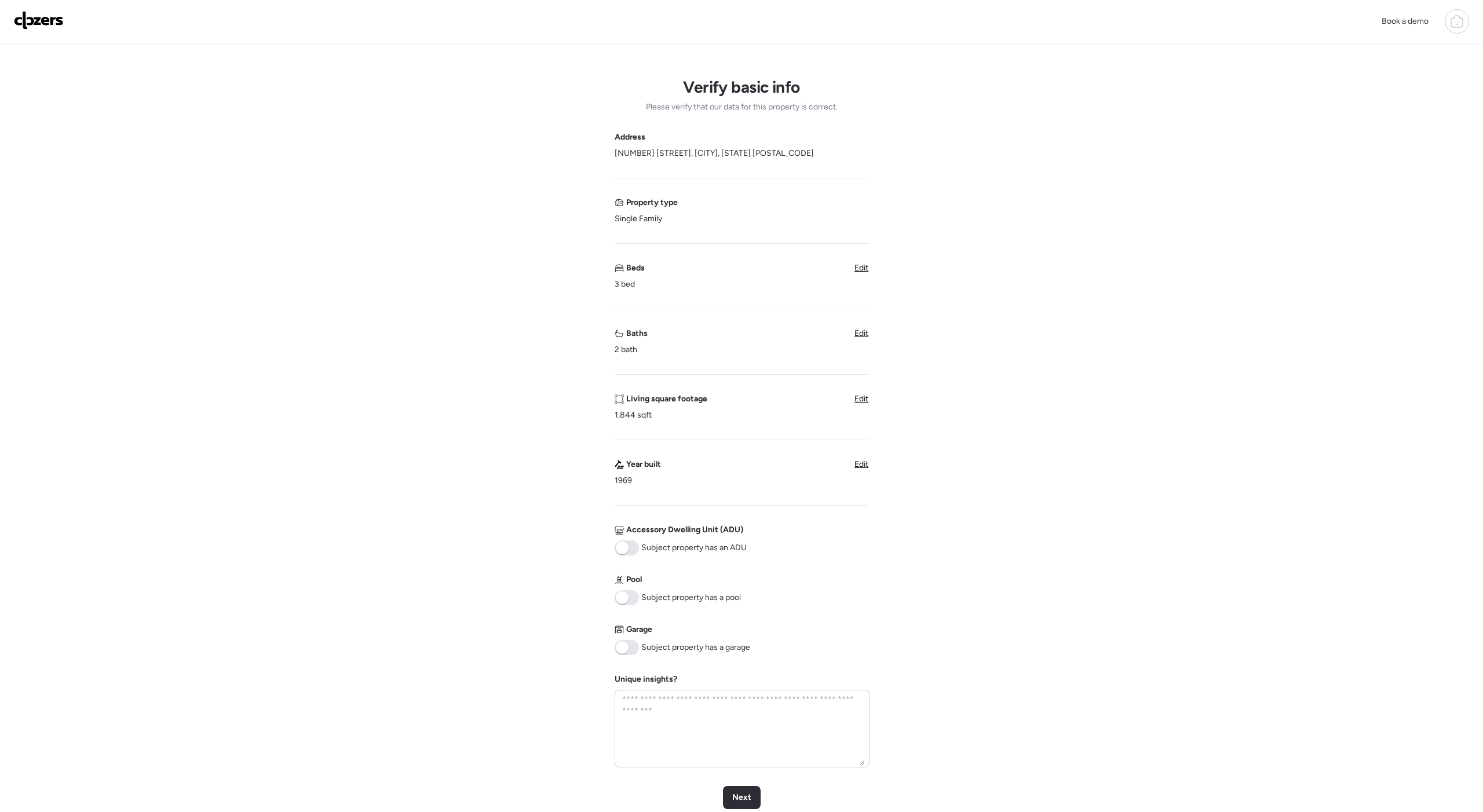 drag, startPoint x: 635, startPoint y: 595, endPoint x: 633, endPoint y: 609, distance: 14.142136 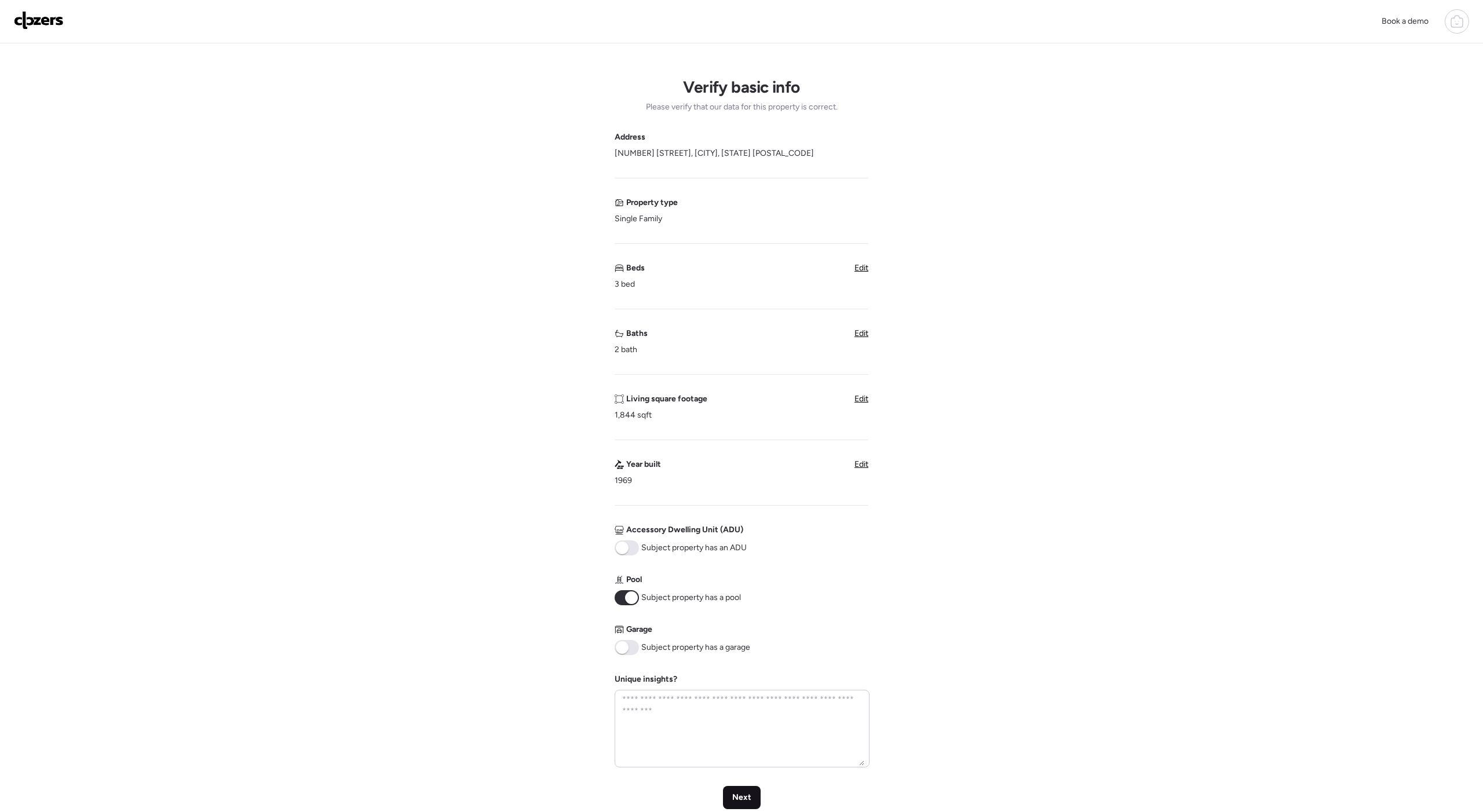 click on "Next" at bounding box center (742, 798) 